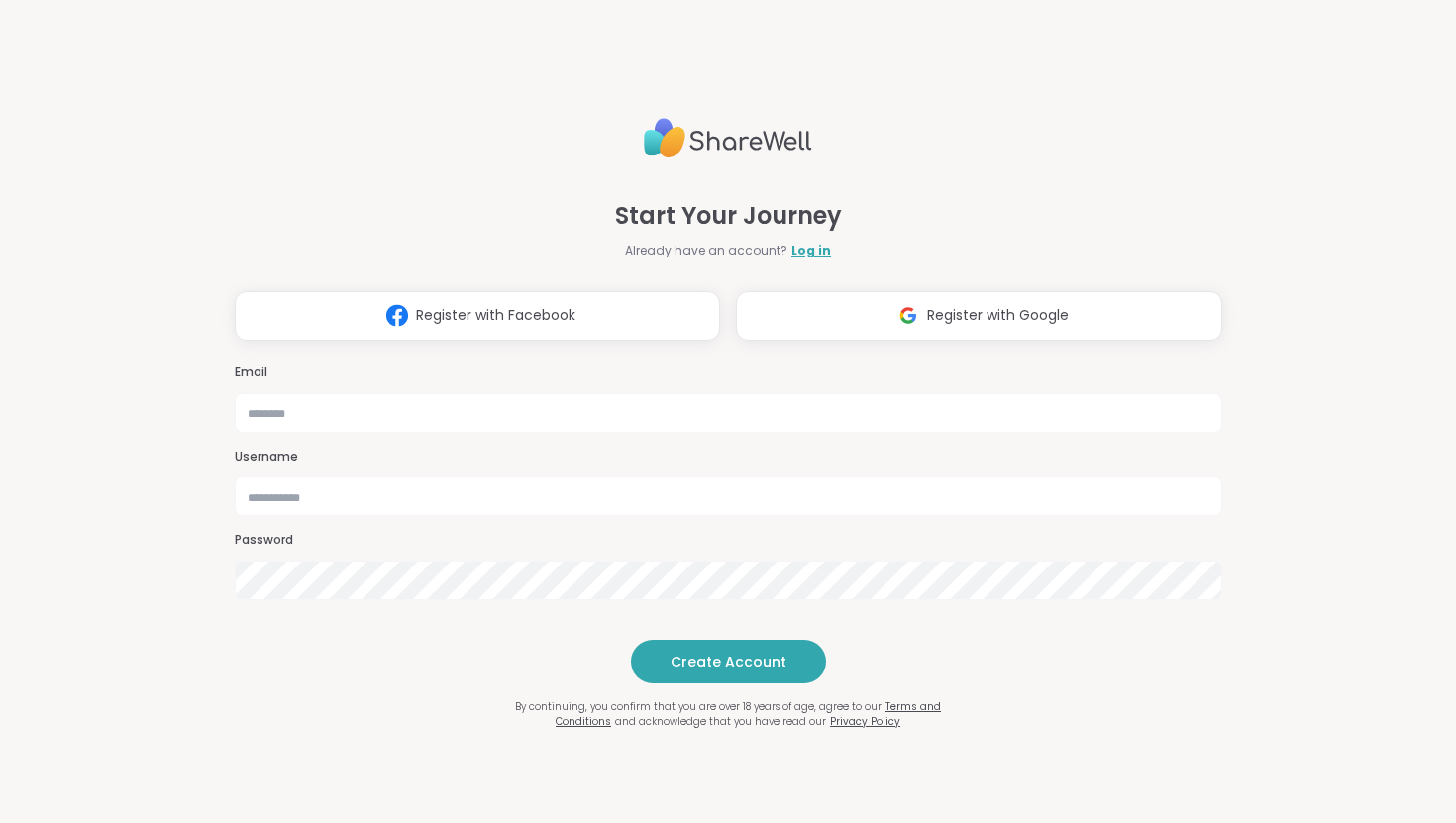 scroll, scrollTop: 0, scrollLeft: 0, axis: both 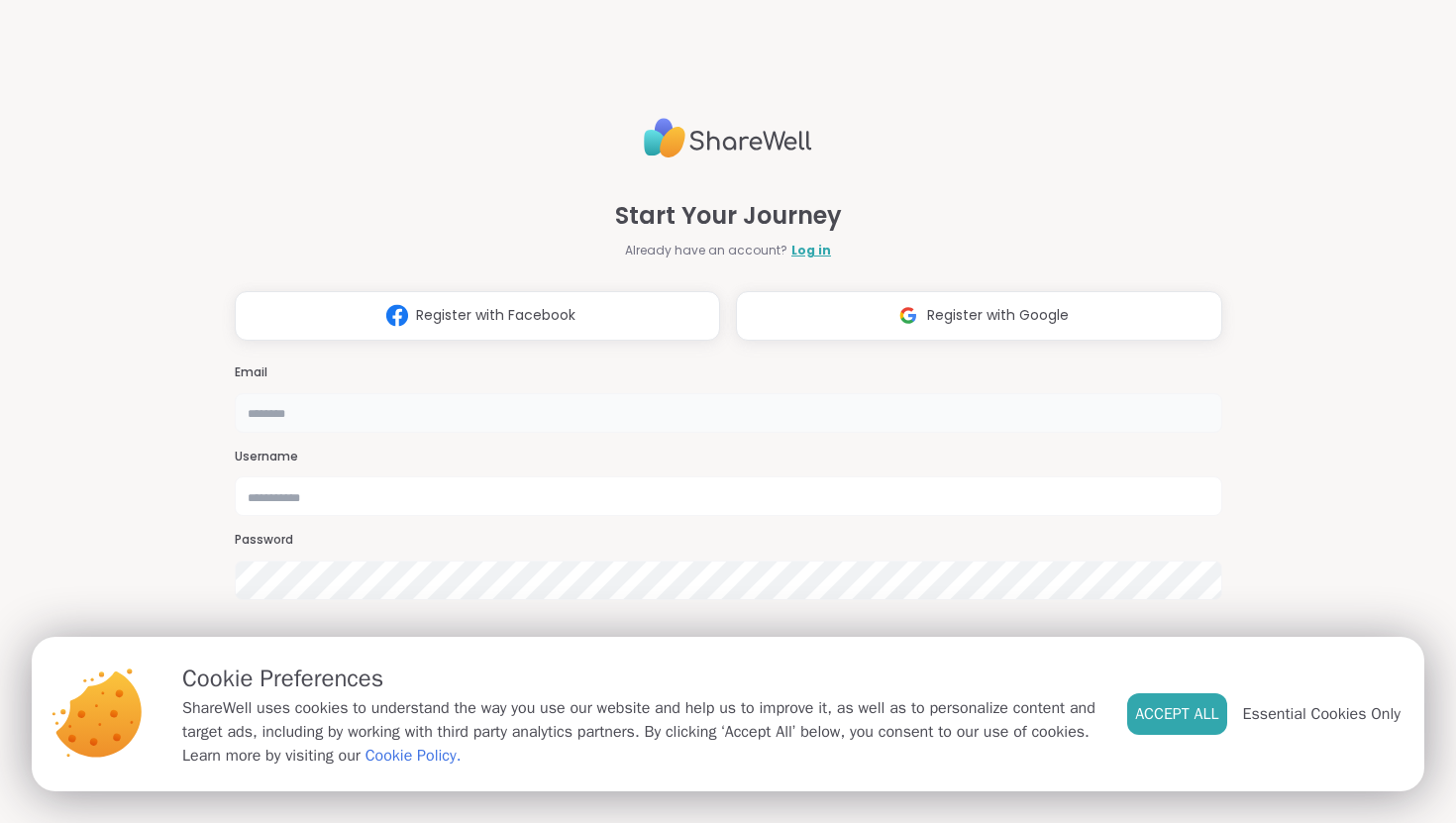 click at bounding box center [728, 413] 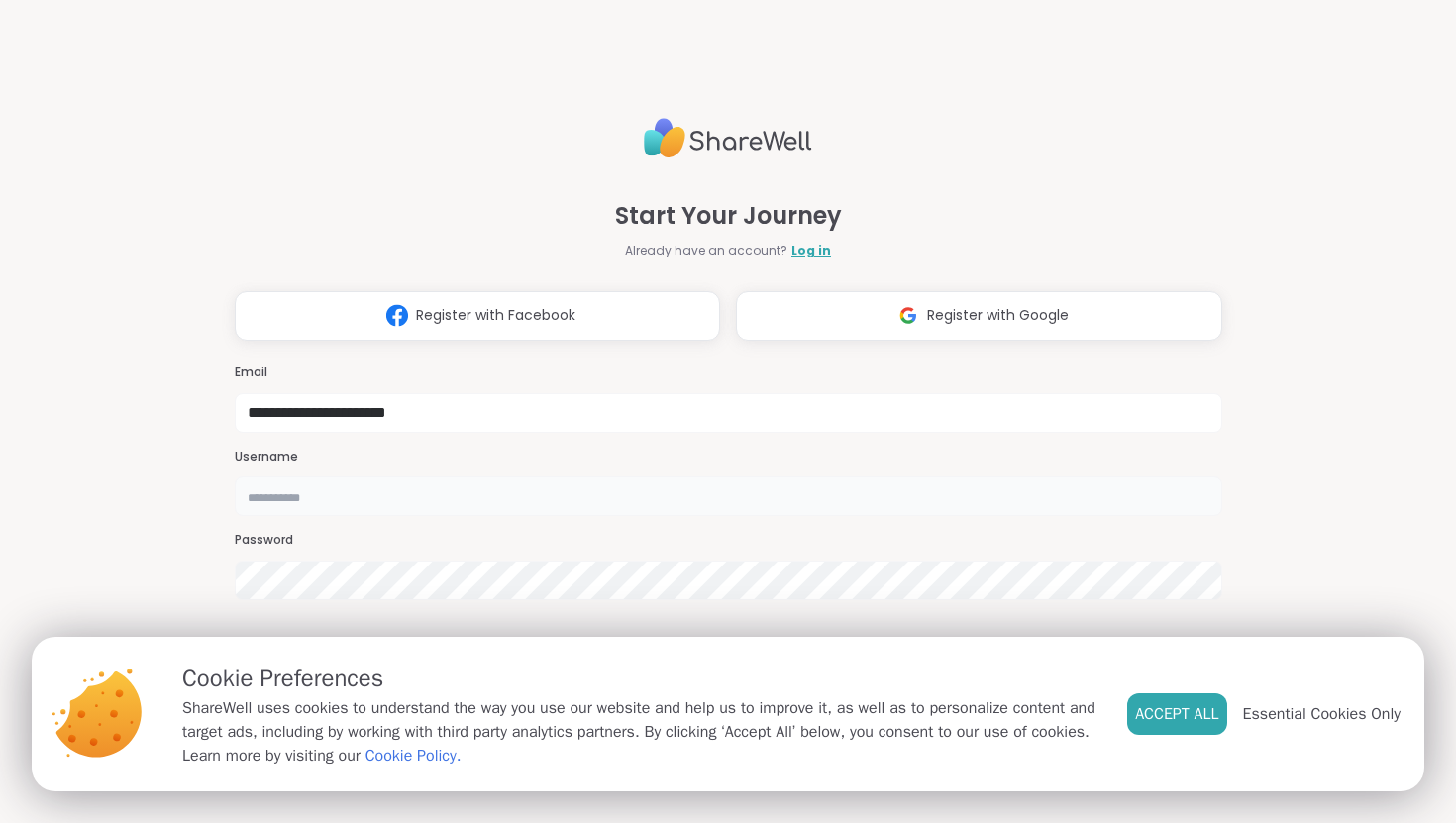 click at bounding box center [728, 496] 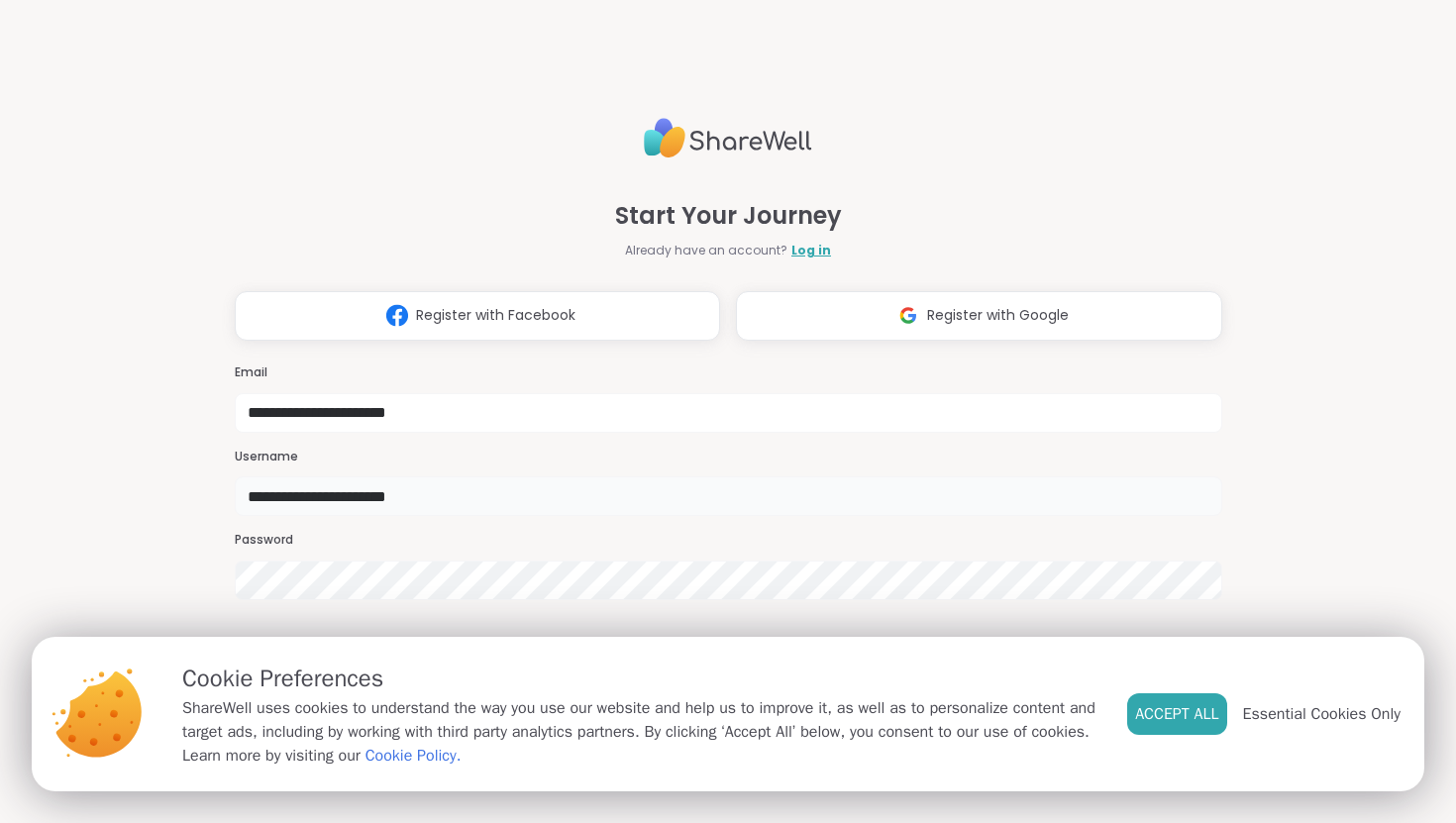 click on "**********" at bounding box center [728, 496] 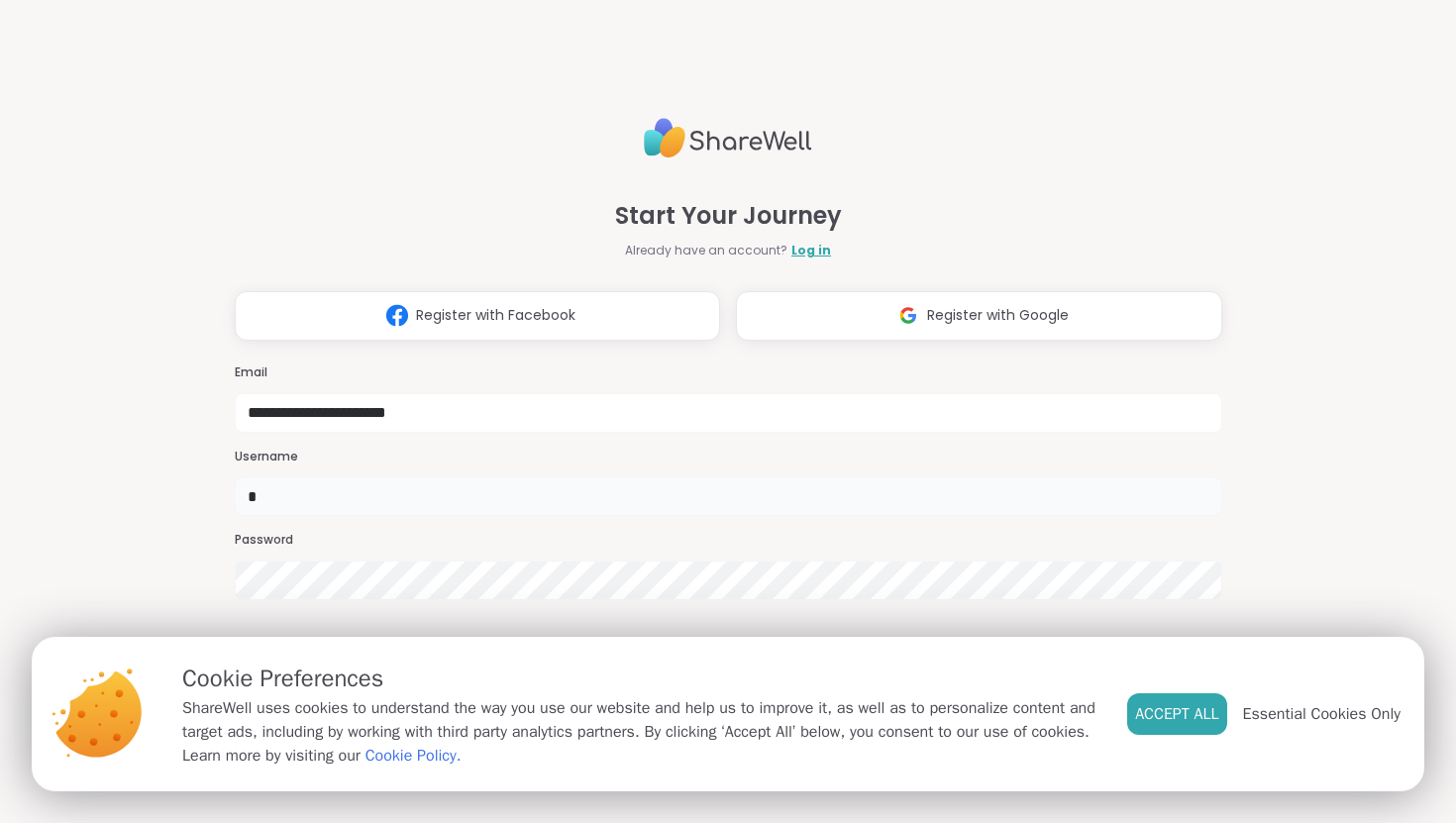 click on "*" at bounding box center [728, 496] 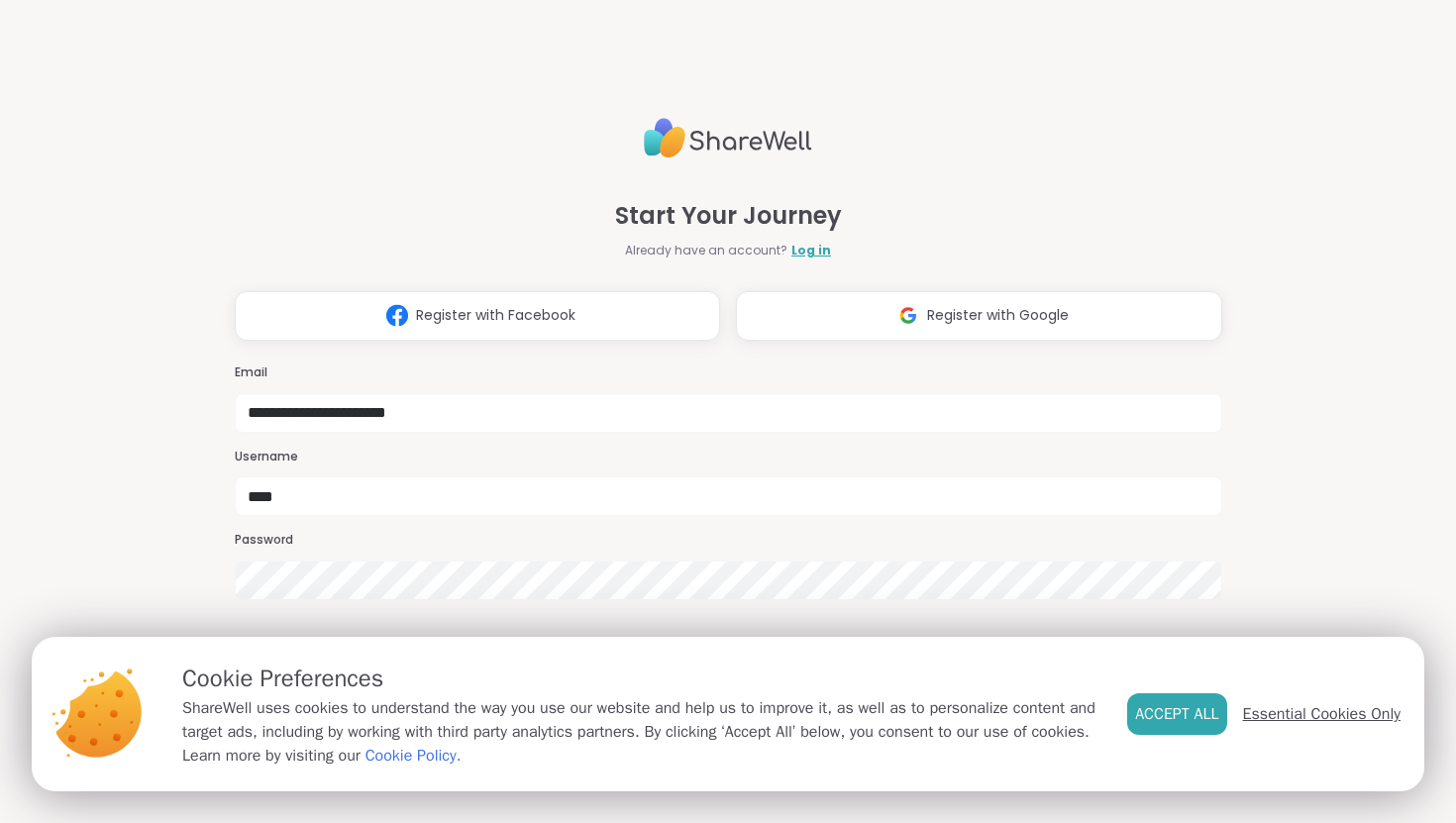 click on "Essential Cookies Only" at bounding box center [1321, 714] 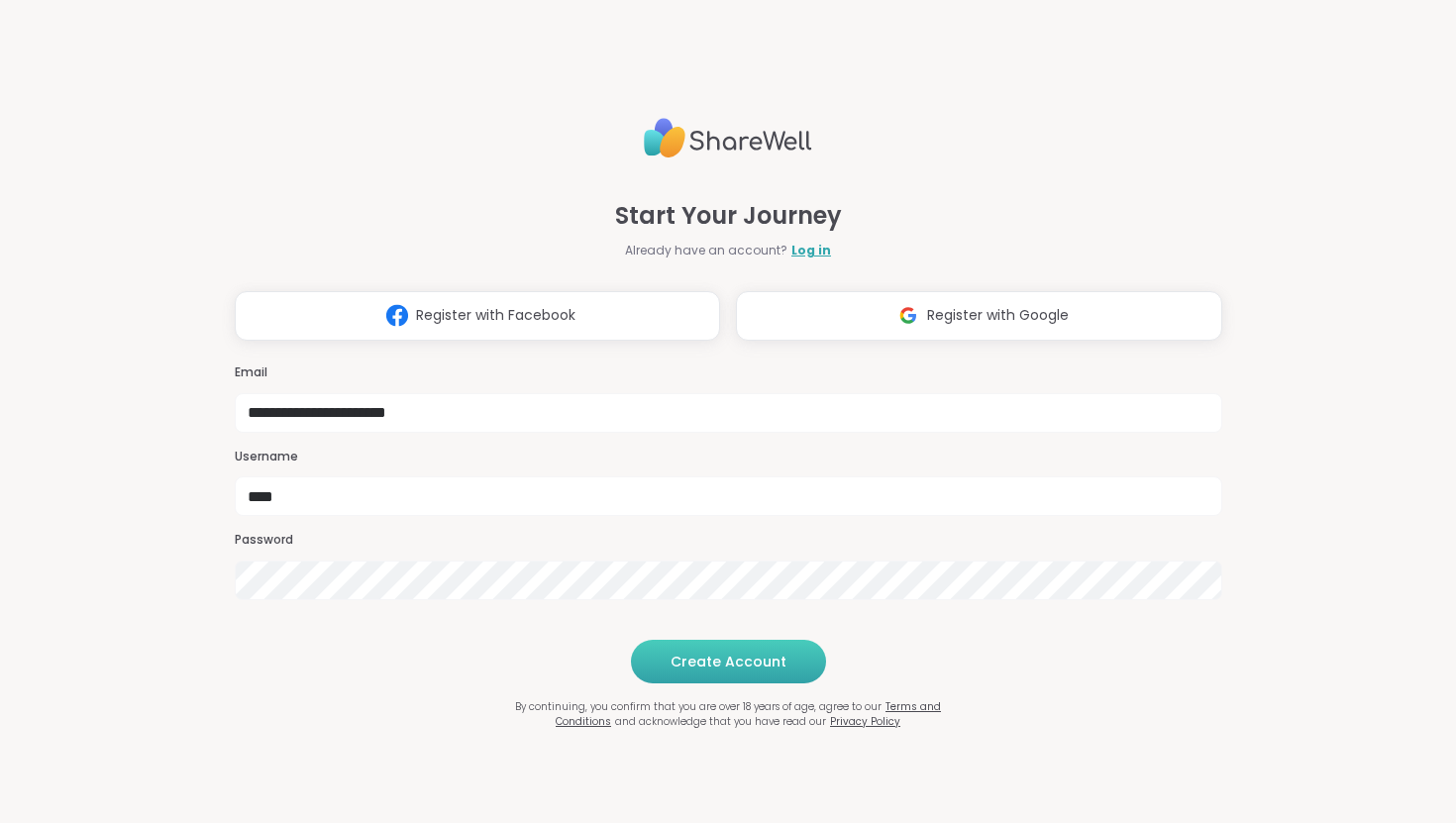 click on "Create Account" at bounding box center (728, 662) 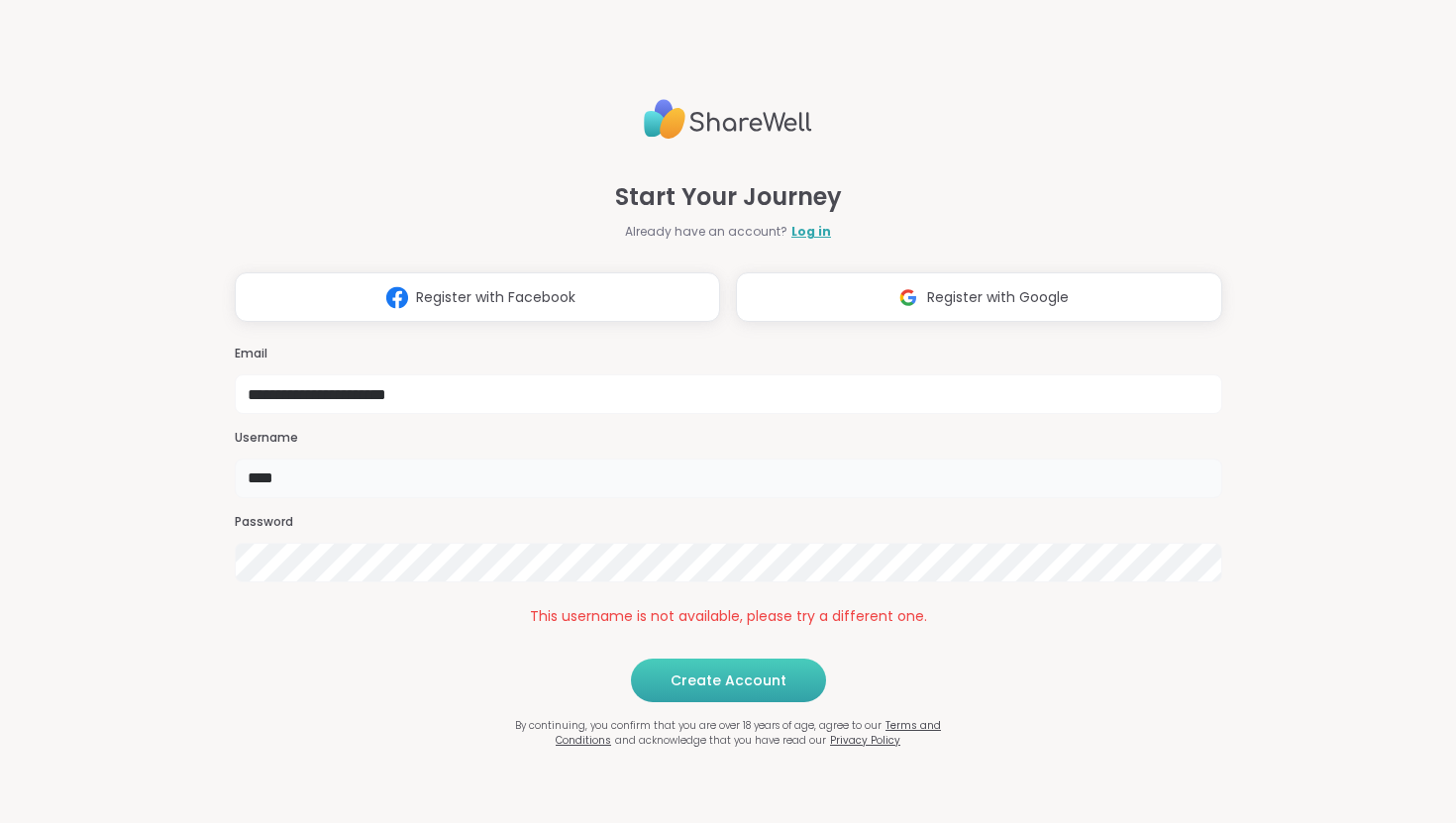 click on "****" at bounding box center (728, 478) 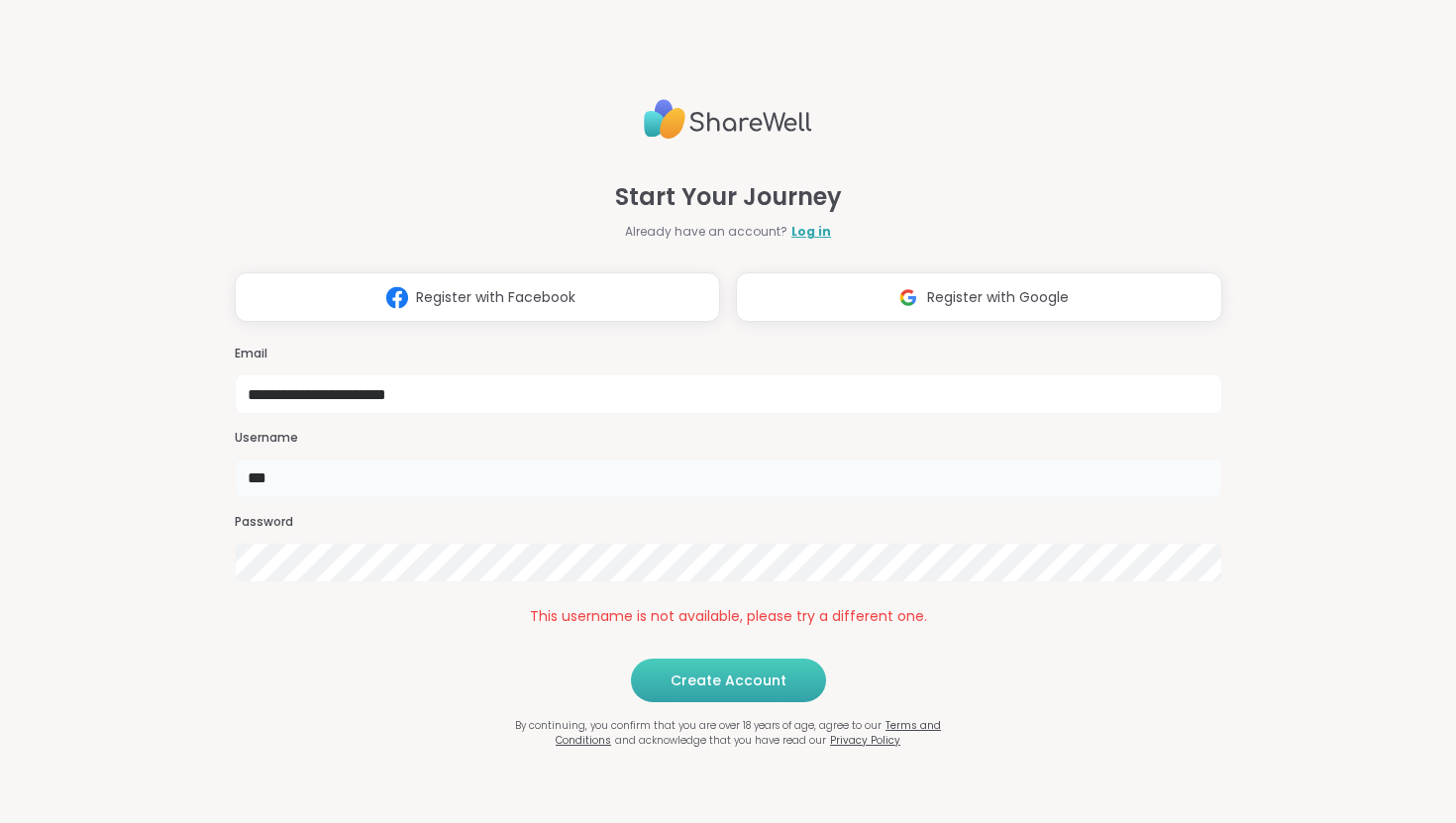 type on "***" 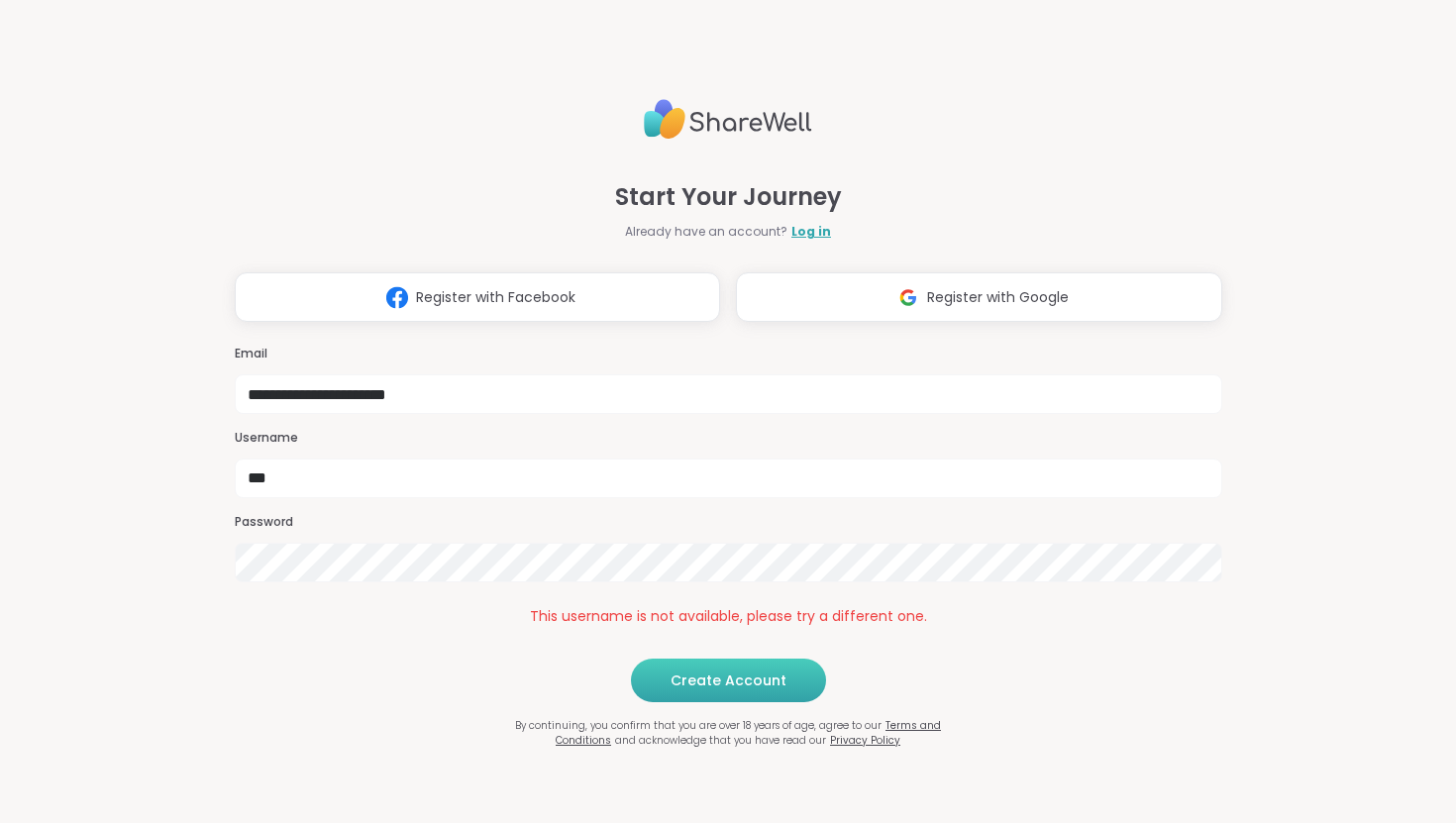 click on "Create Account" at bounding box center (728, 680) 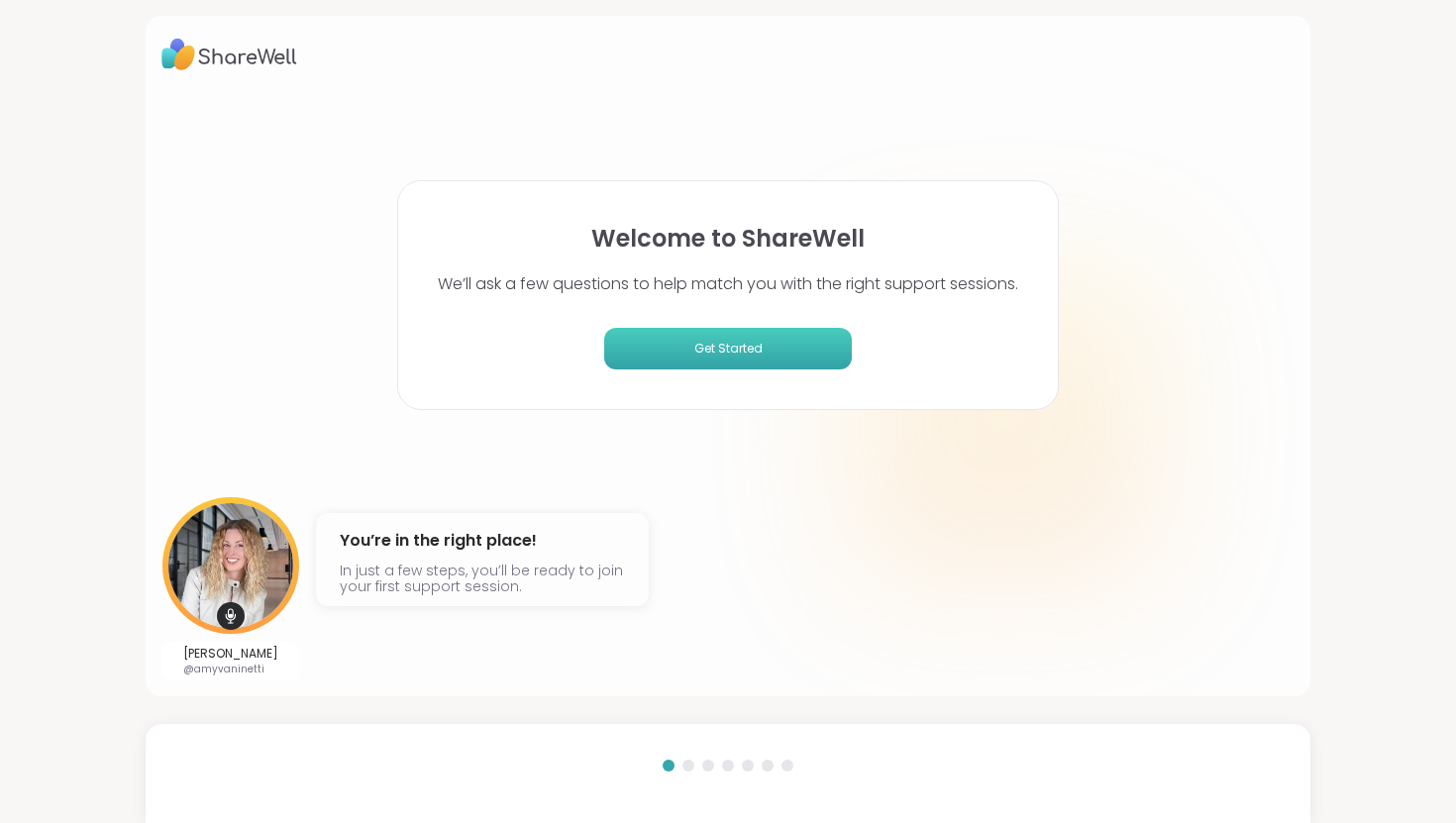 click on "Get Started" at bounding box center (728, 349) 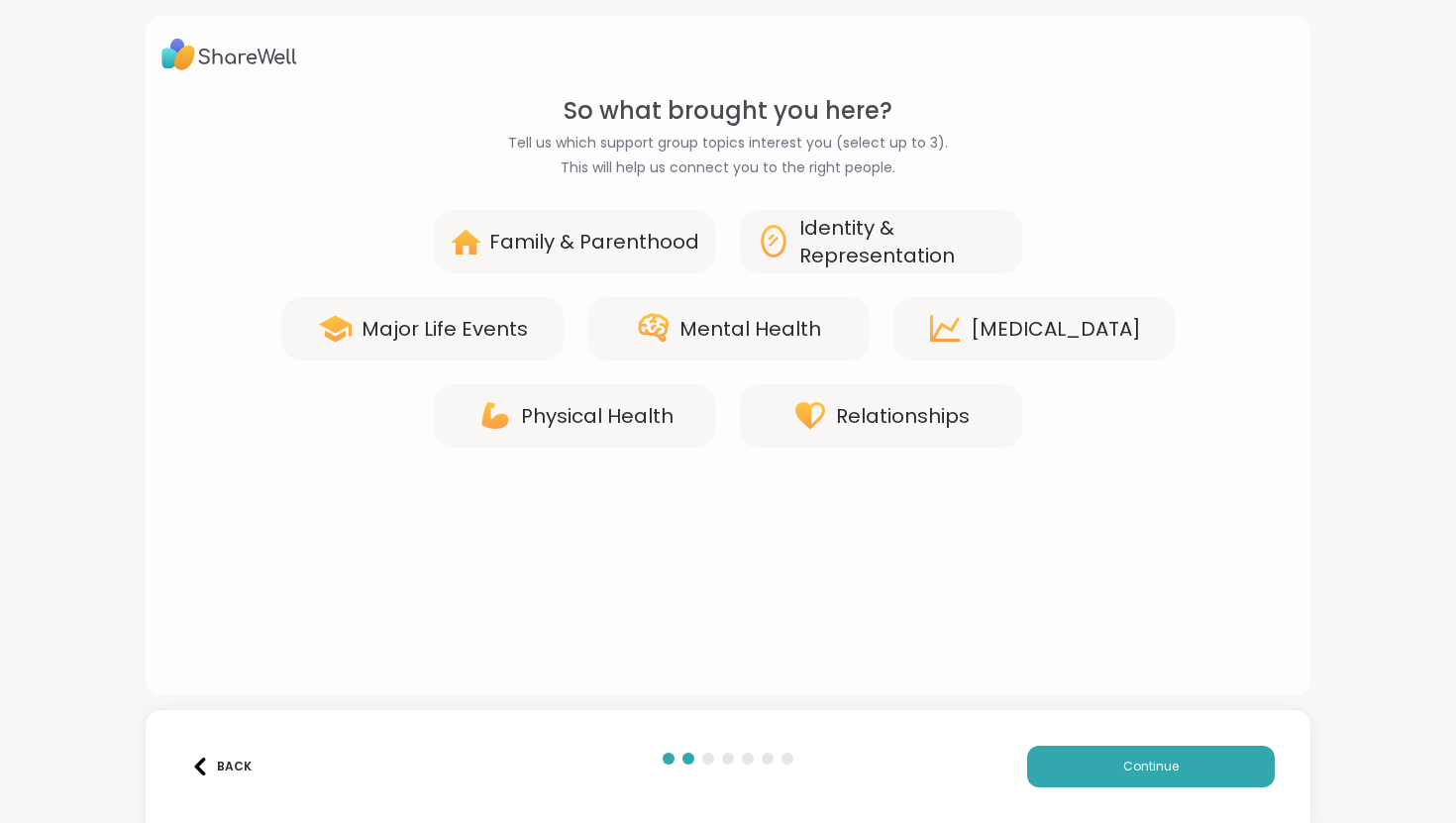 click on "[MEDICAL_DATA]" at bounding box center [1056, 329] 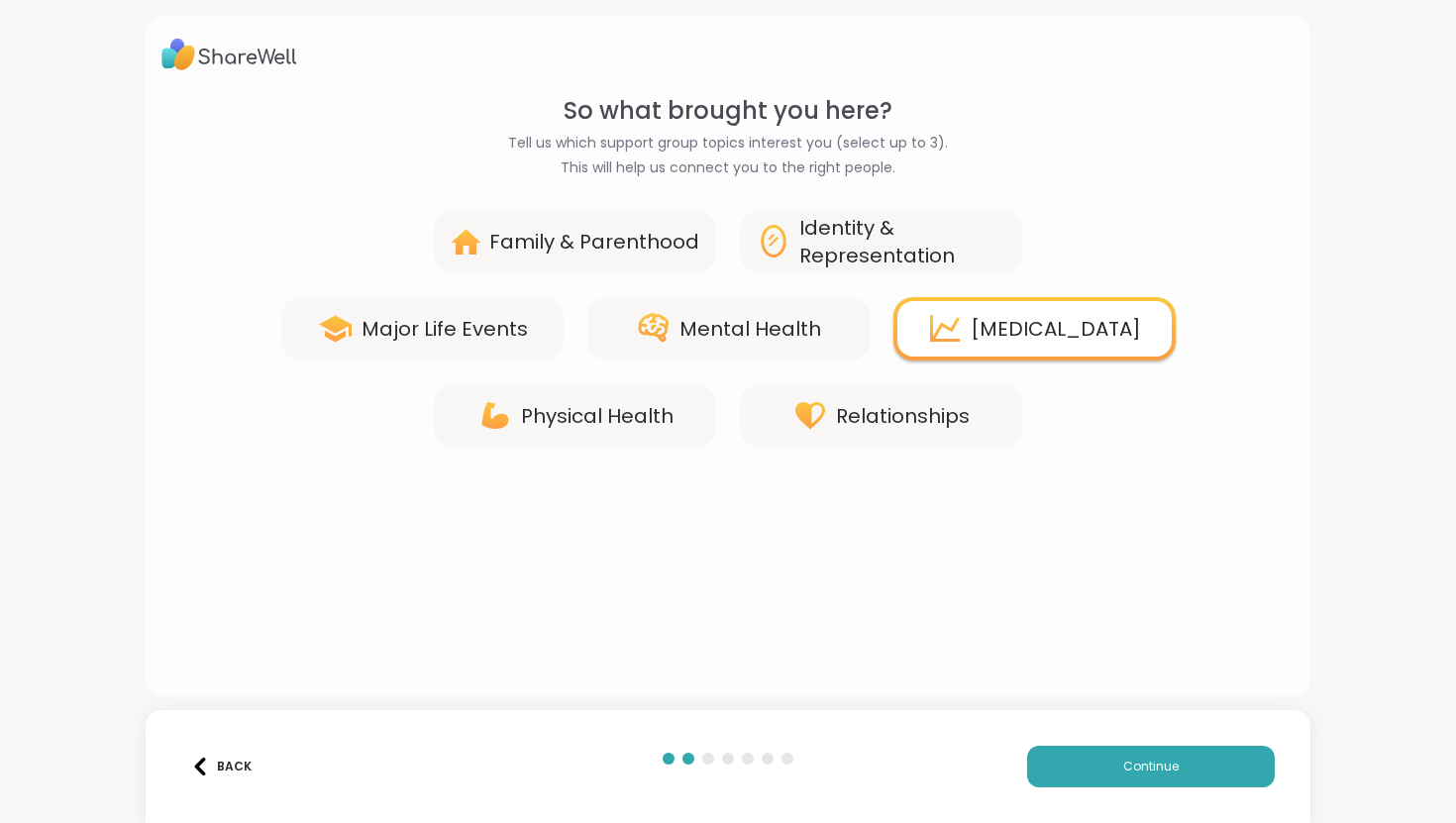 click on "Physical Health" at bounding box center (597, 416) 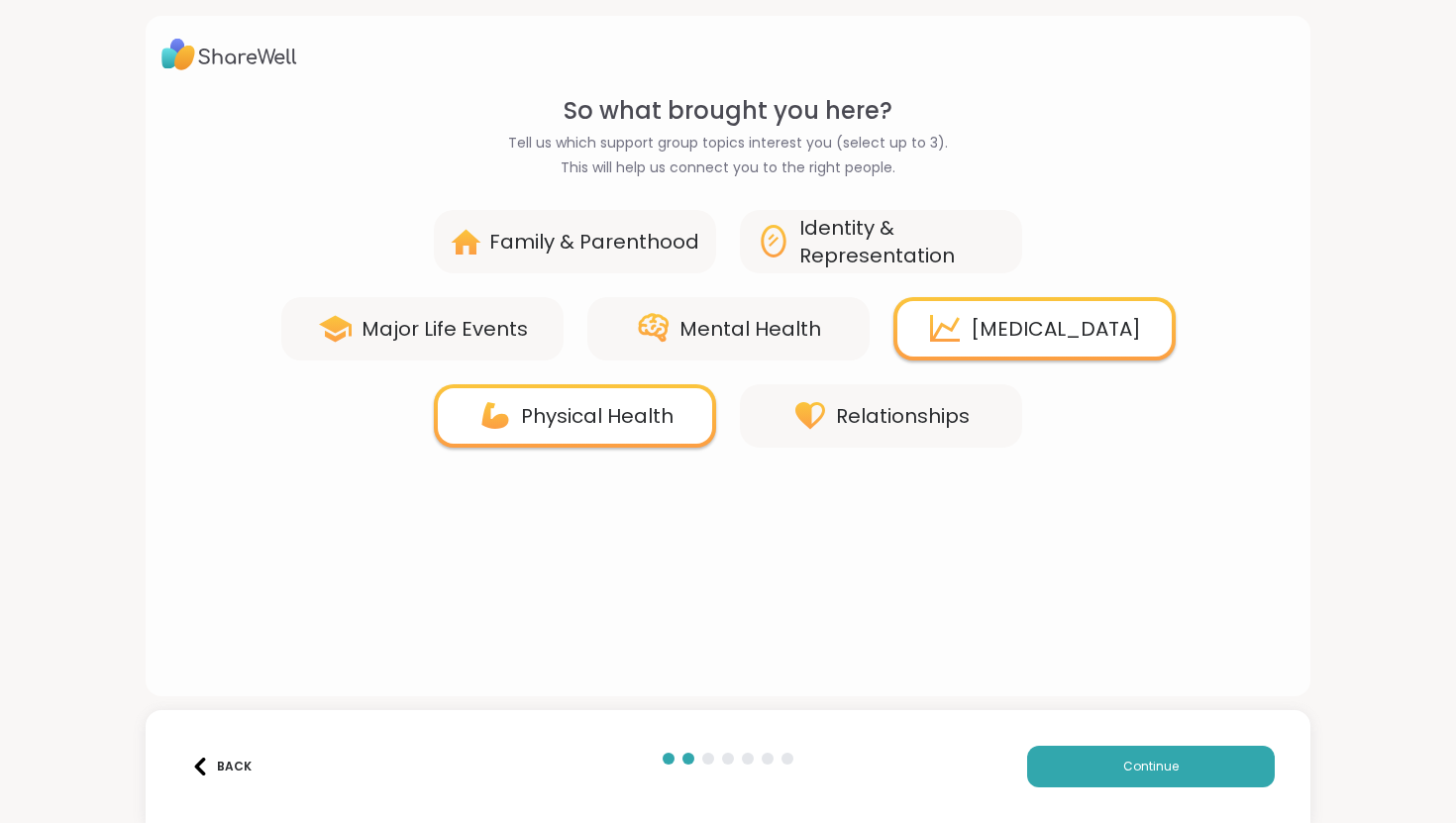 click on "Mental Health" at bounding box center [728, 329] 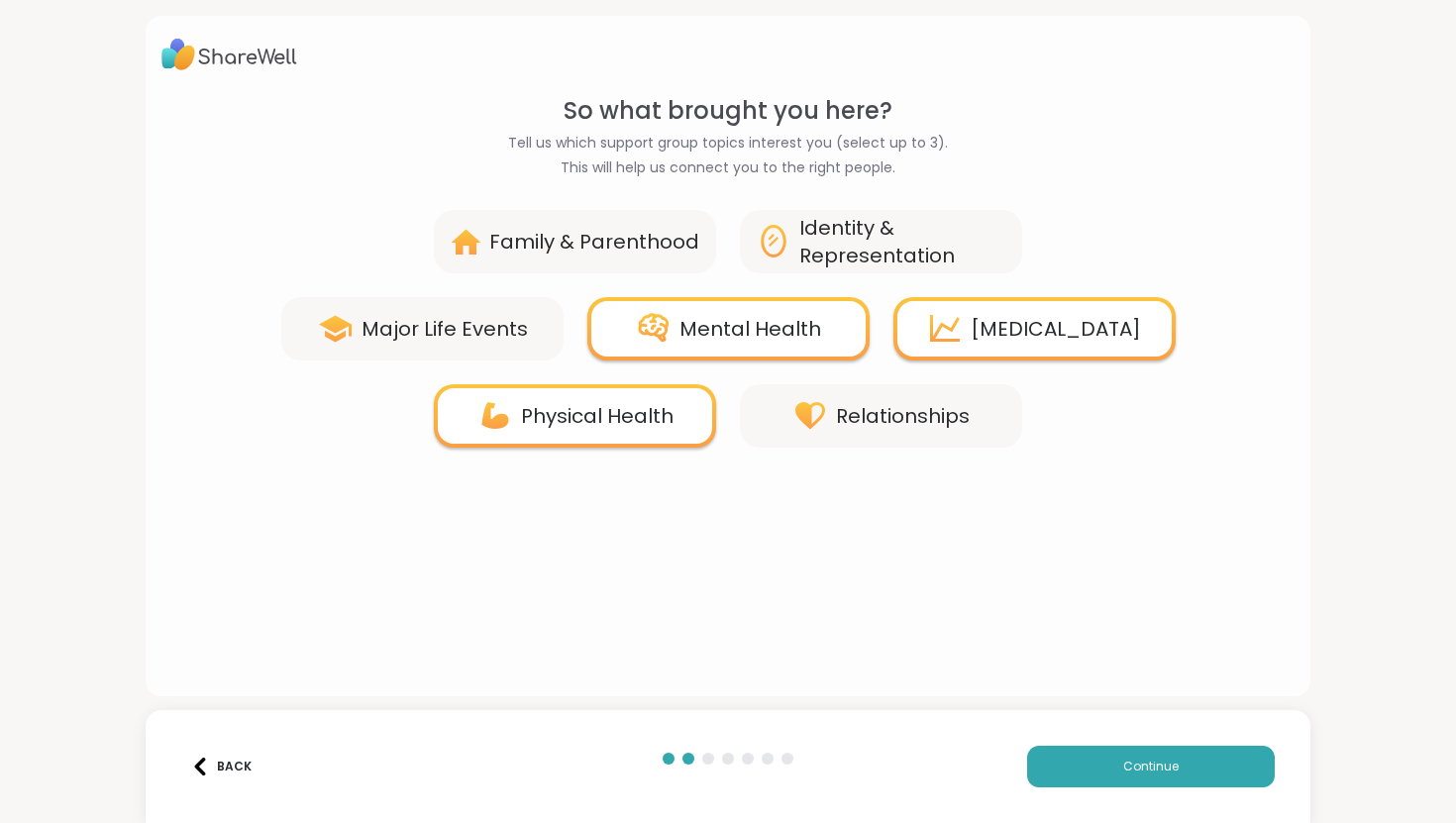 click on "Identity & Representation" at bounding box center (902, 242) 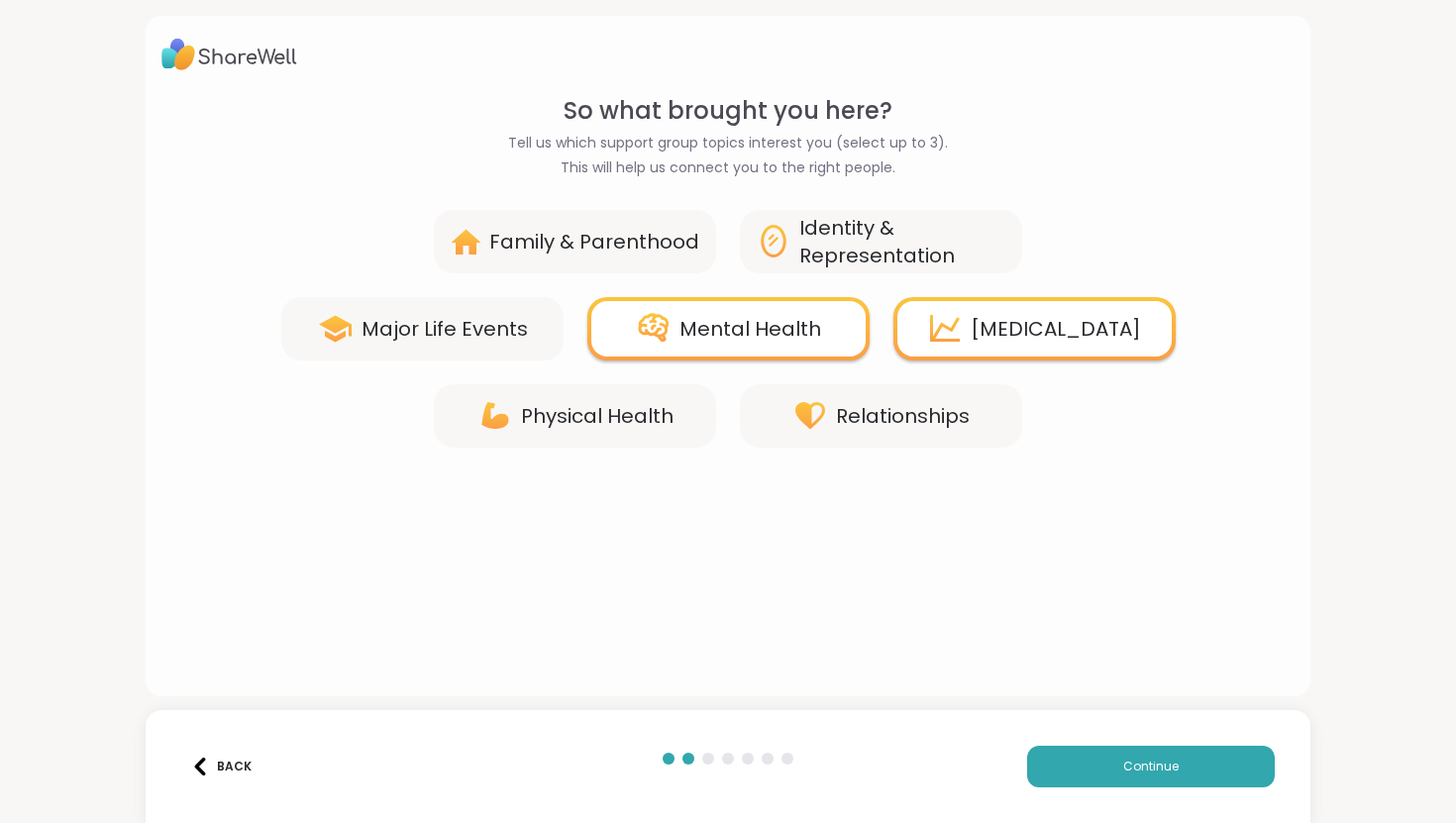 click on "Identity & Representation" at bounding box center [902, 242] 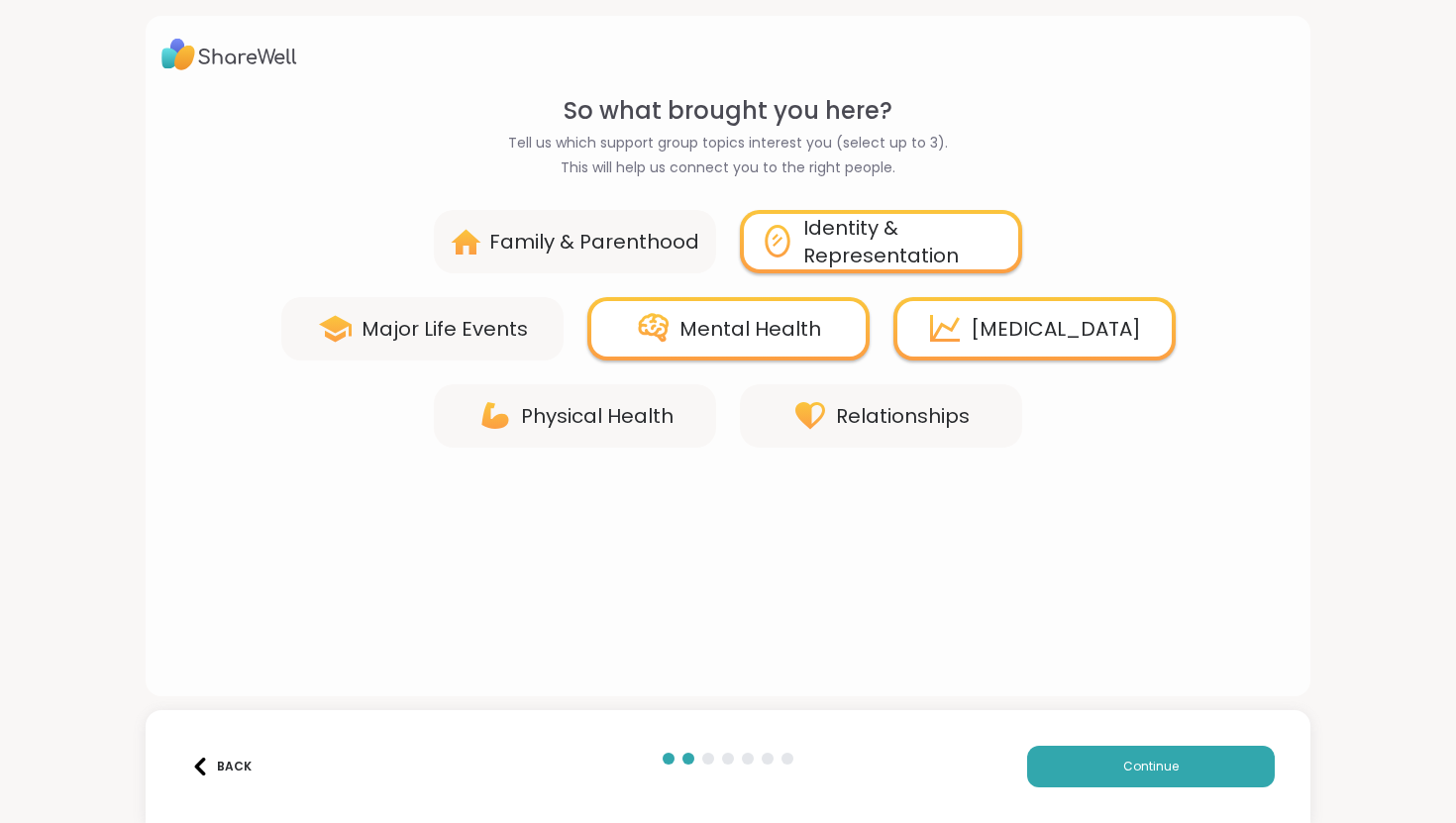 click on "Physical Health" at bounding box center (597, 416) 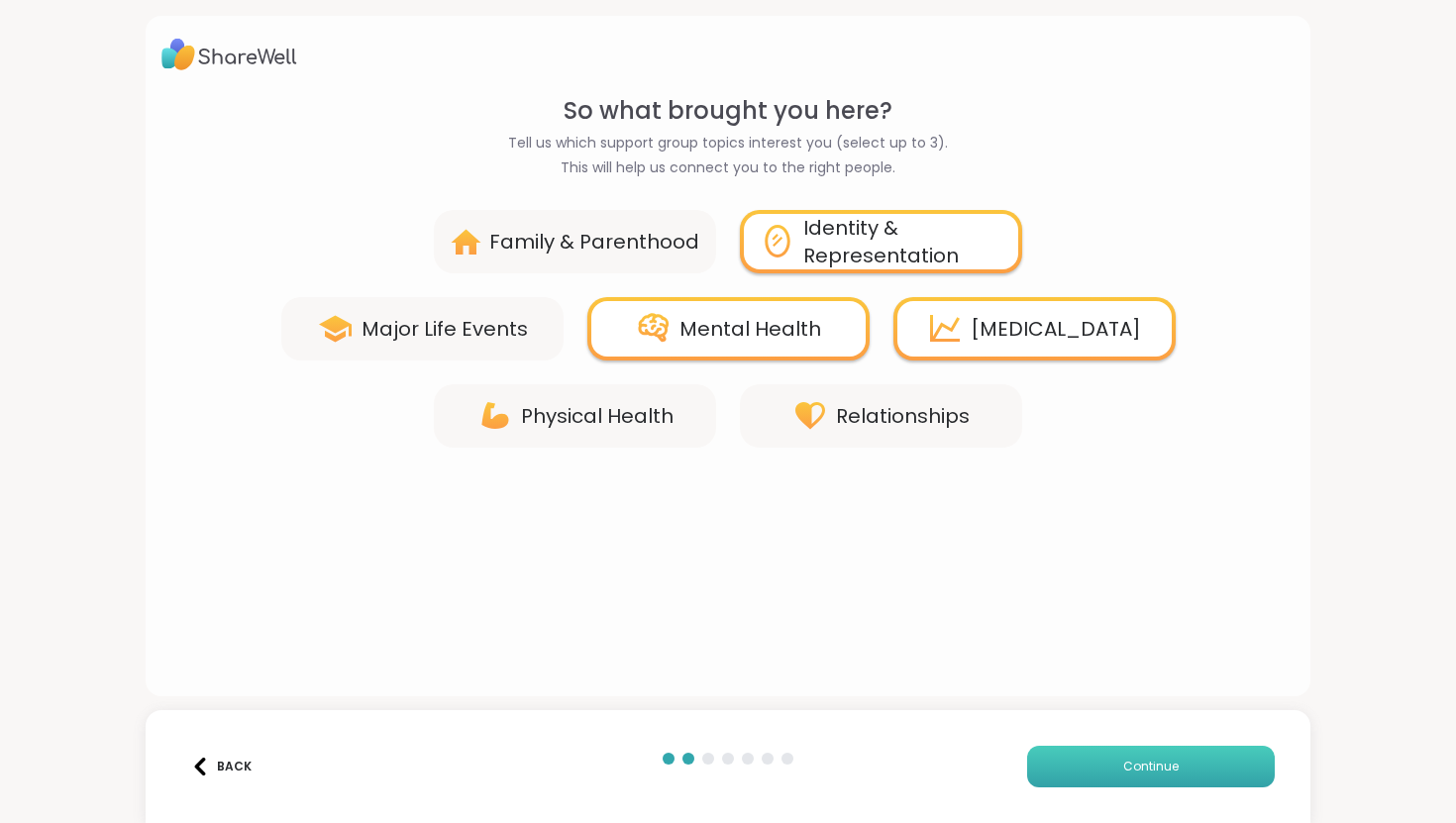 click on "Continue" at bounding box center [1151, 767] 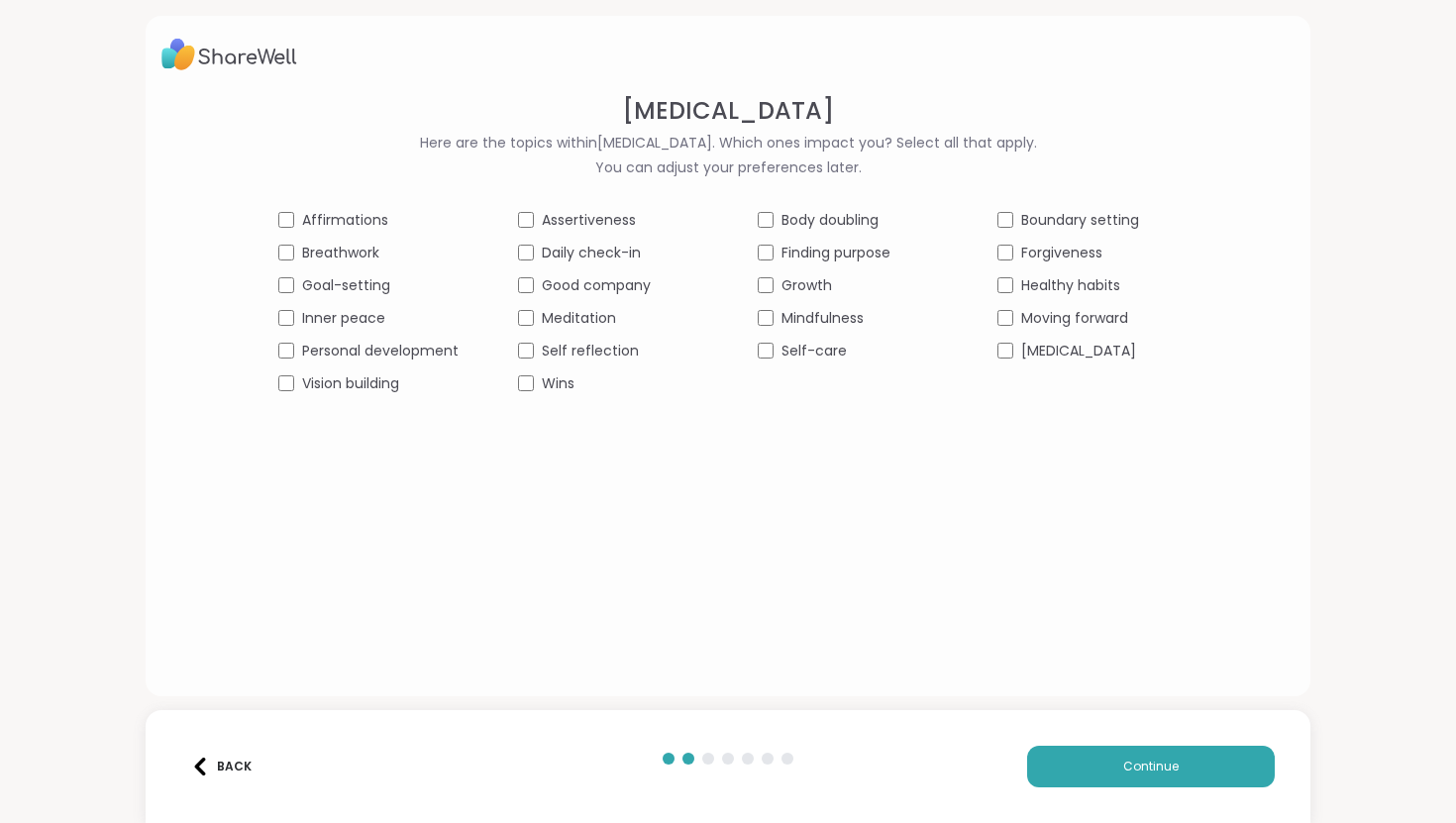 click on "Affirmations" at bounding box center [345, 220] 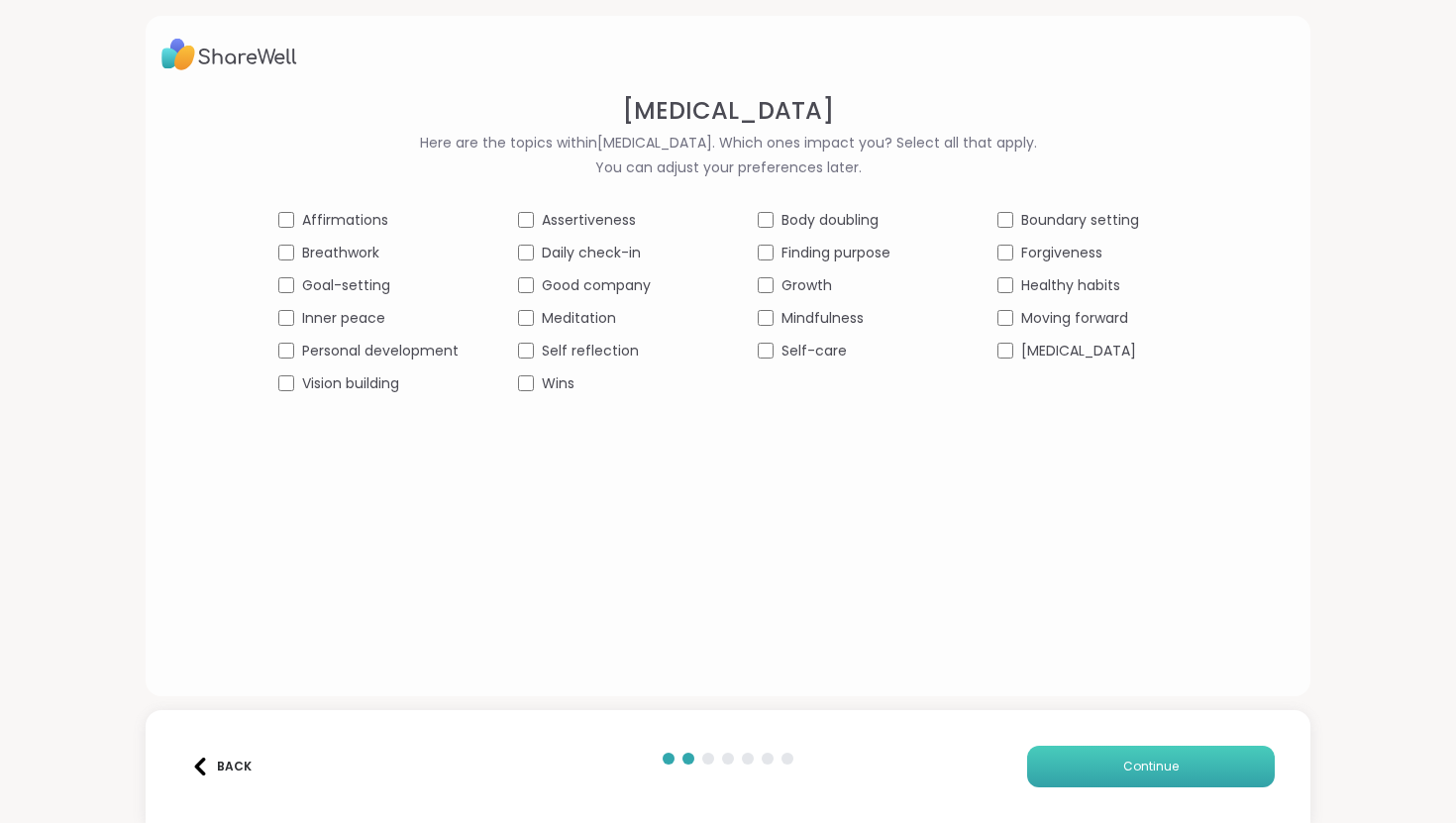 click on "Continue" at bounding box center [1151, 767] 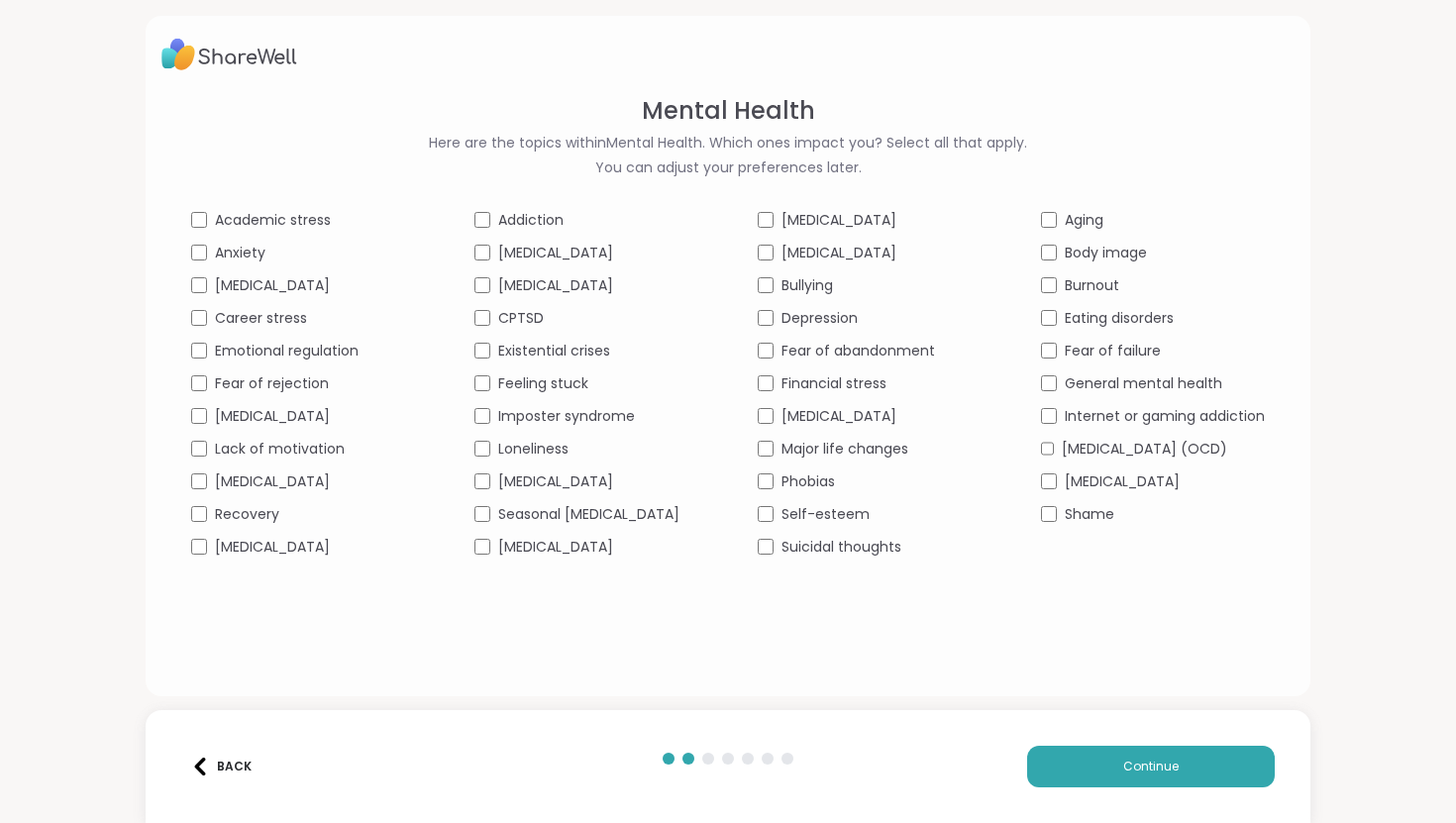 click on "Anxiety" at bounding box center (240, 253) 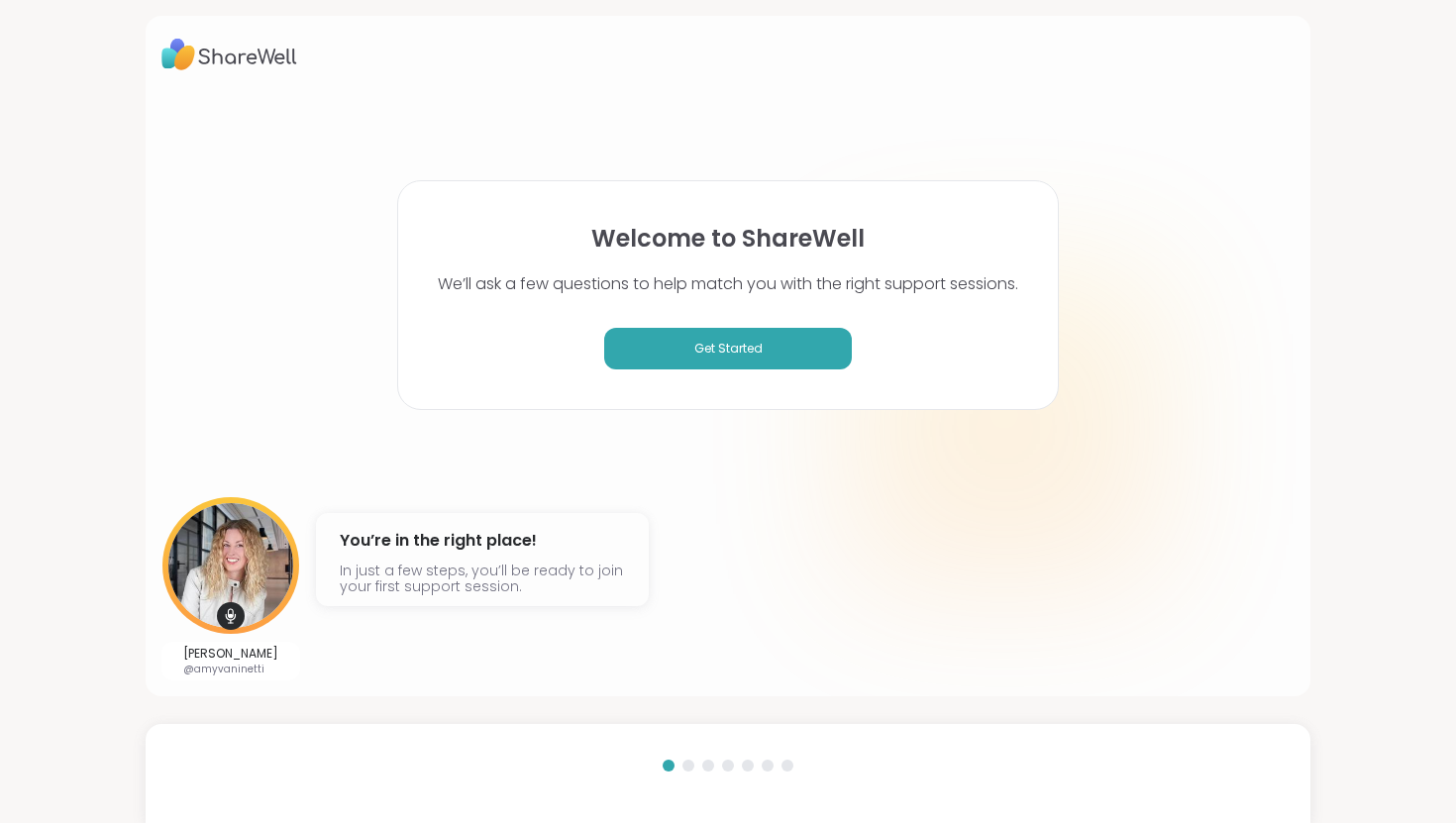 click on "Welcome to ShareWell We’ll ask a few questions to help match you with the right support sessions. Get Started" at bounding box center [728, 295] 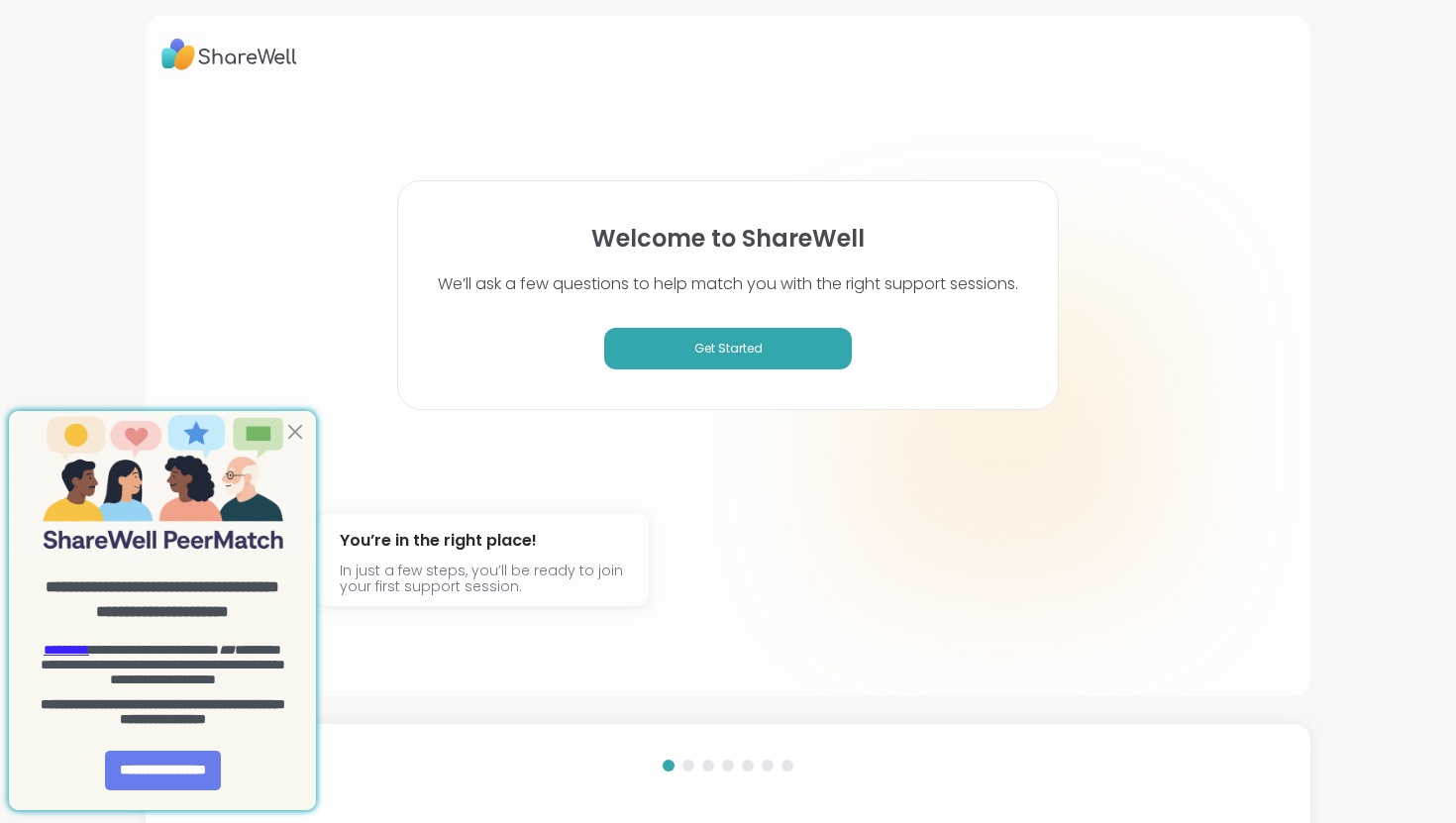 scroll, scrollTop: 0, scrollLeft: 0, axis: both 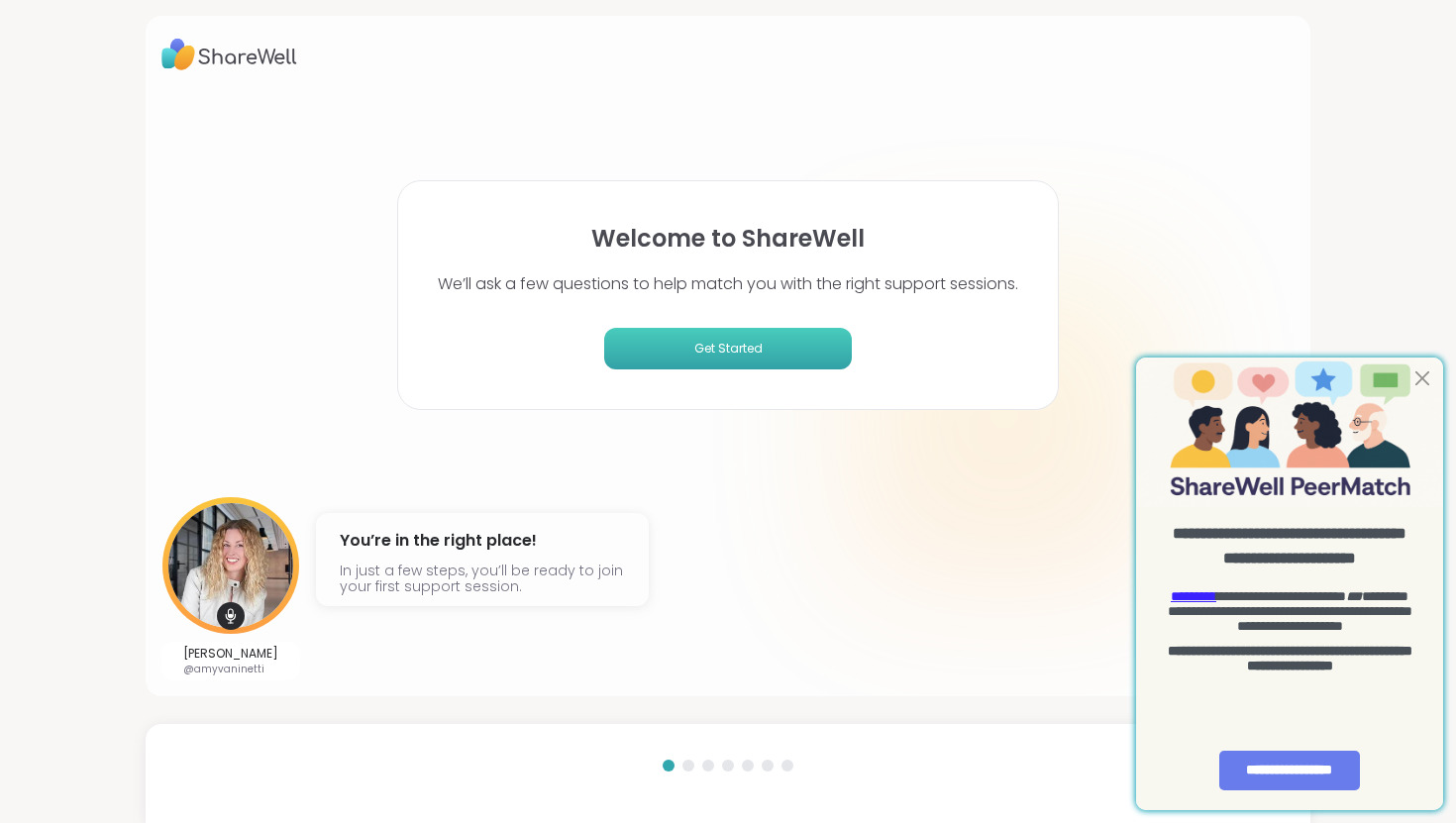 click on "Get Started" at bounding box center (728, 349) 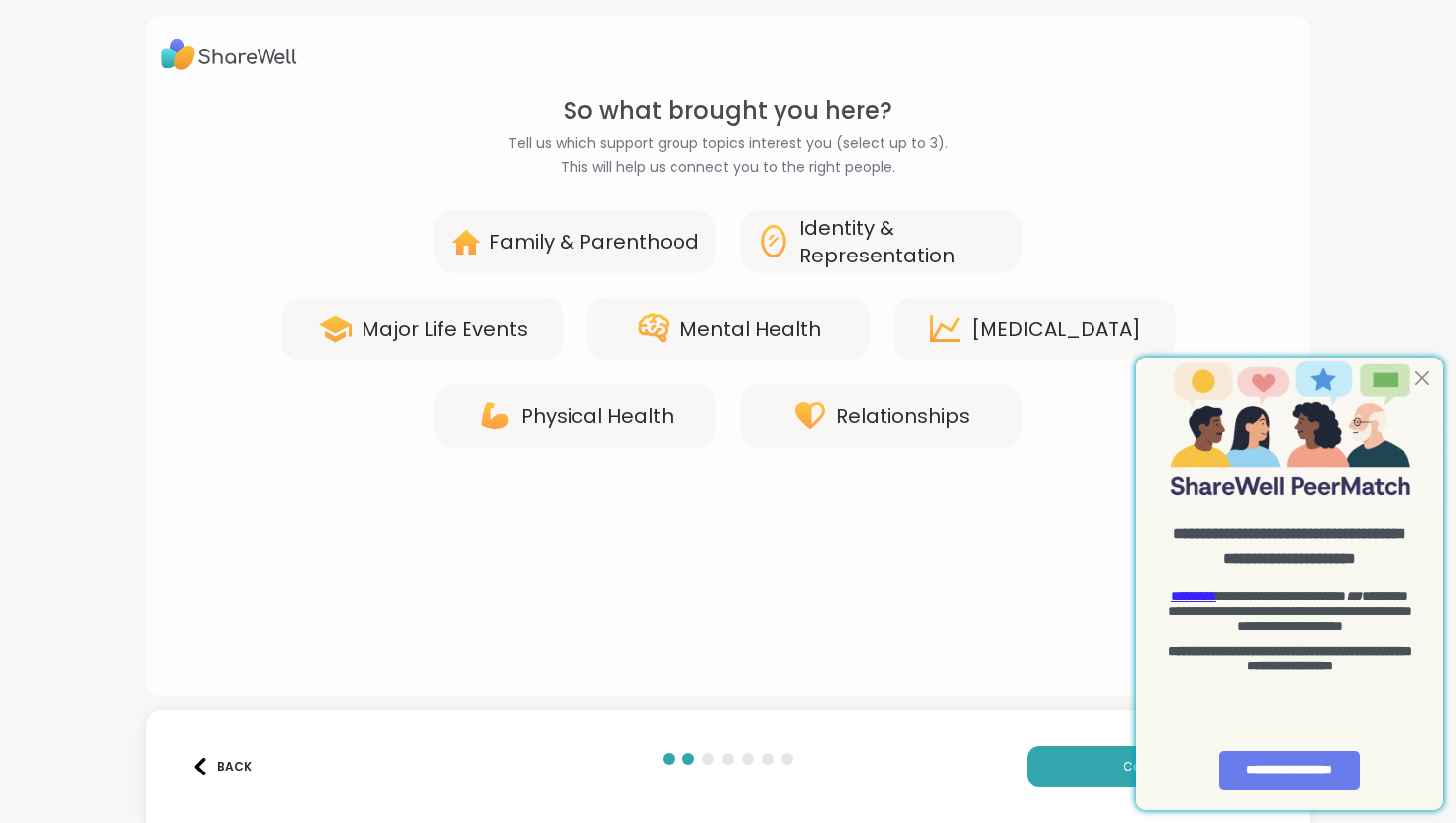 click on "Identity & Representation" at bounding box center (902, 242) 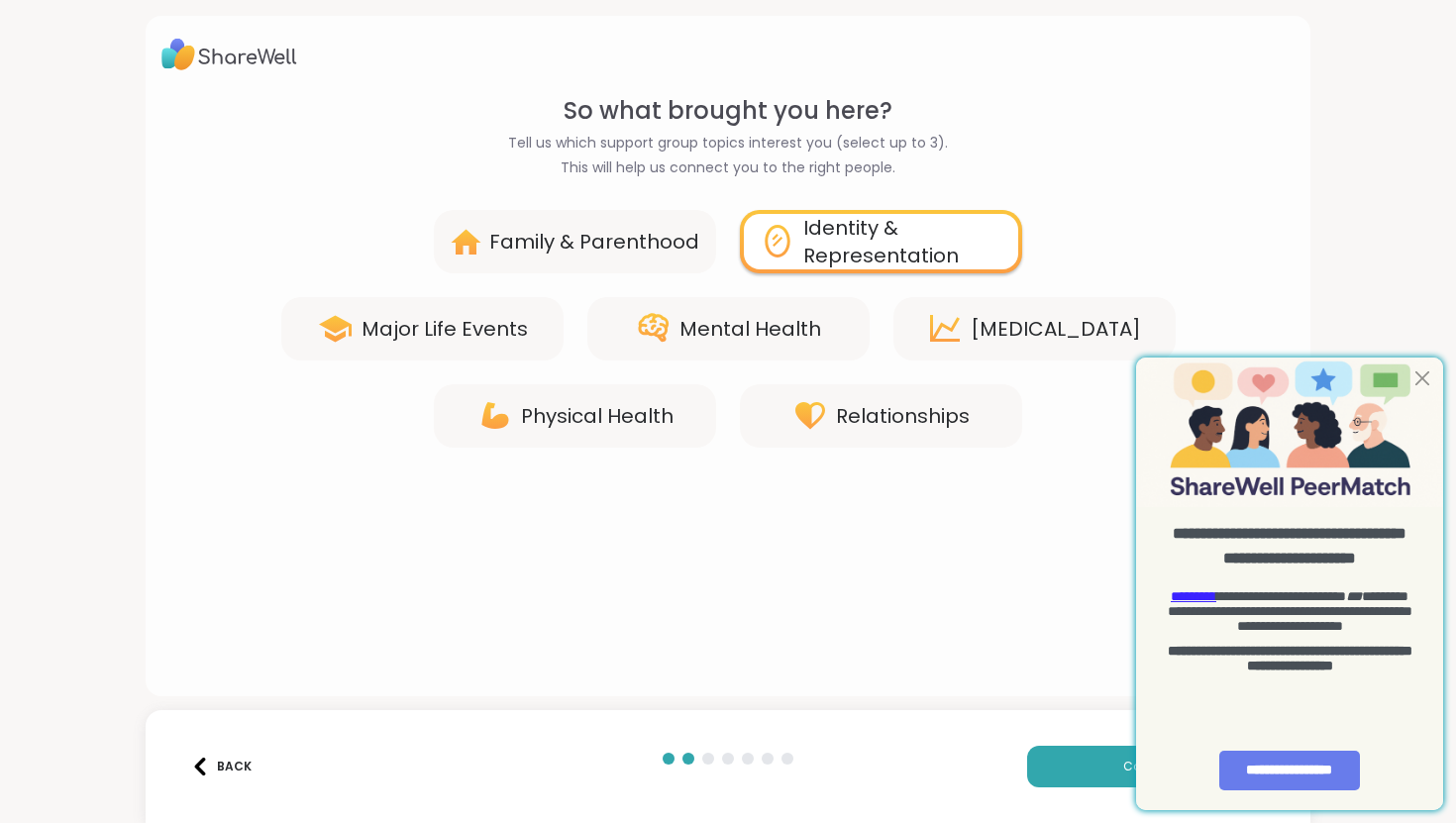 click 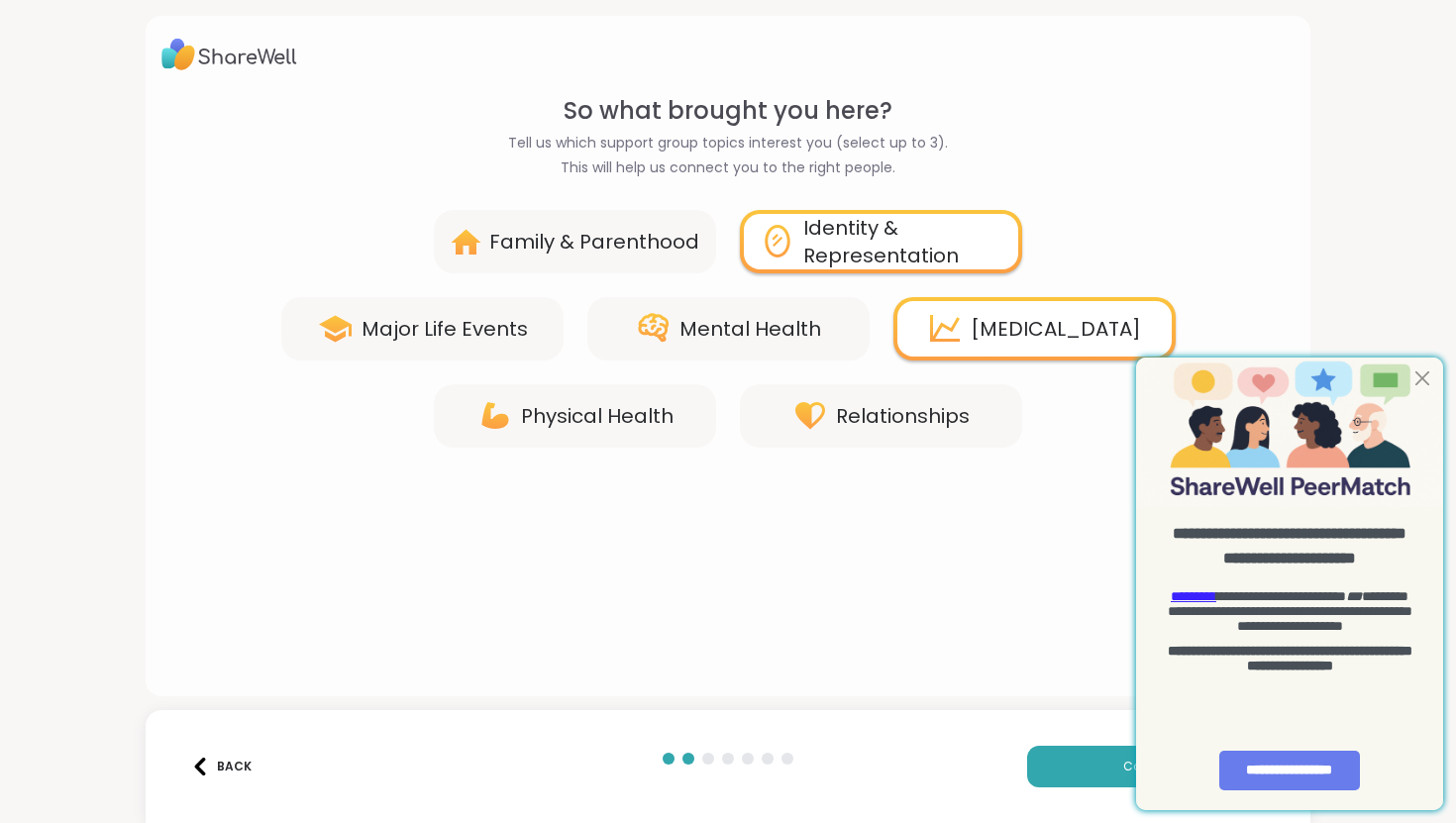 click 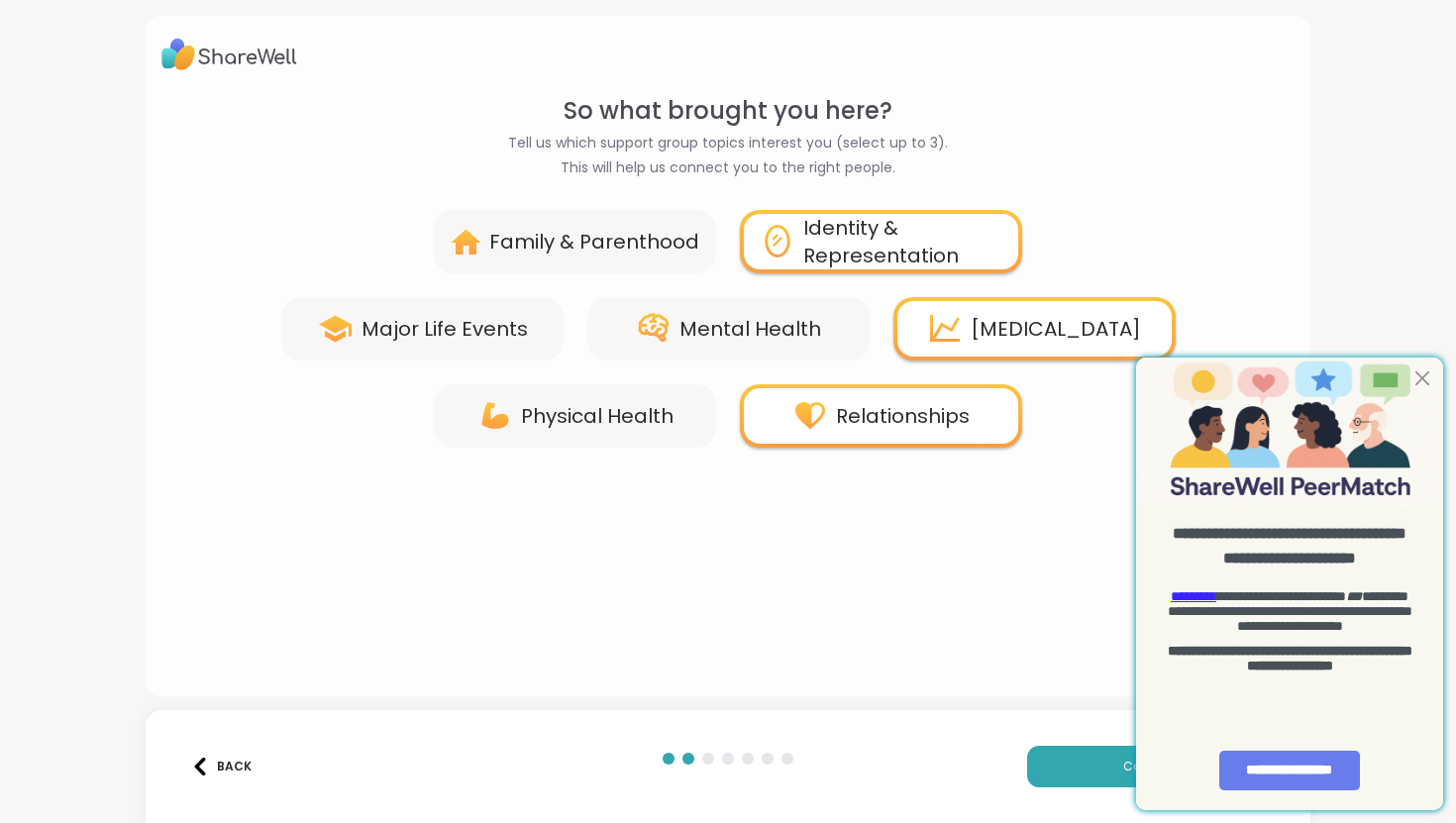 click on "Relationships" at bounding box center (881, 416) 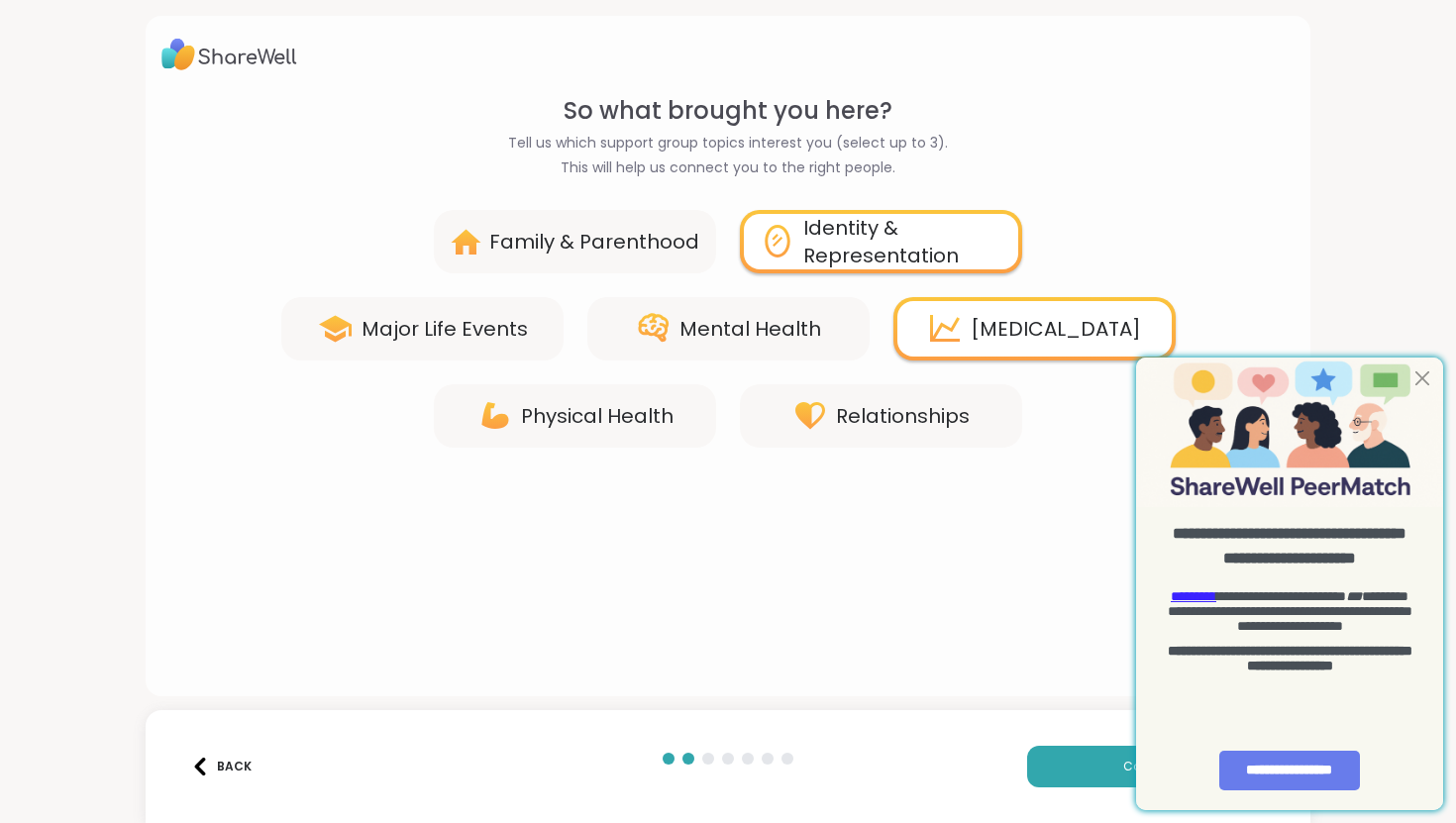 click on "Mental Health" at bounding box center [750, 329] 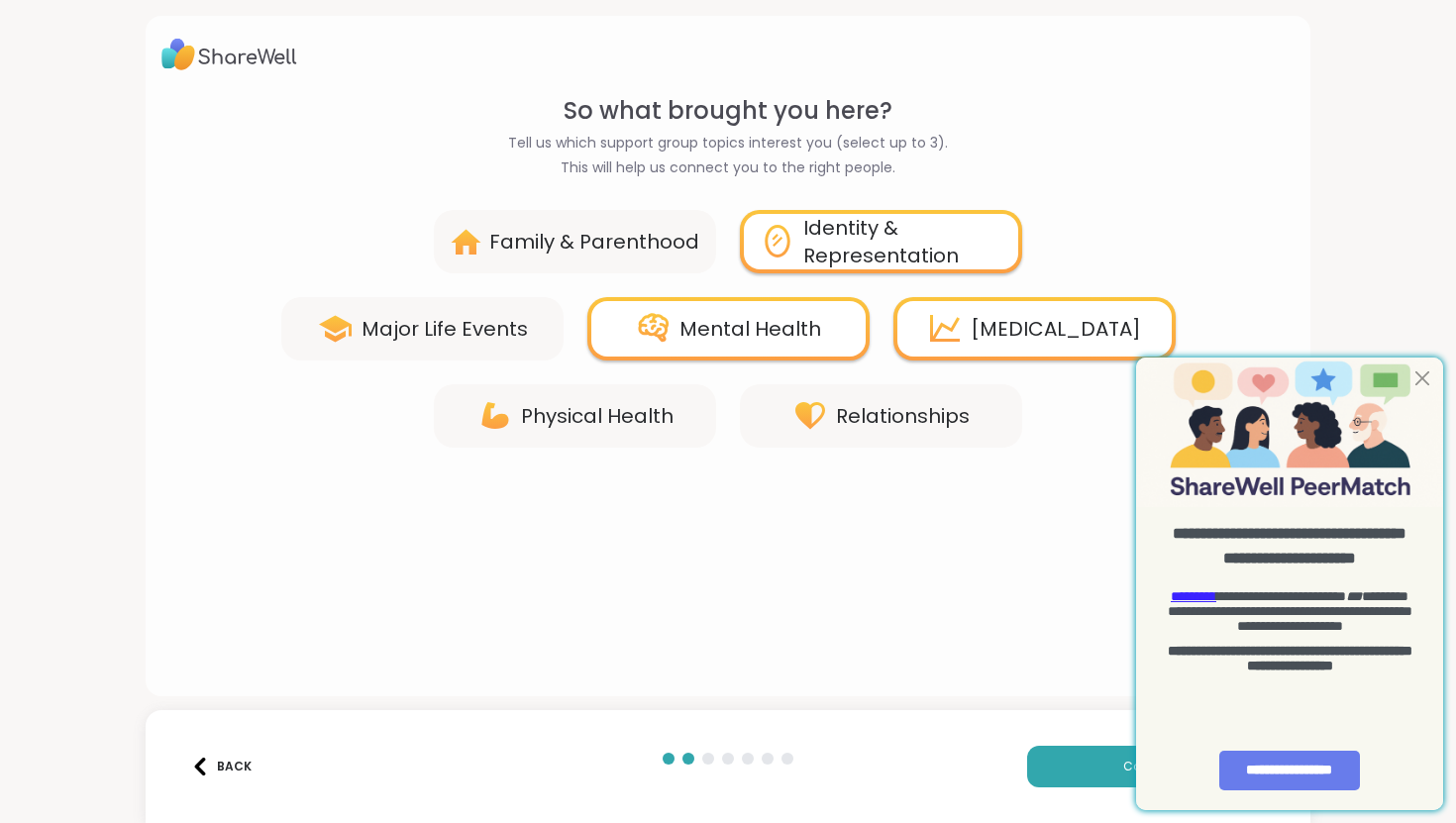 click on "Mental Health" at bounding box center [750, 329] 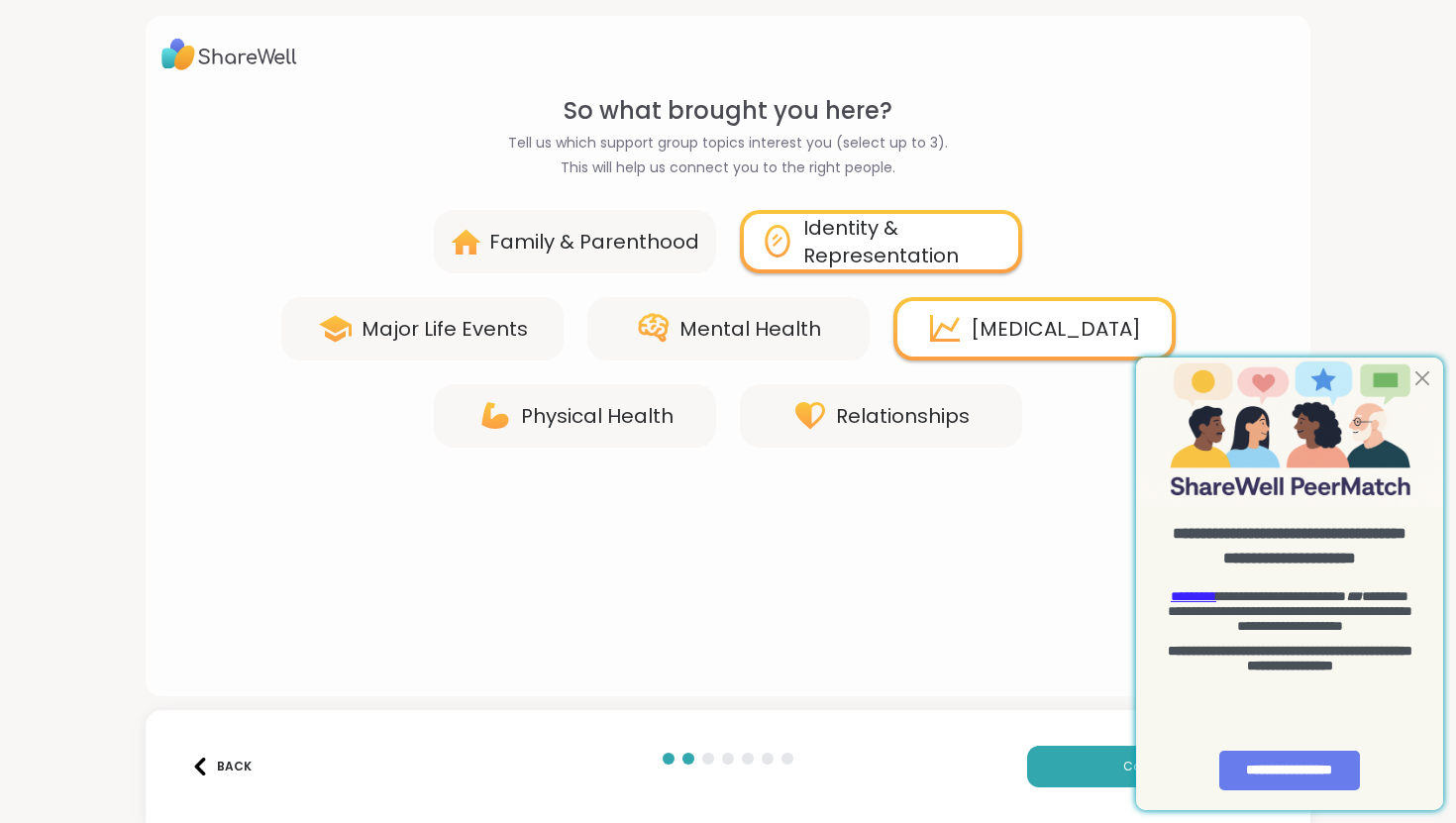 click on "Relationships" at bounding box center (902, 416) 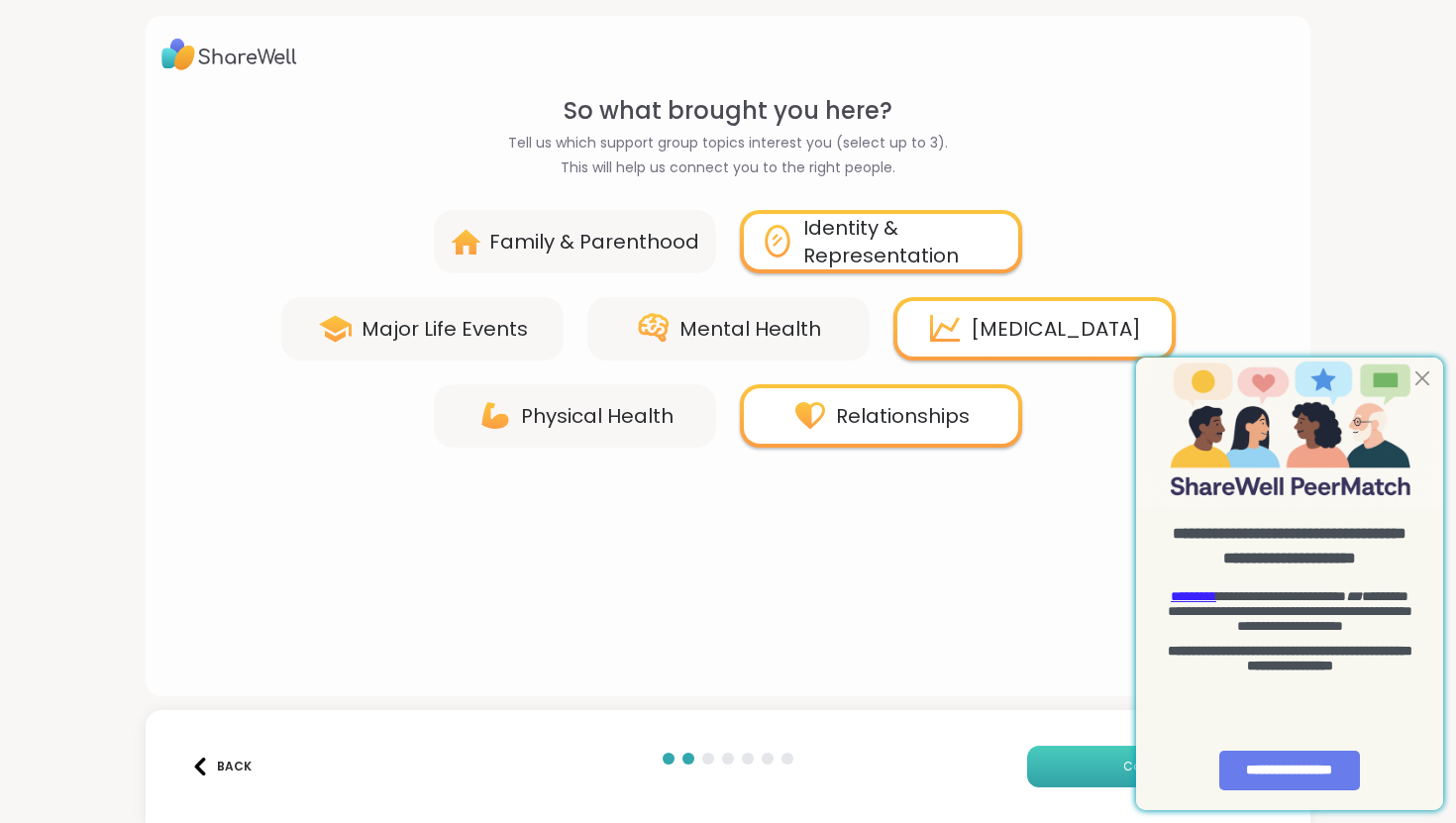 click on "Continue" at bounding box center [1151, 767] 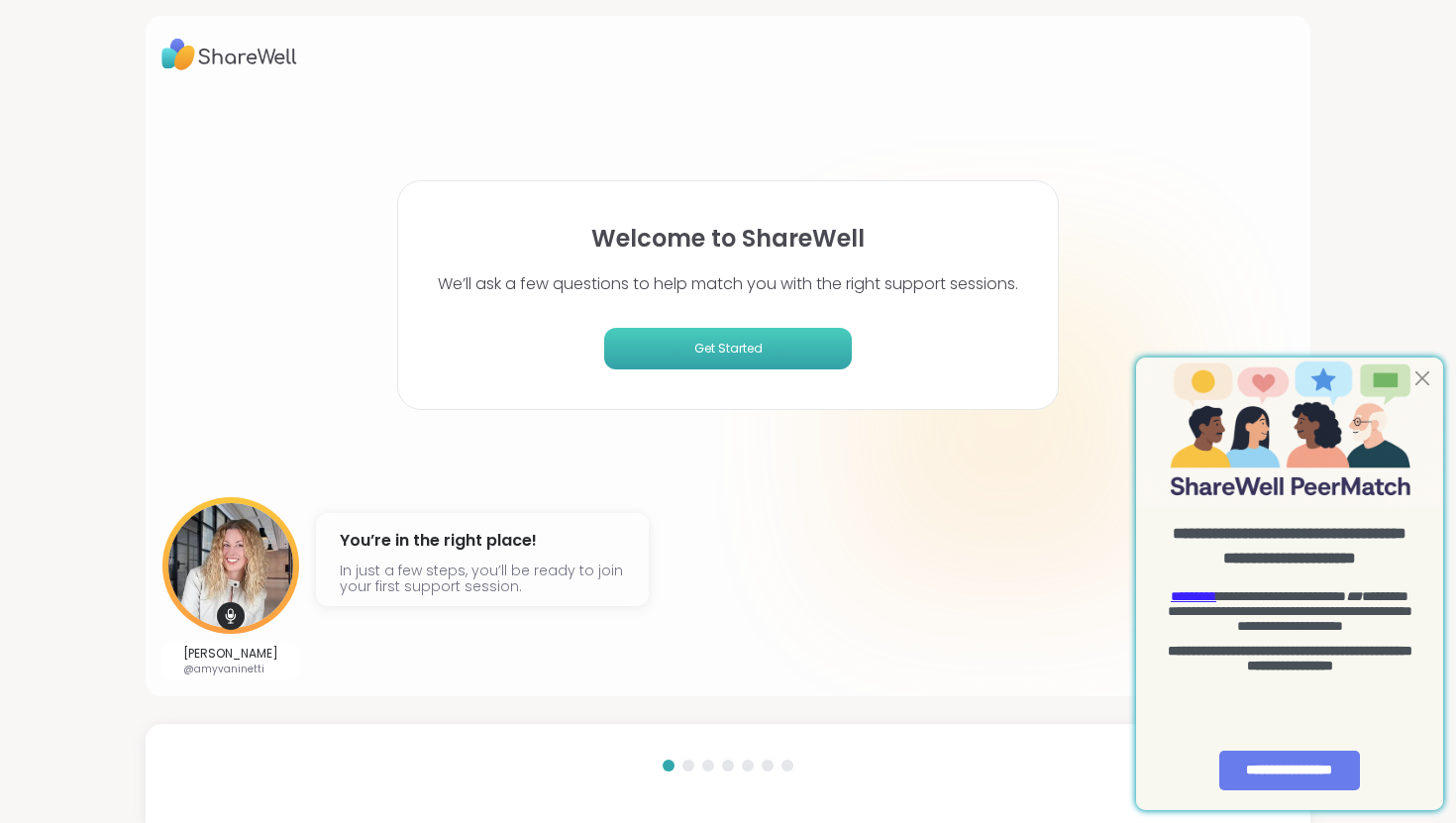 click on "Get Started" at bounding box center [728, 349] 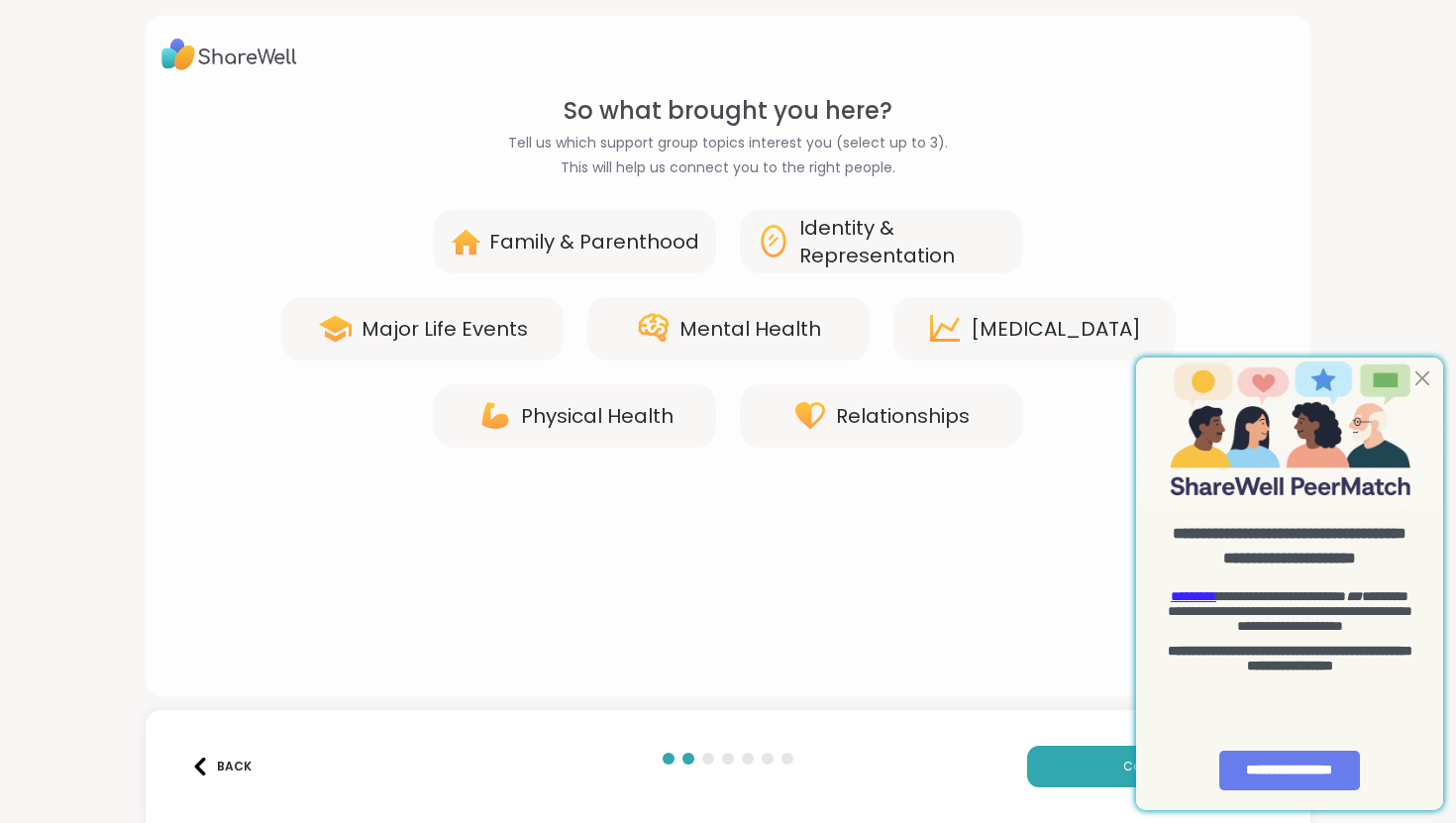 click on "[MEDICAL_DATA]" at bounding box center (1056, 329) 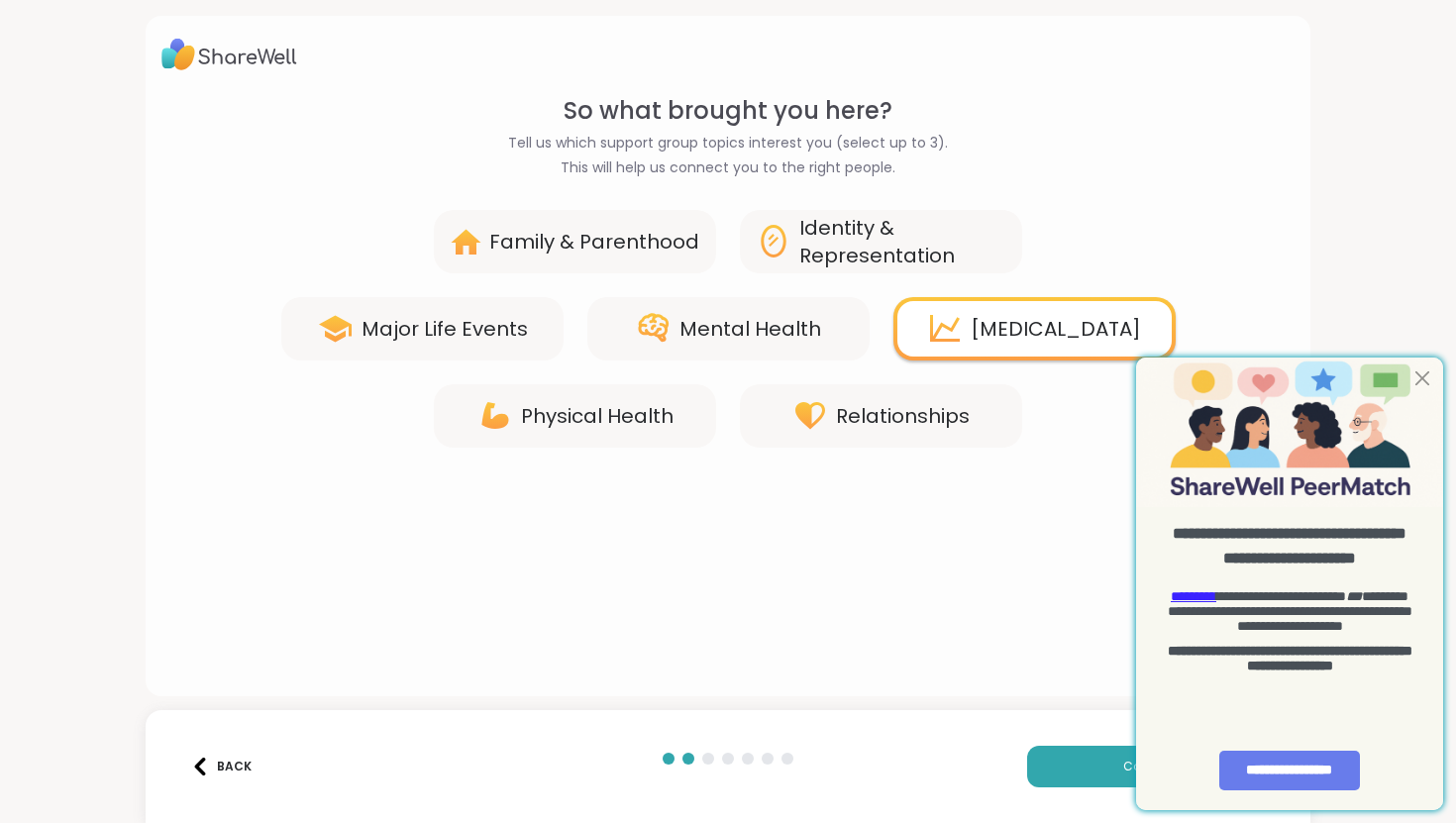 click on "Mental Health" at bounding box center [750, 329] 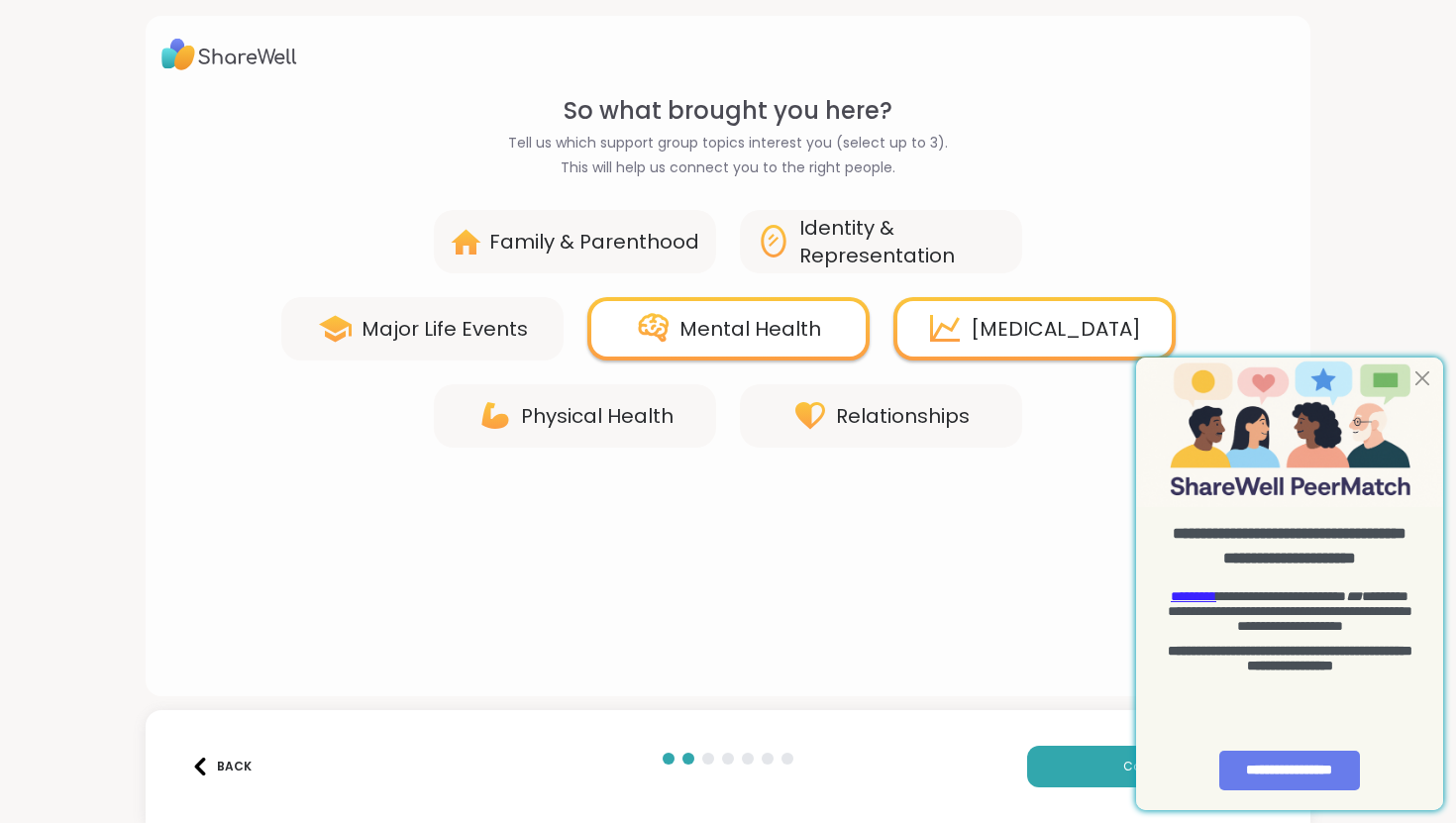 click 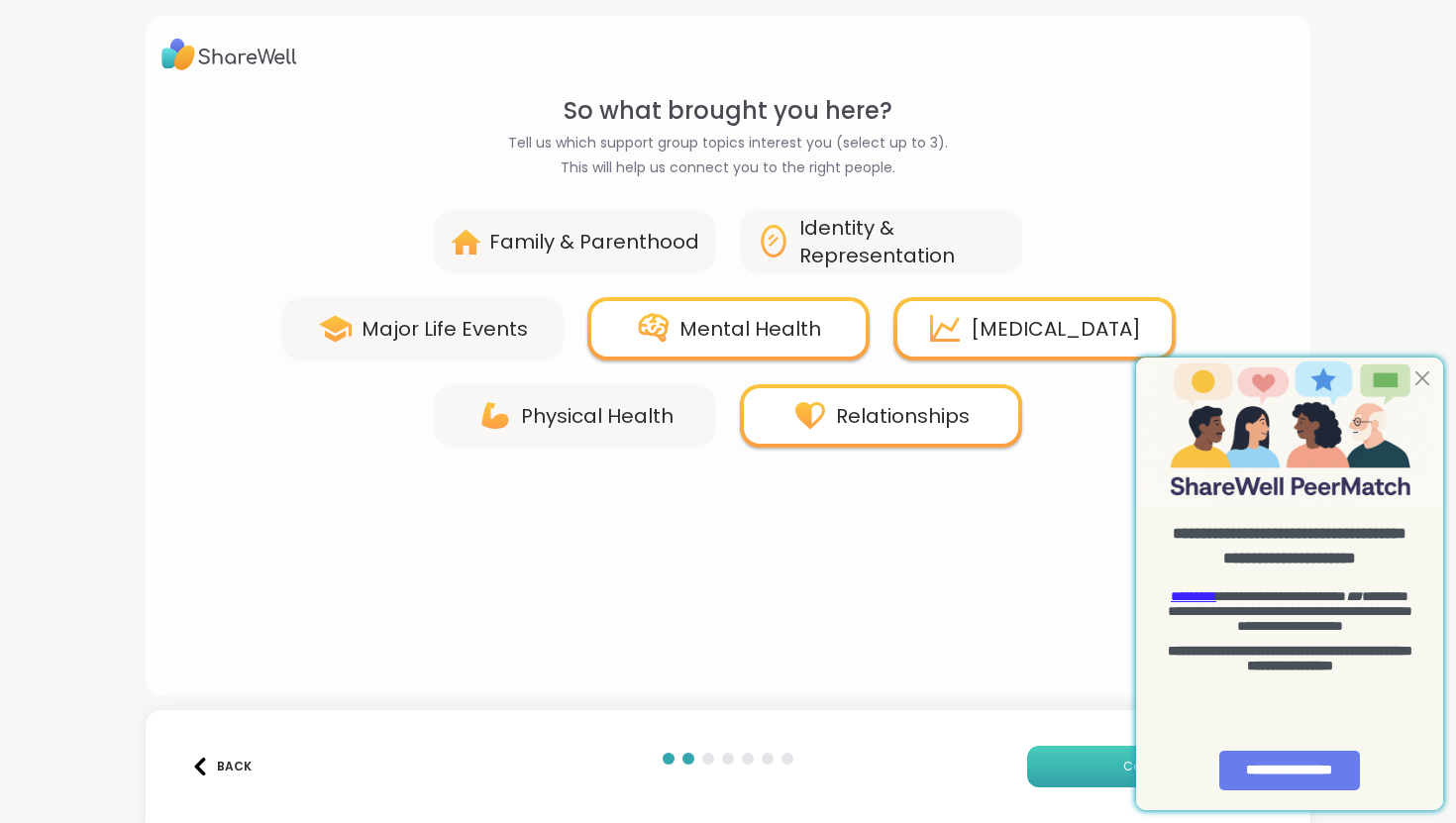 click on "Continue" at bounding box center (1151, 767) 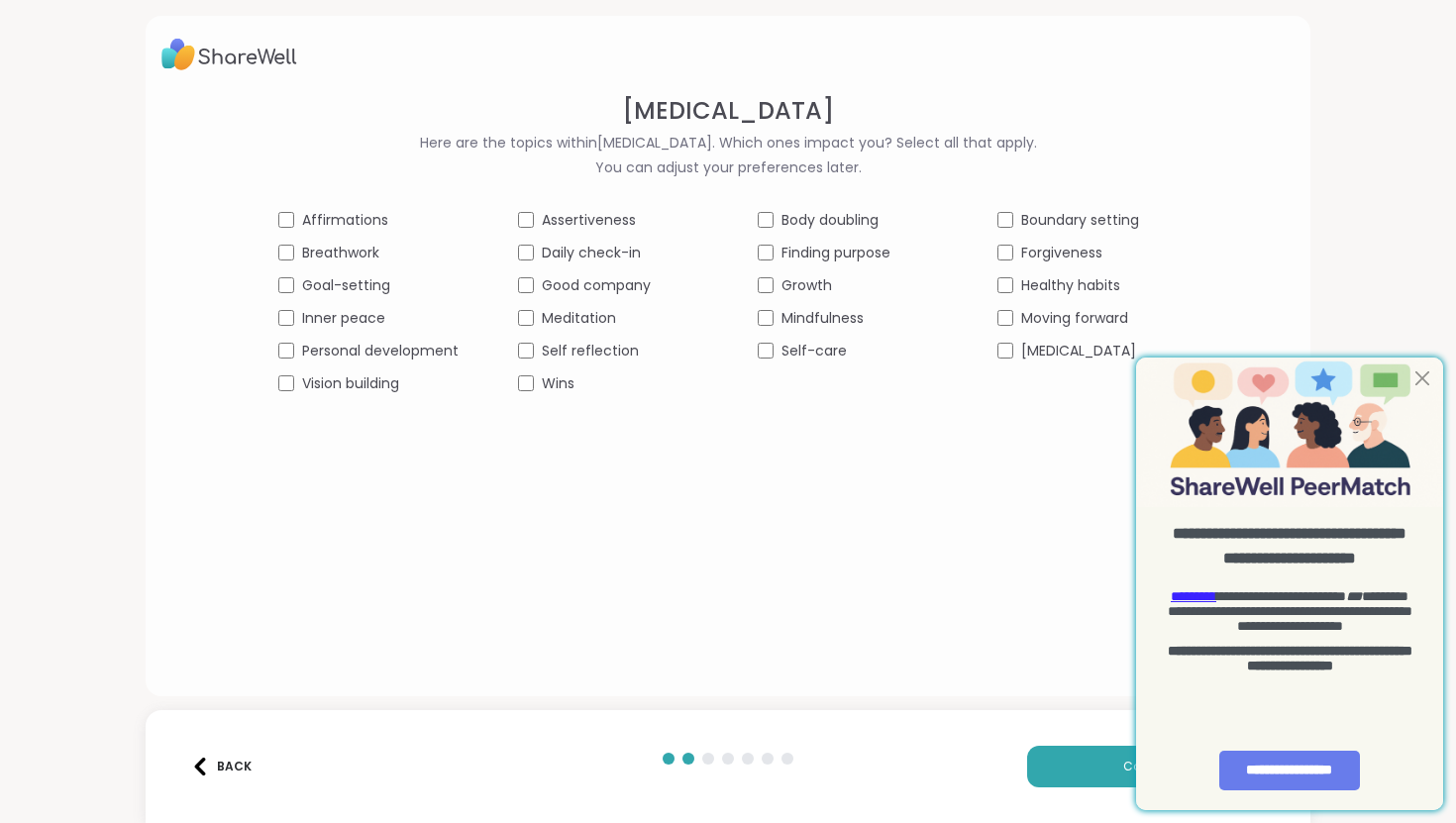 click on "Affirmations" at bounding box center (345, 220) 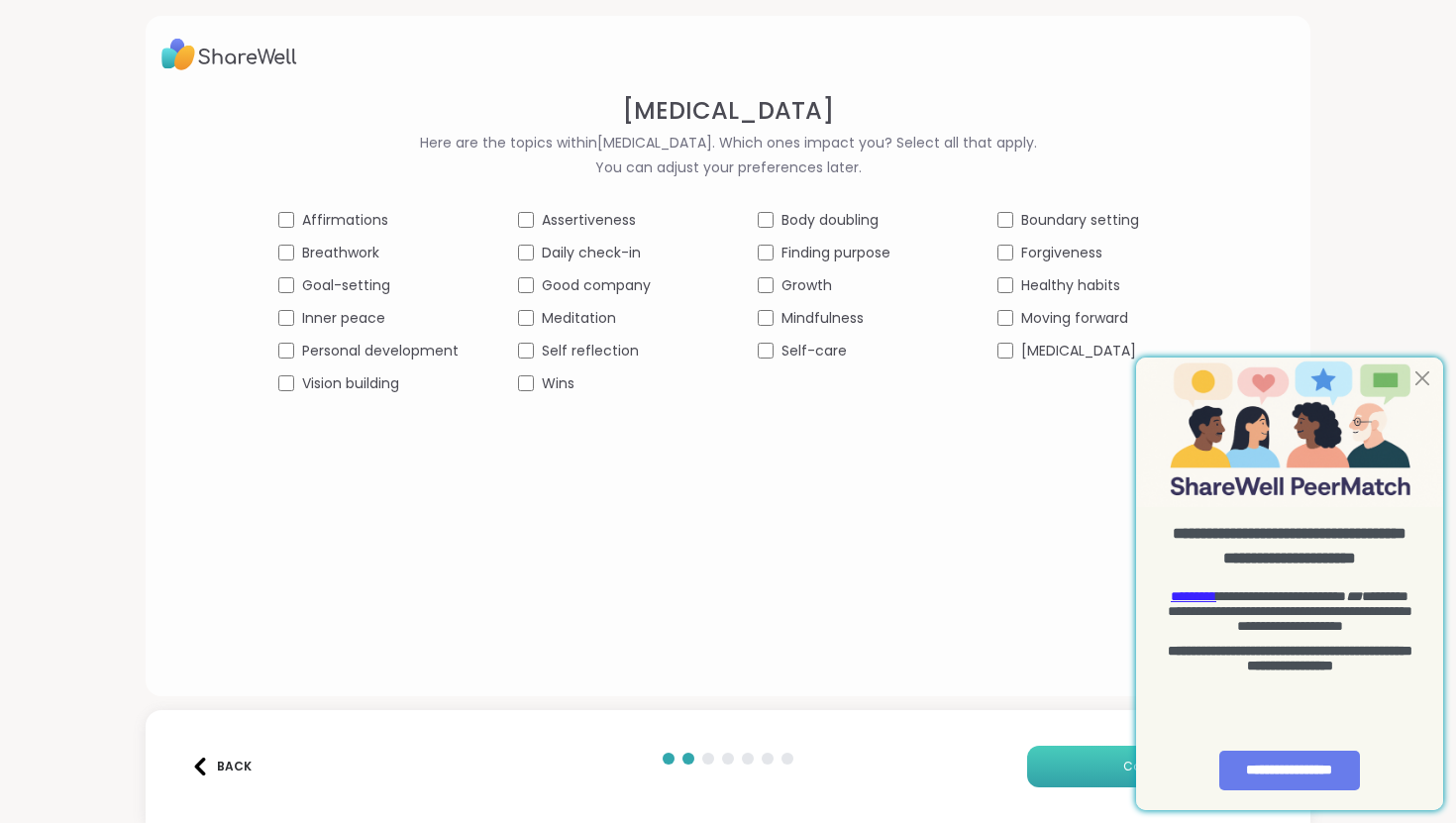 click on "Continue" at bounding box center [1151, 767] 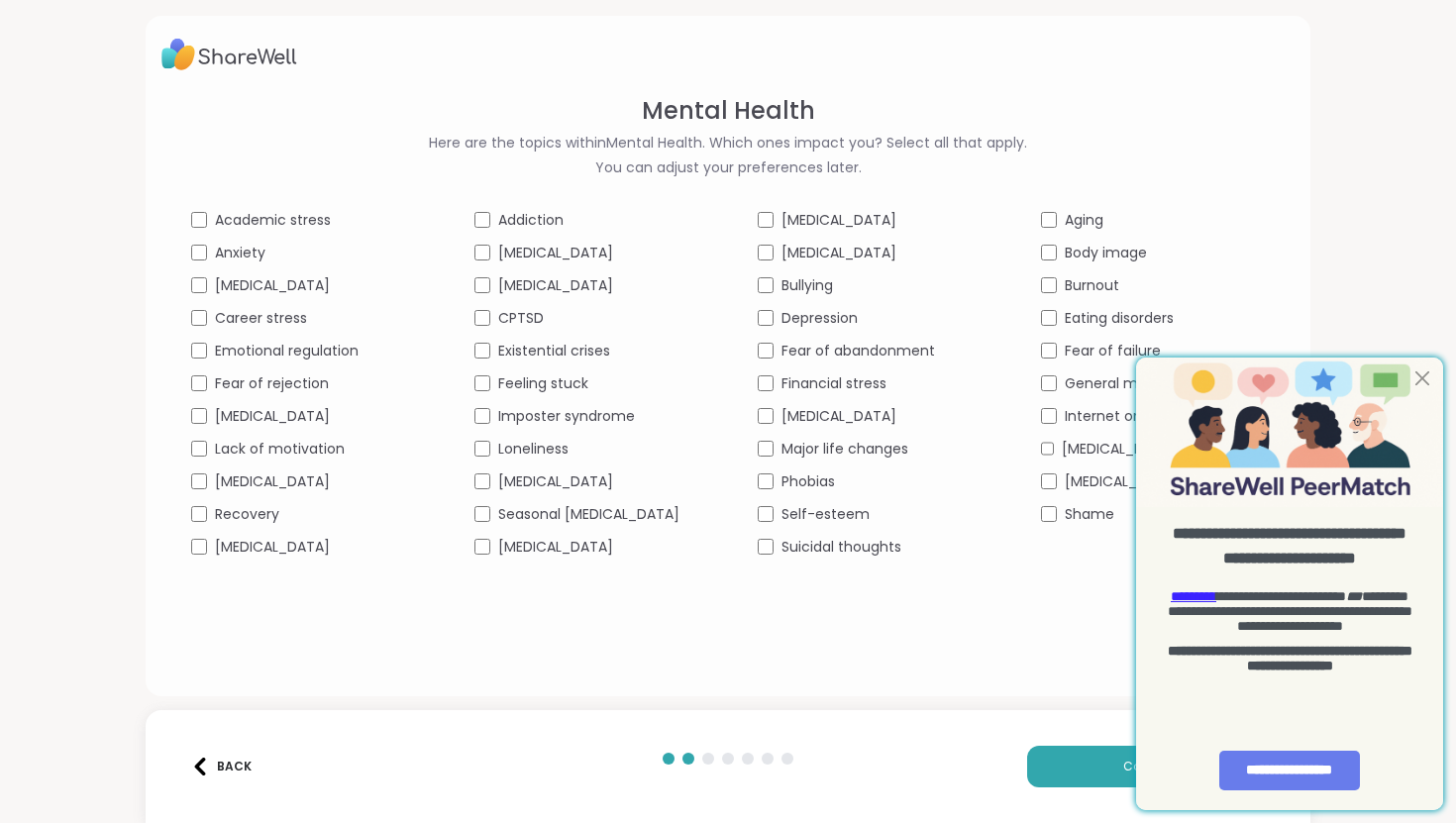 click on "[MEDICAL_DATA]" at bounding box center (556, 285) 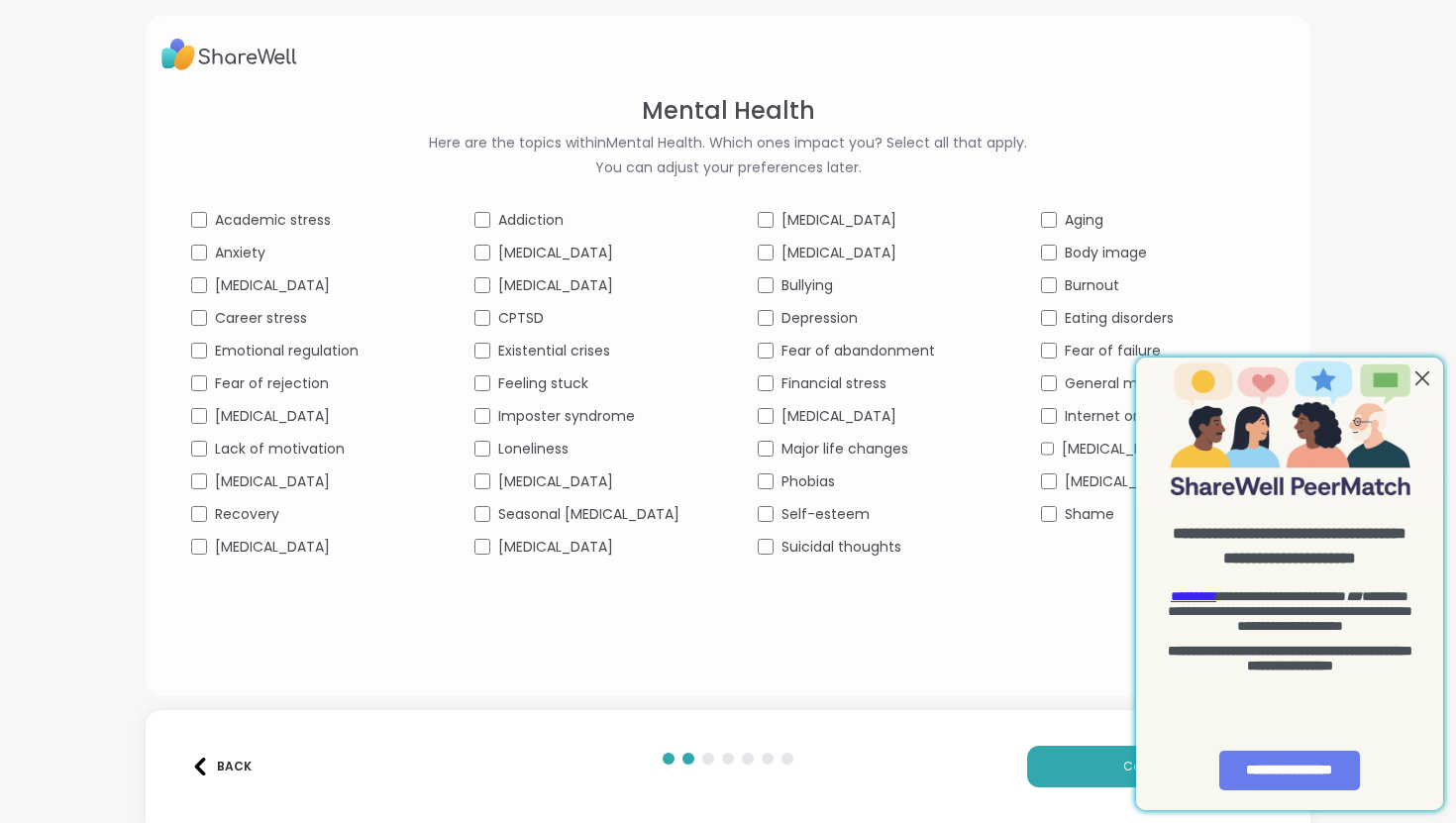 click at bounding box center (1422, 377) 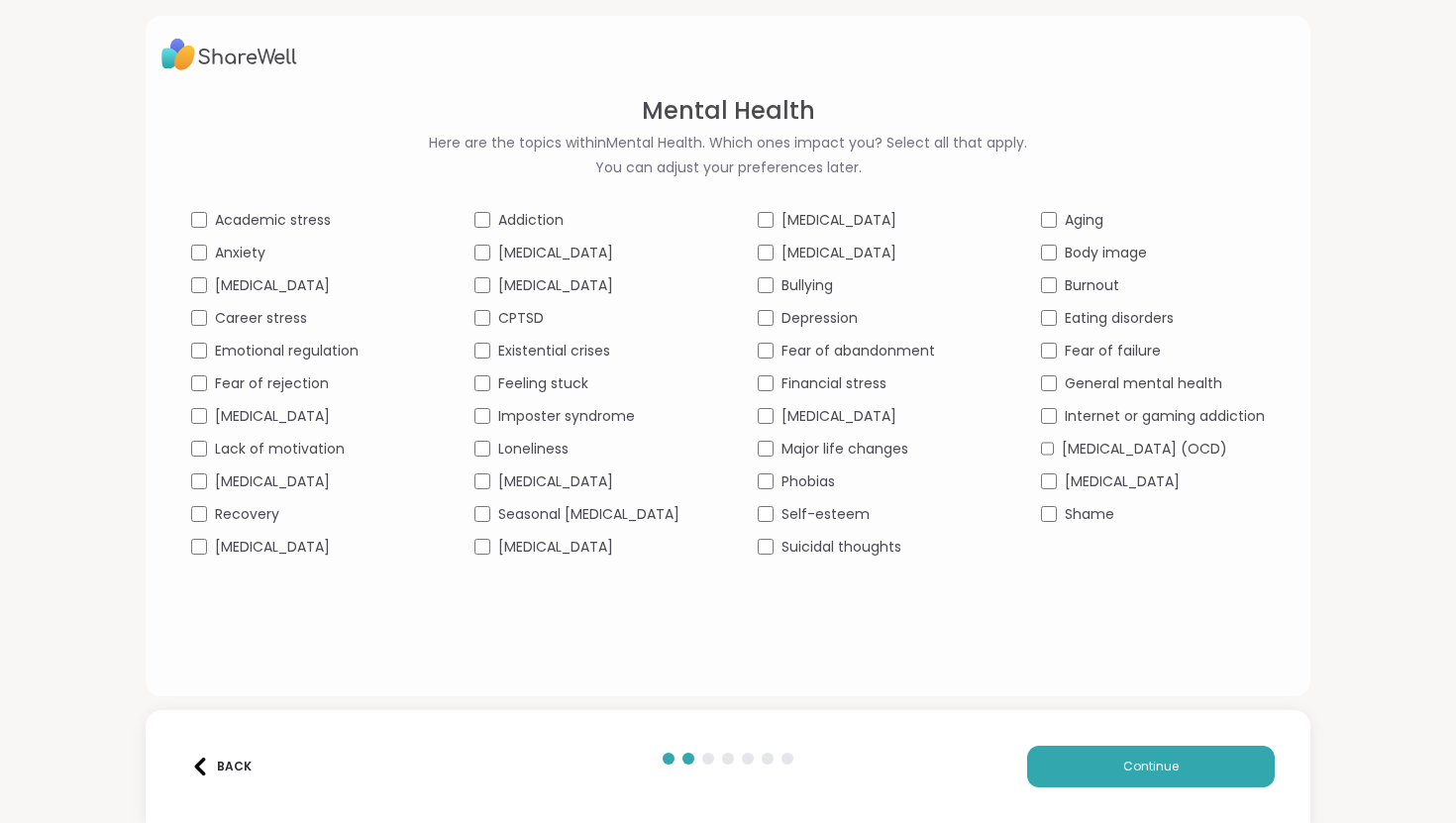 click on "General mental health" at bounding box center [1143, 383] 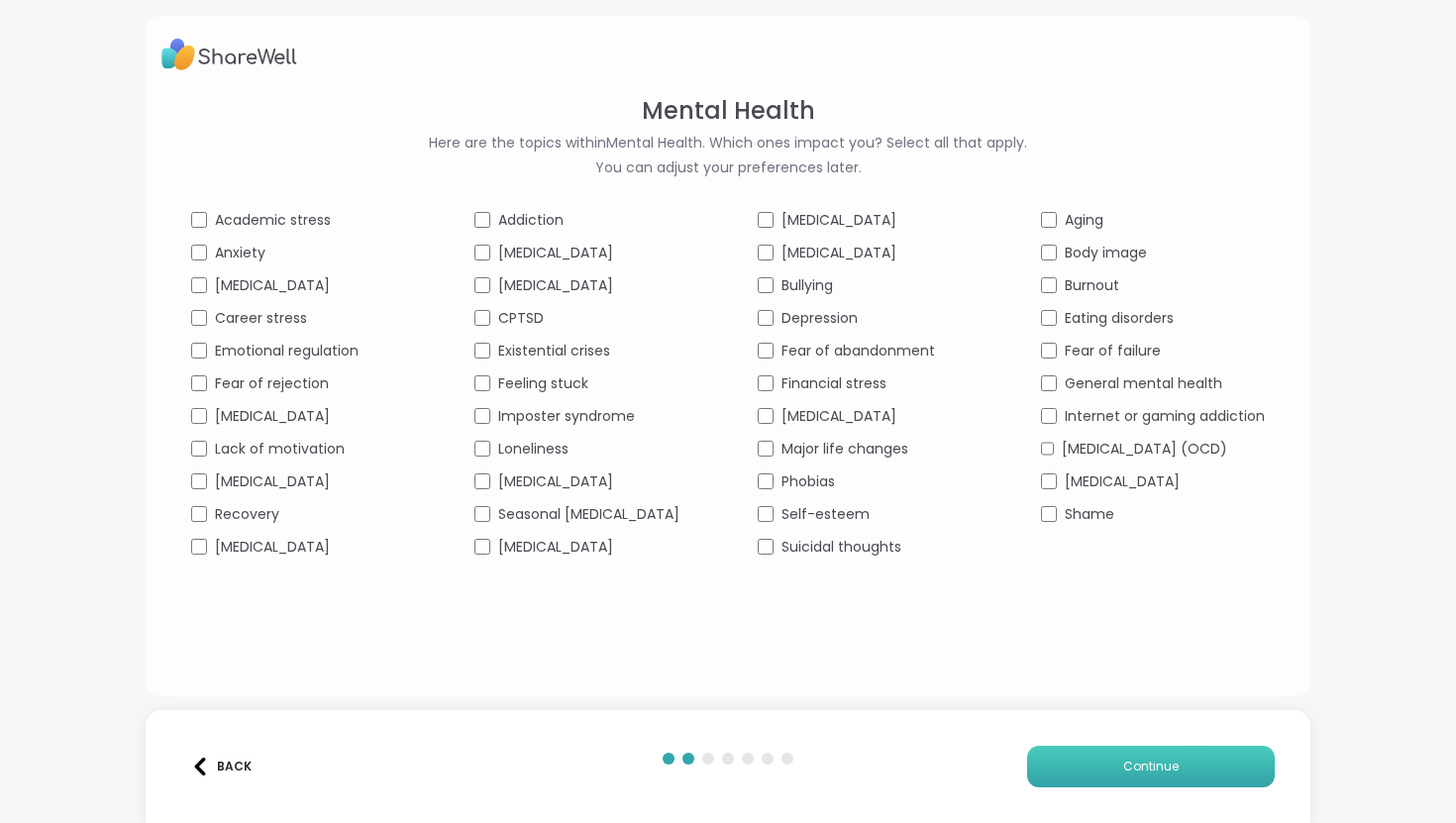 click on "Continue" at bounding box center (1151, 767) 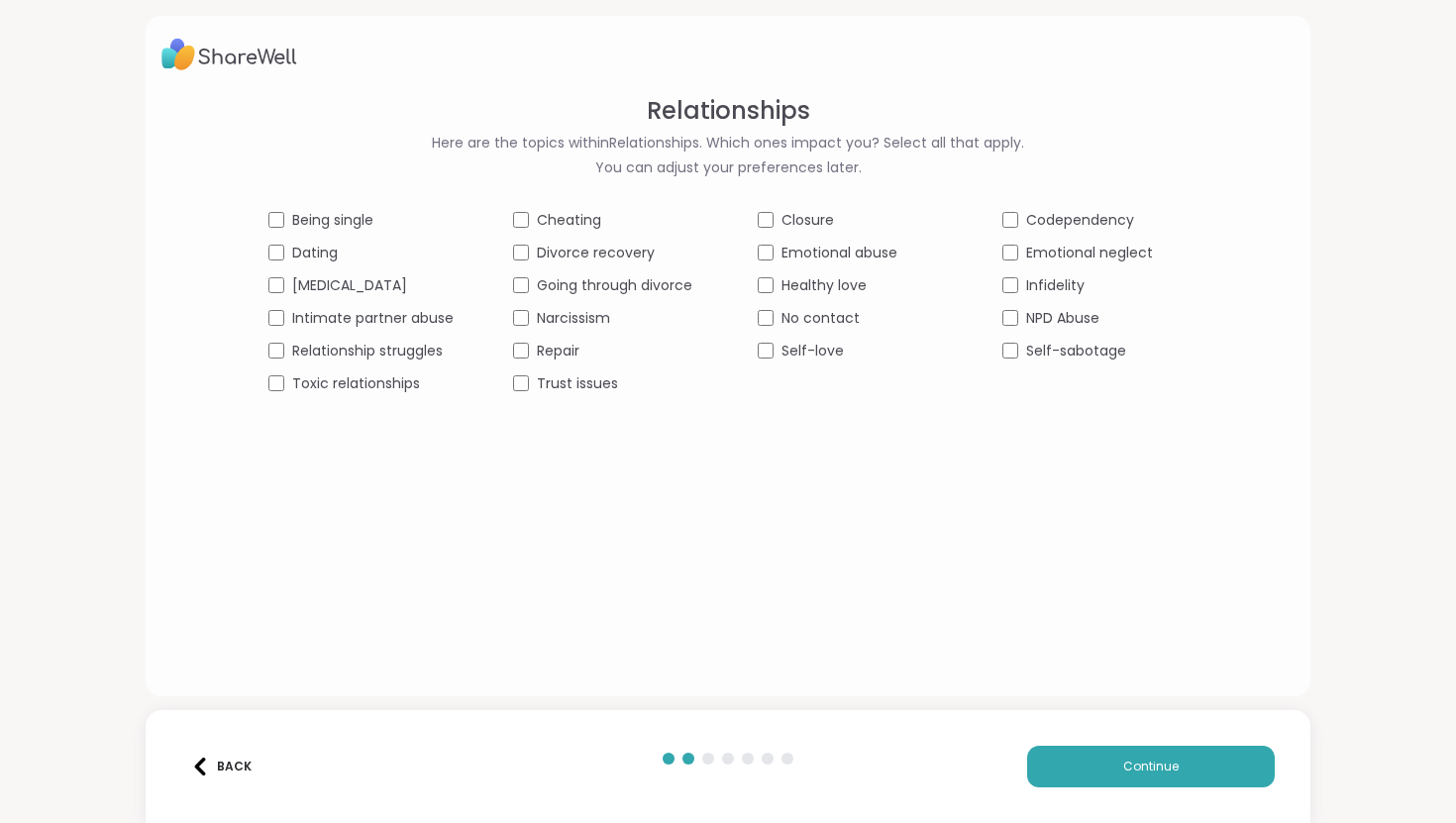 click on "Codependency" at bounding box center [1080, 220] 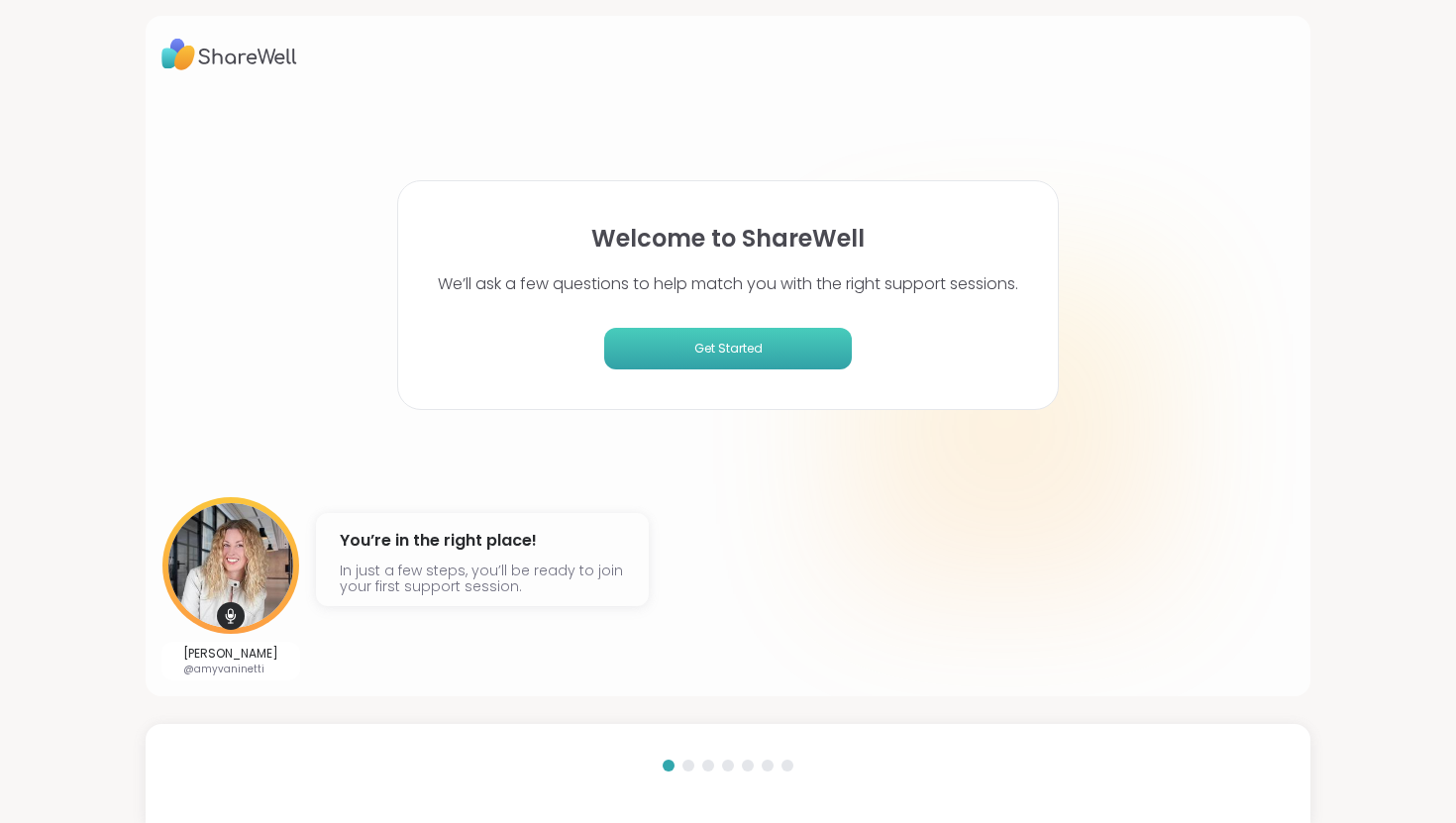 click on "Get Started" at bounding box center (728, 349) 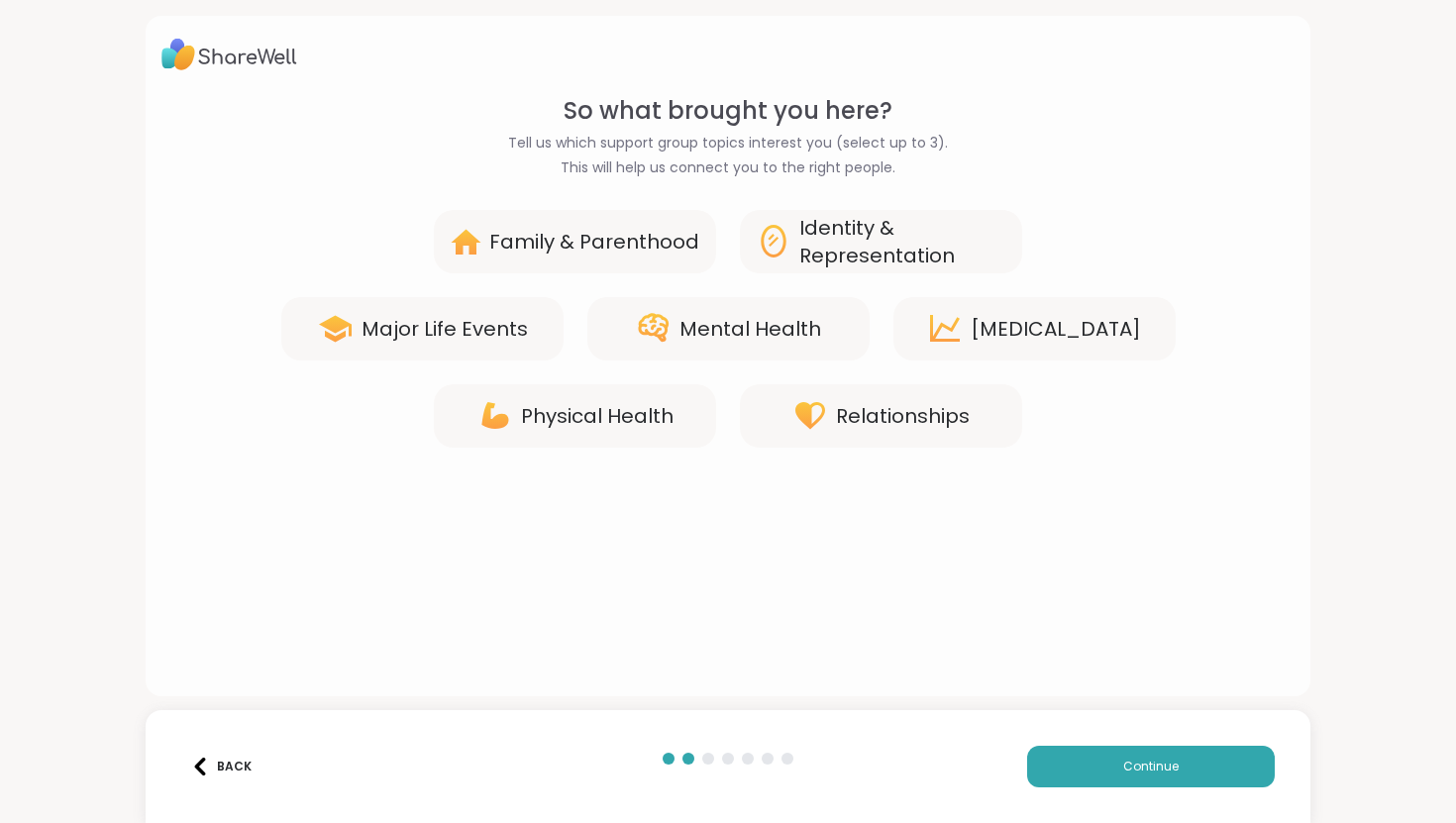 click on "[MEDICAL_DATA]" at bounding box center (1056, 329) 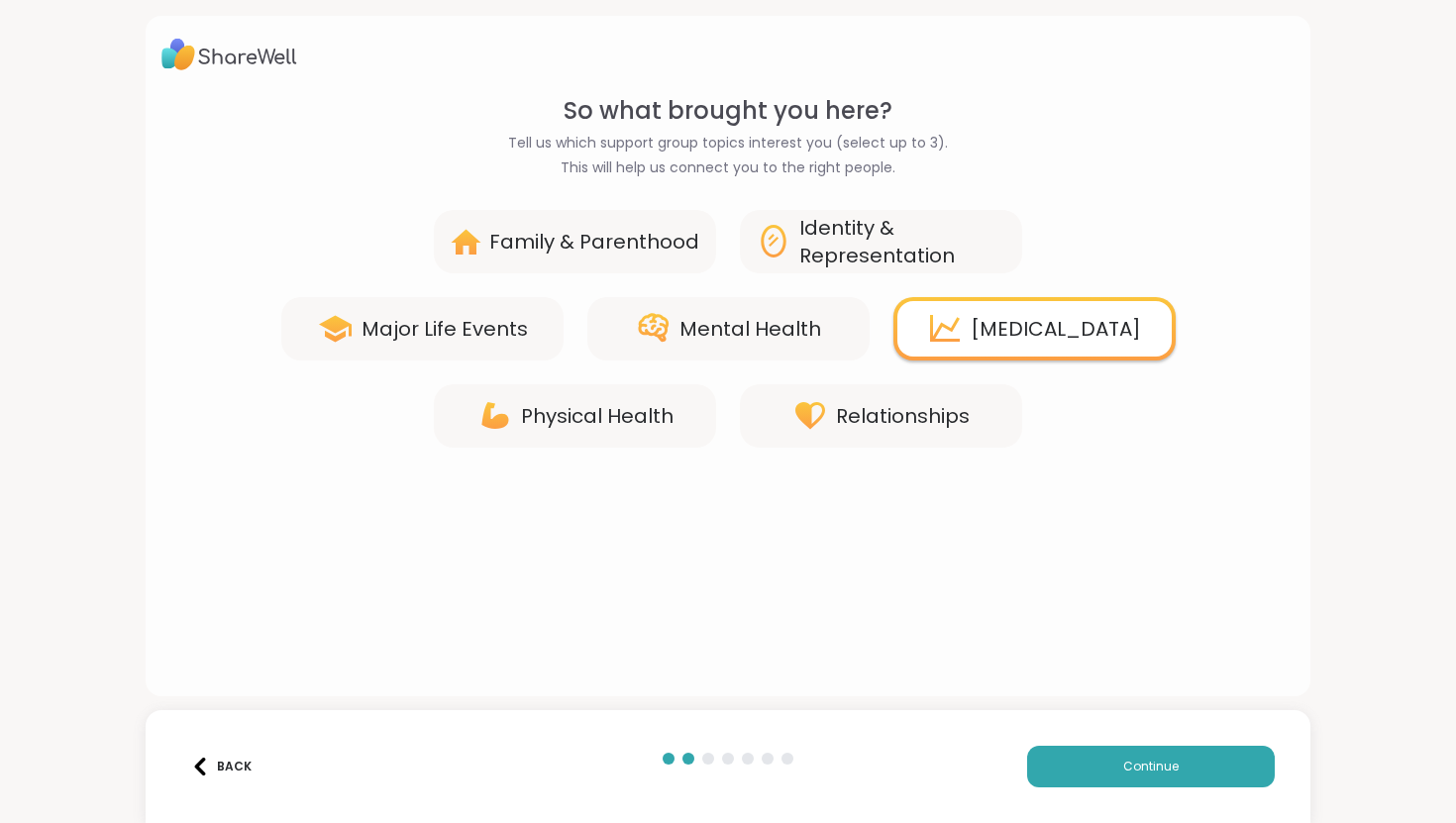 click on "Mental Health" at bounding box center [750, 329] 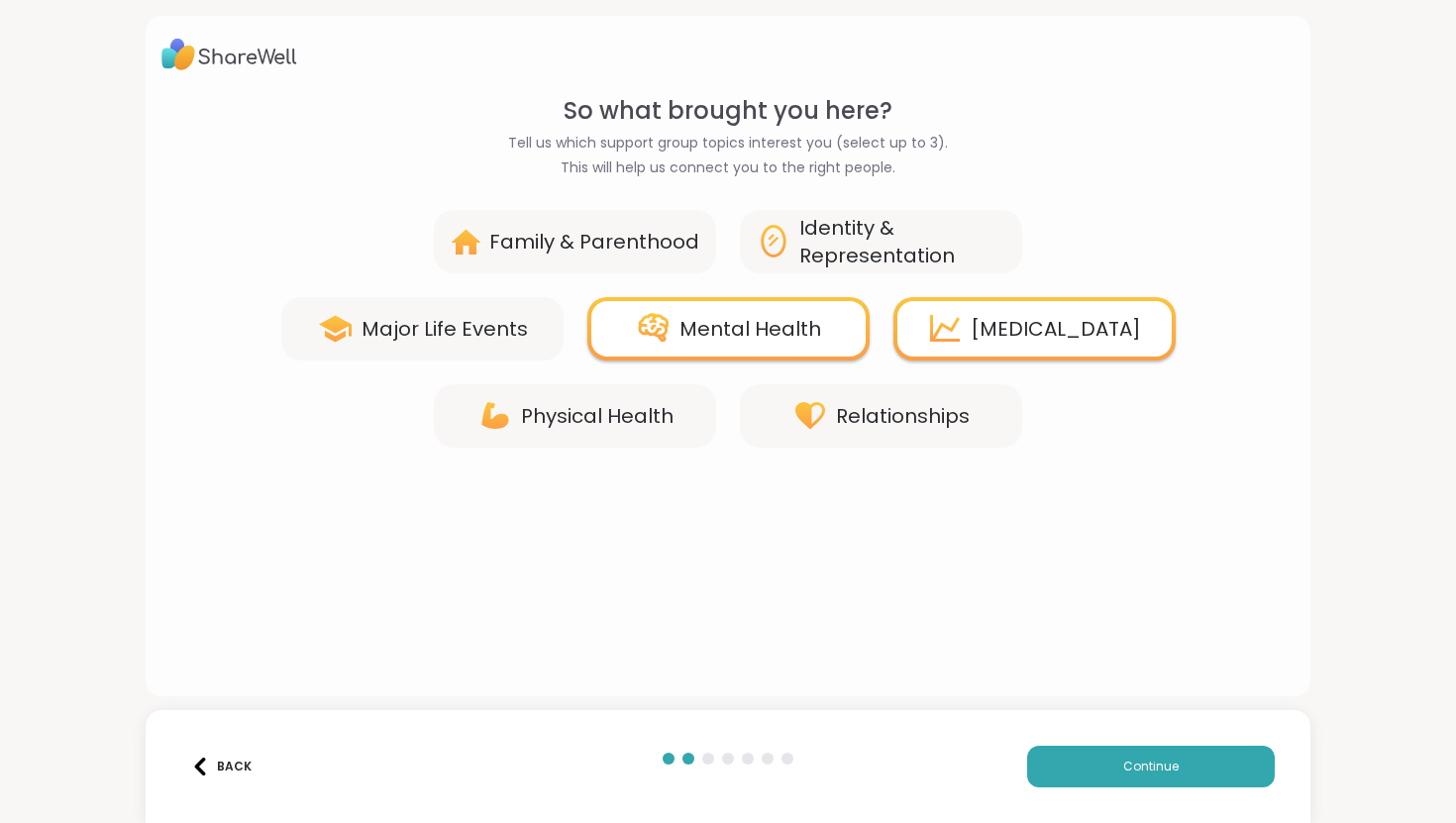 click on "Major Life Events" at bounding box center (445, 329) 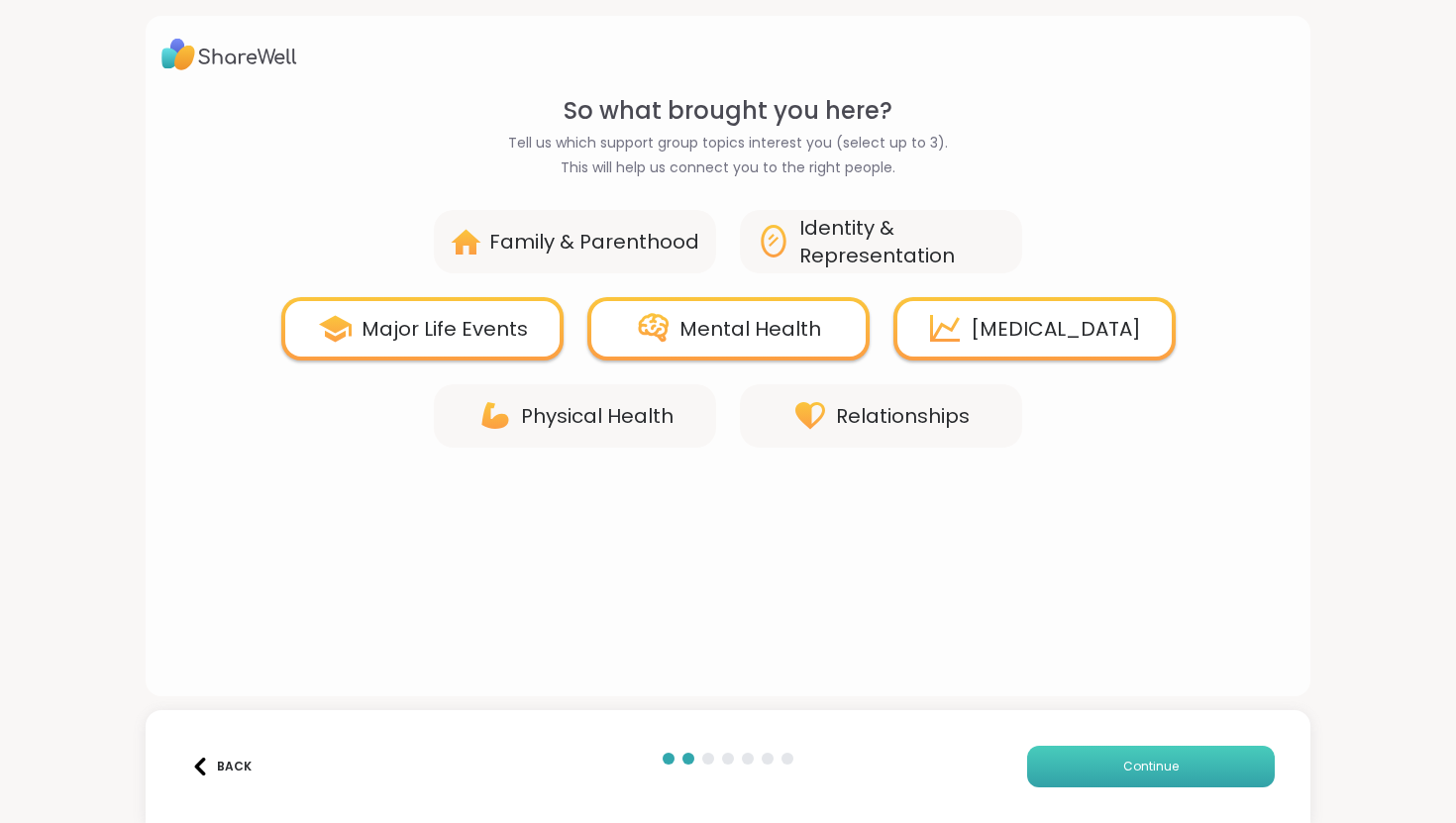 click on "Continue" at bounding box center [1151, 767] 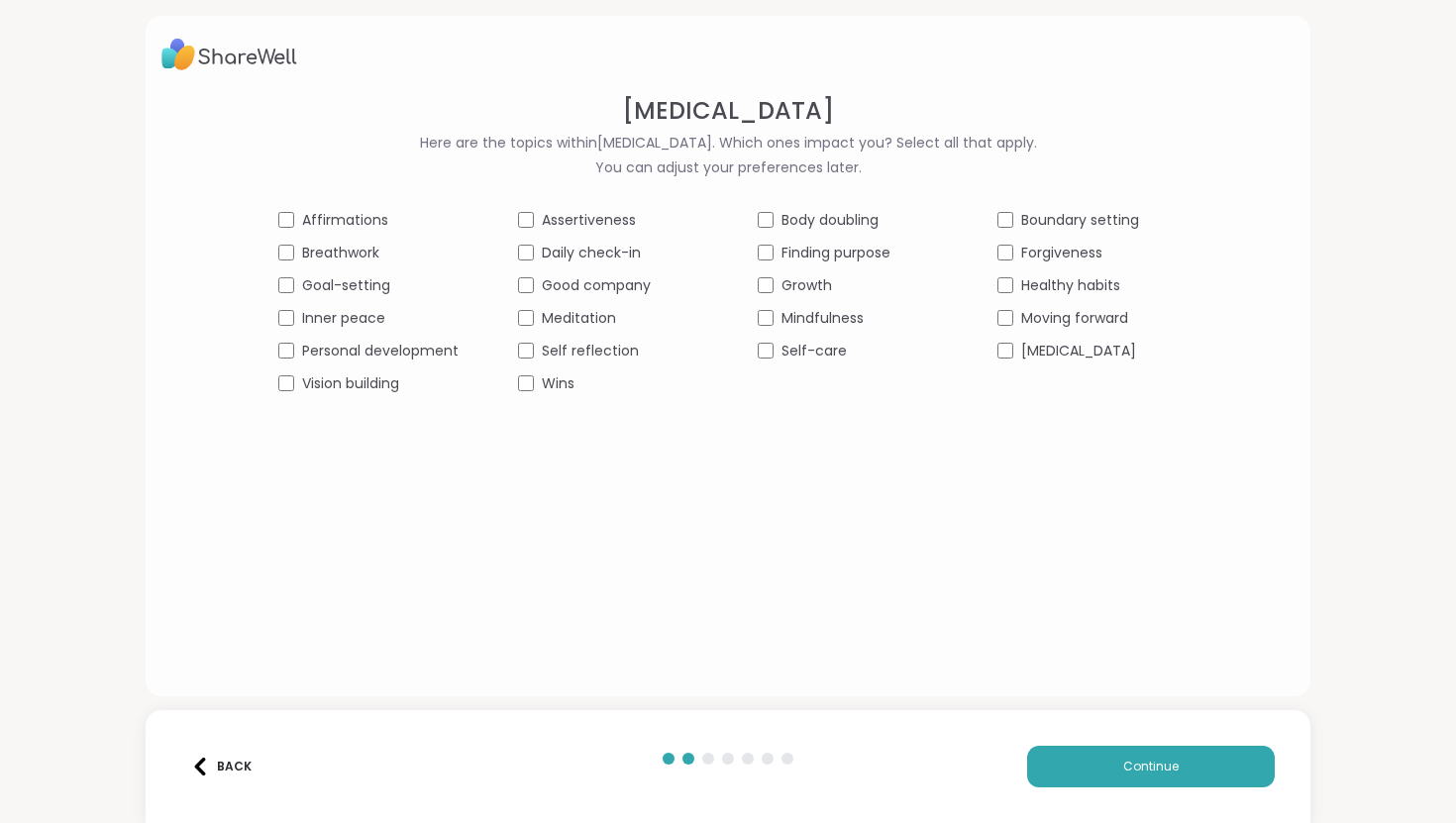 click on "Affirmations" at bounding box center [345, 220] 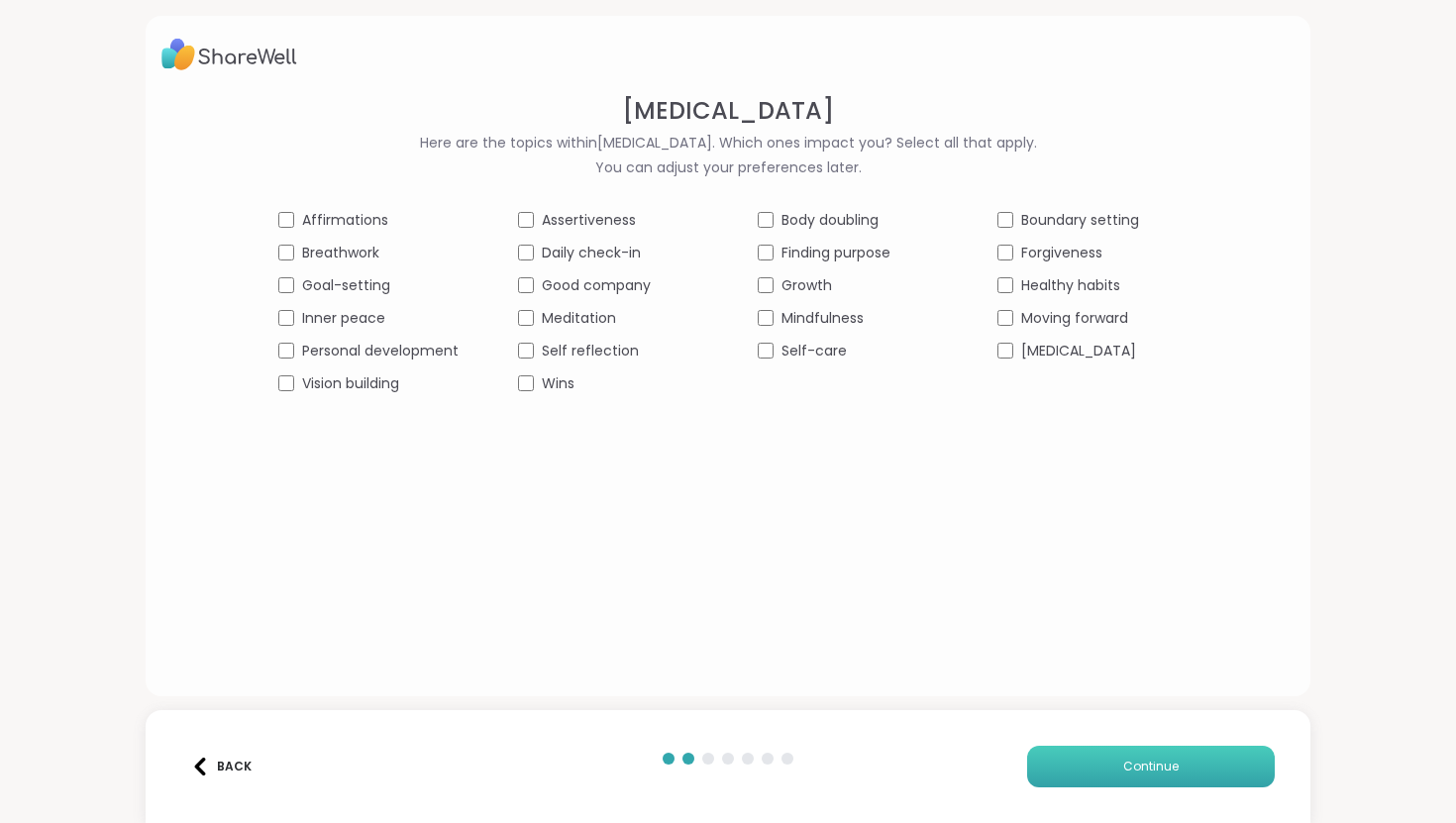 click on "Continue" at bounding box center (1151, 767) 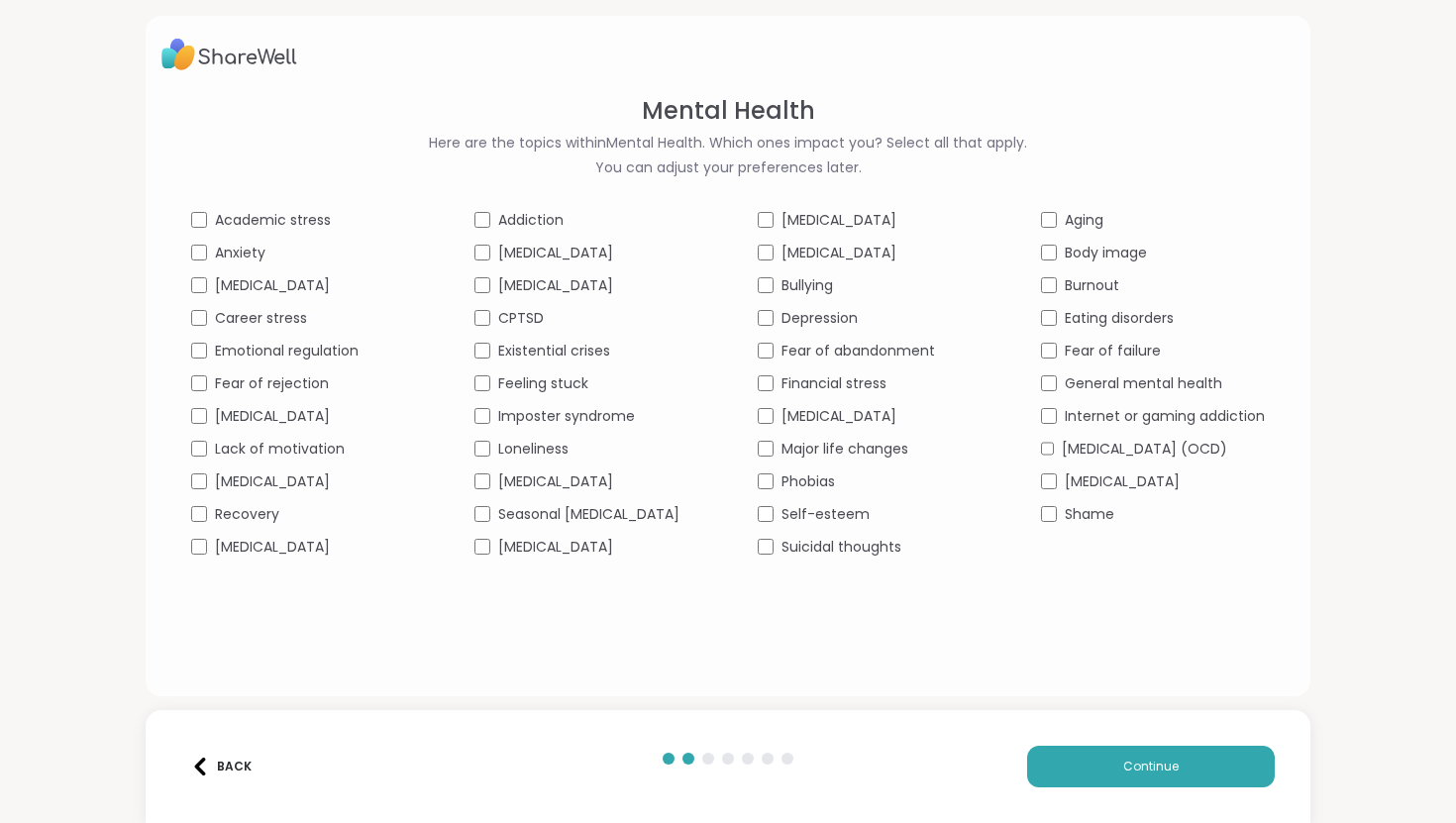 click on "Anxiety" at bounding box center [240, 253] 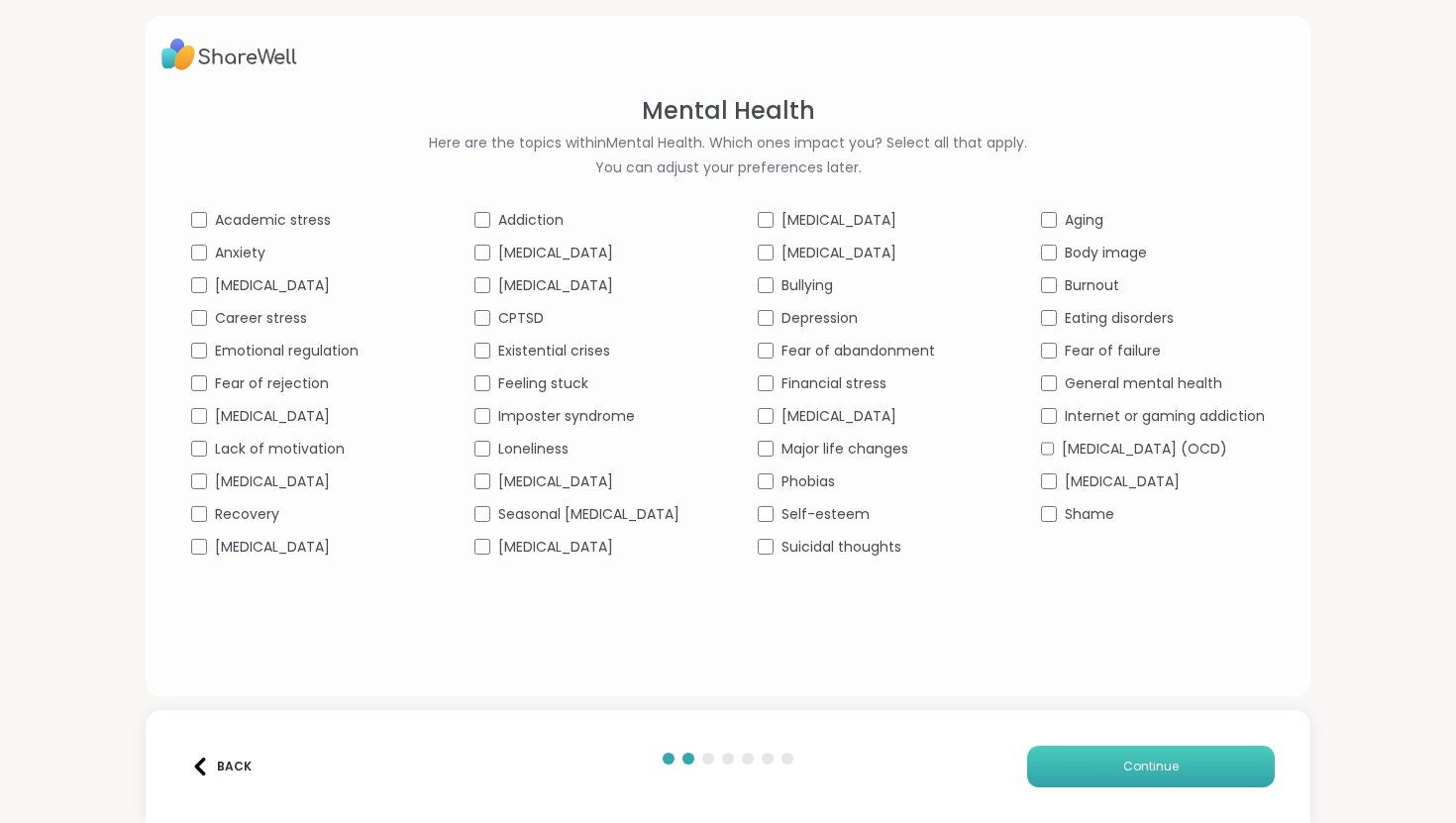 click on "Continue" at bounding box center (1151, 767) 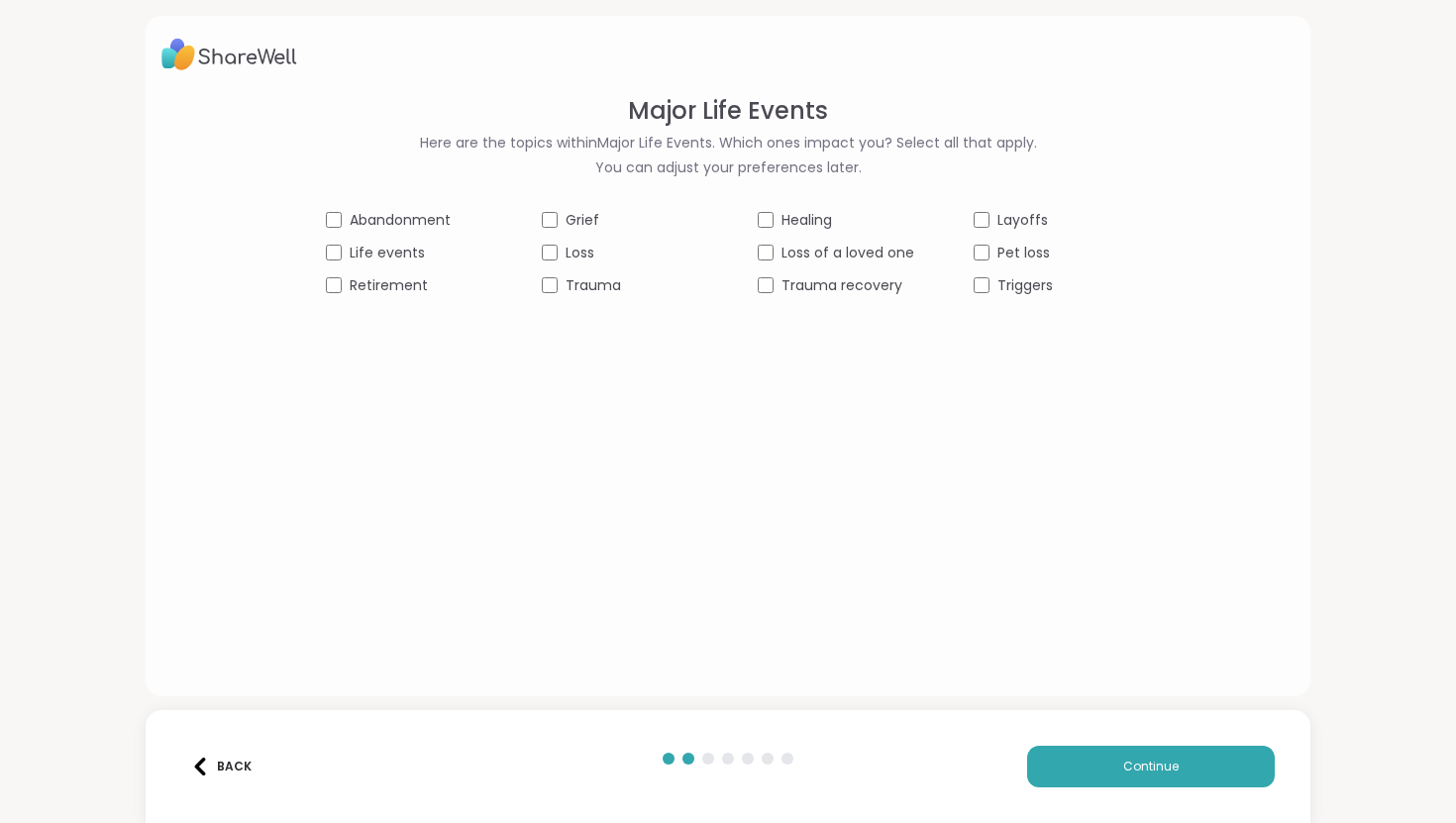 click on "Life events" at bounding box center (387, 253) 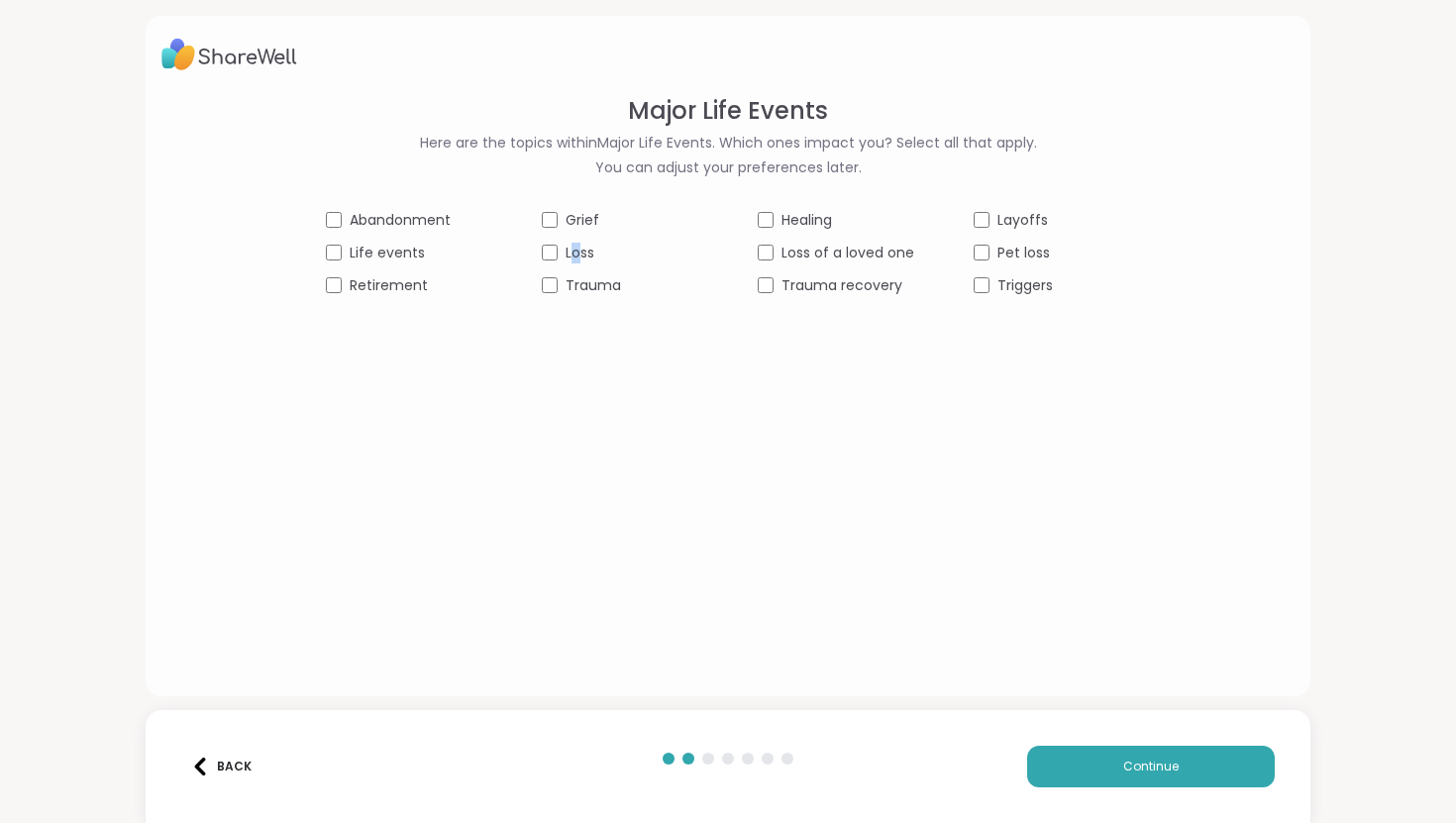 click on "Loss" at bounding box center [579, 253] 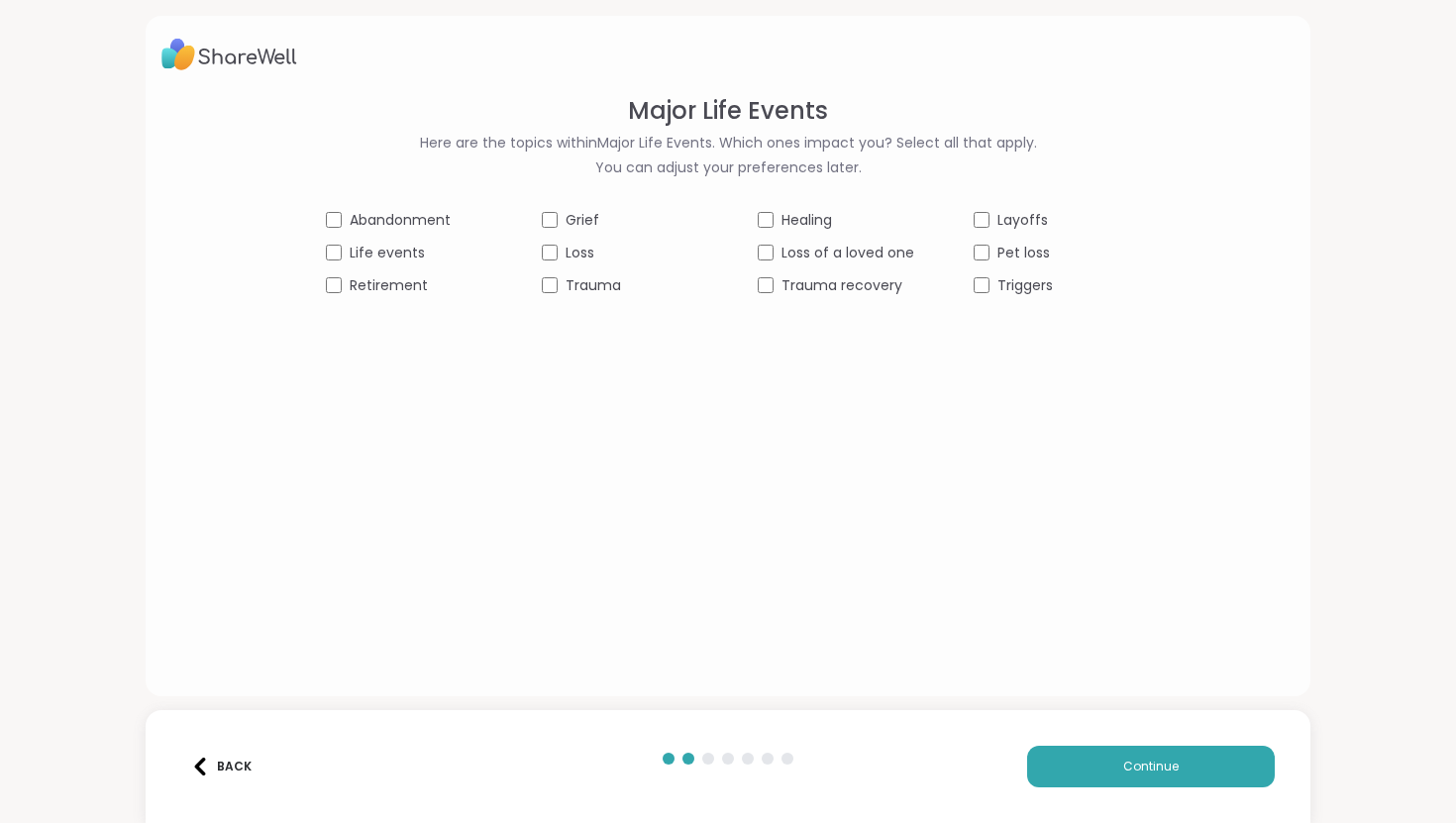 click on "Healing" at bounding box center (806, 220) 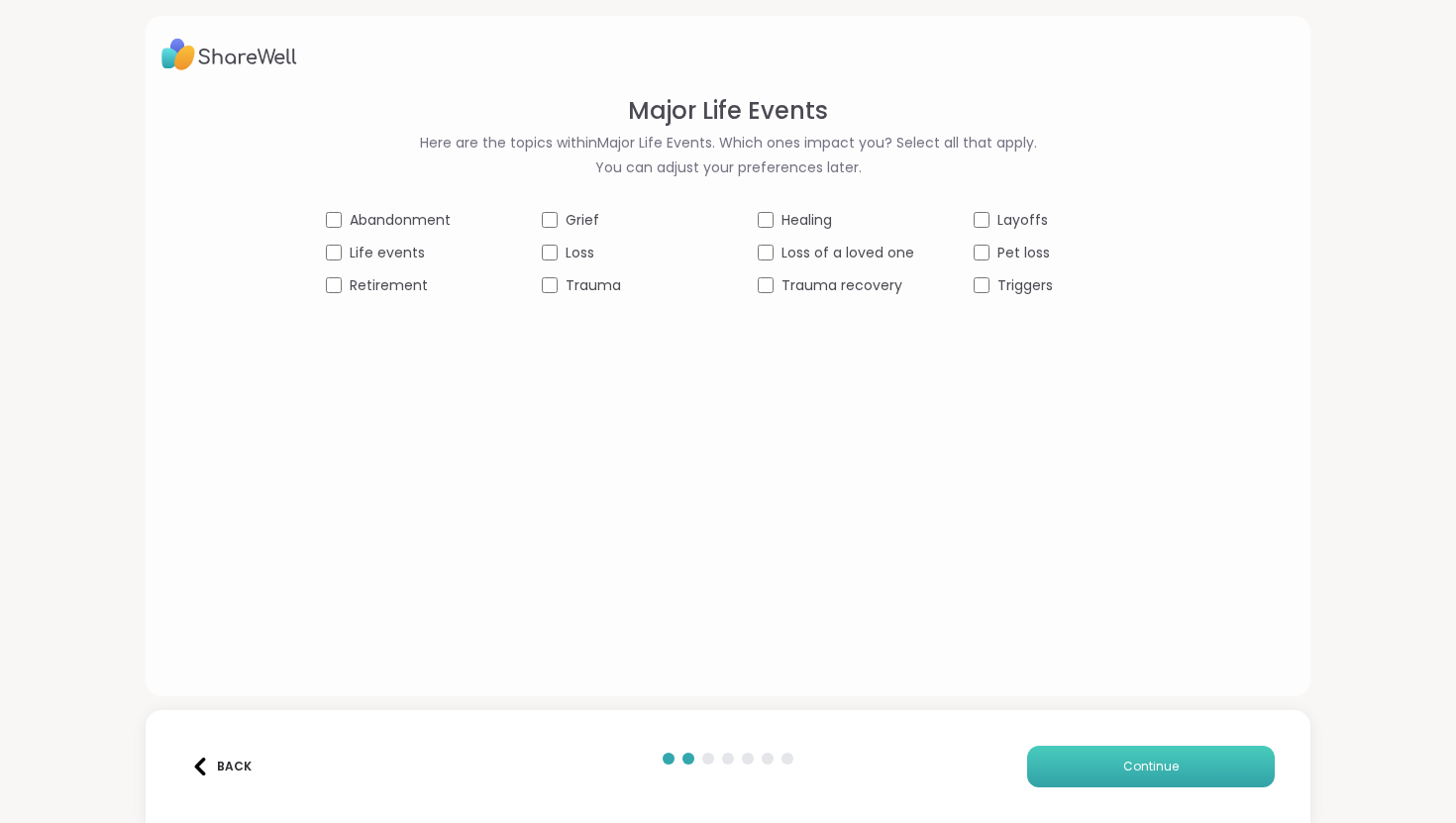 click on "Continue" at bounding box center [1151, 767] 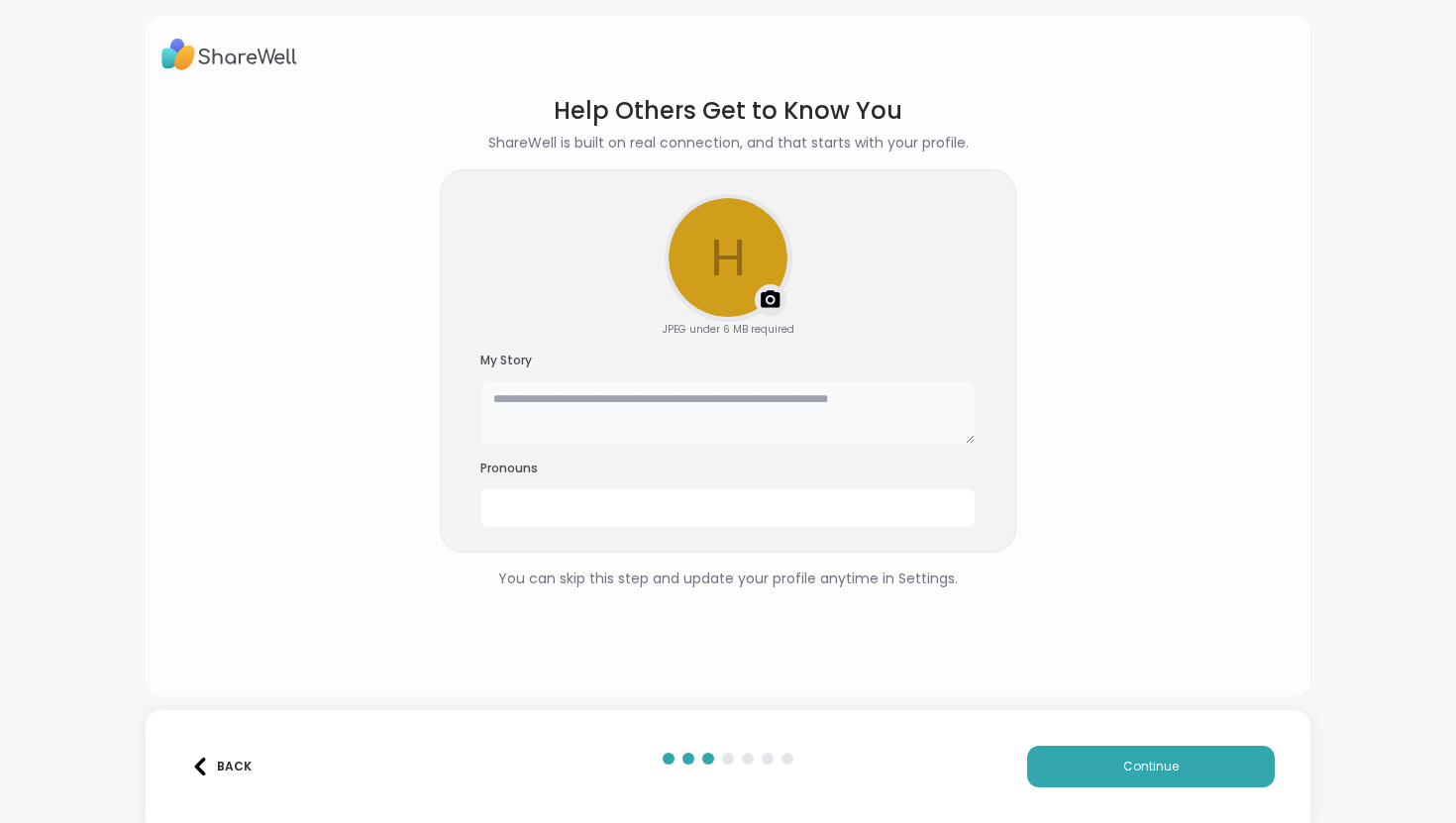 click at bounding box center (728, 413) 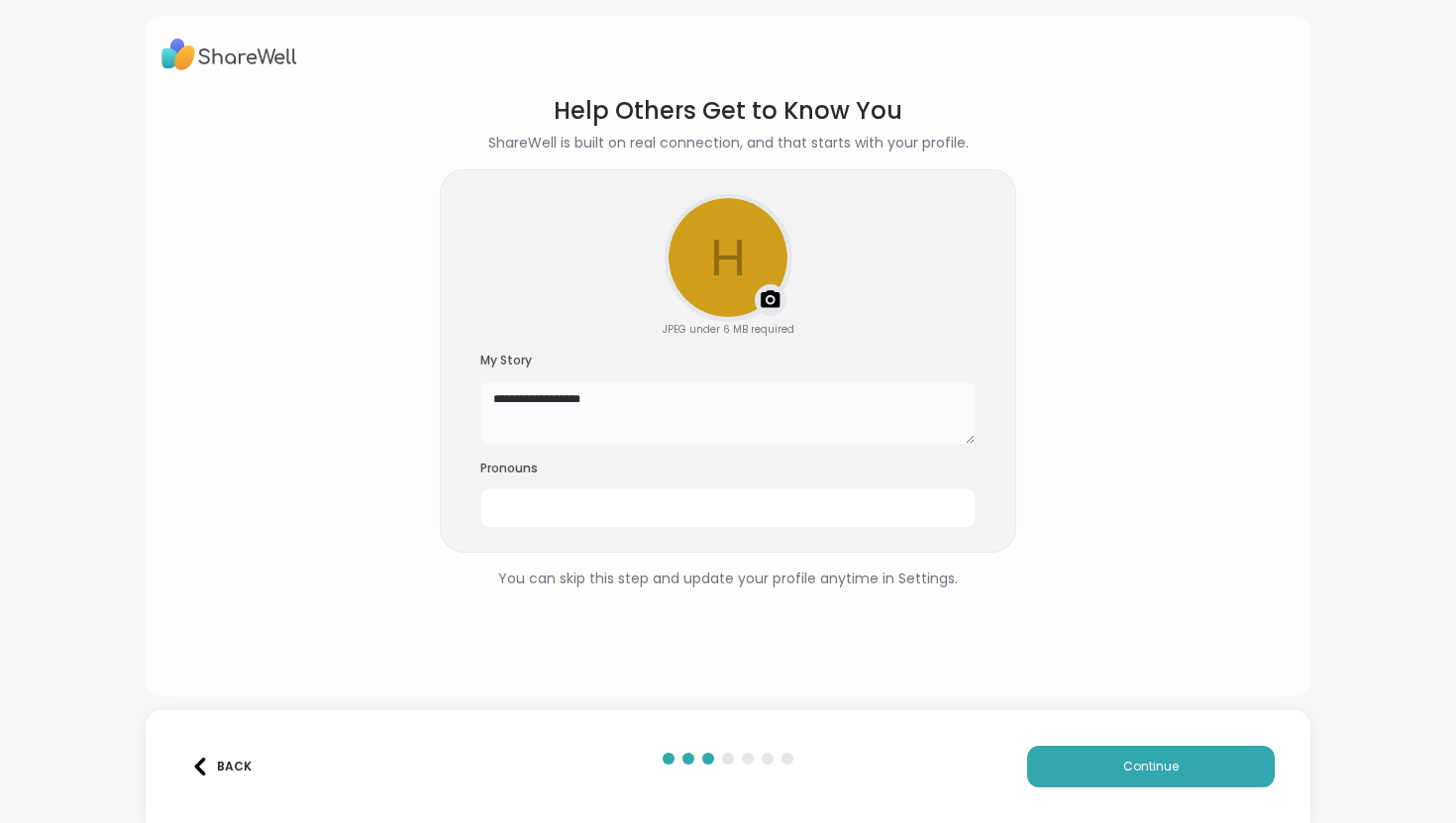 drag, startPoint x: 504, startPoint y: 398, endPoint x: 490, endPoint y: 398, distance: 14 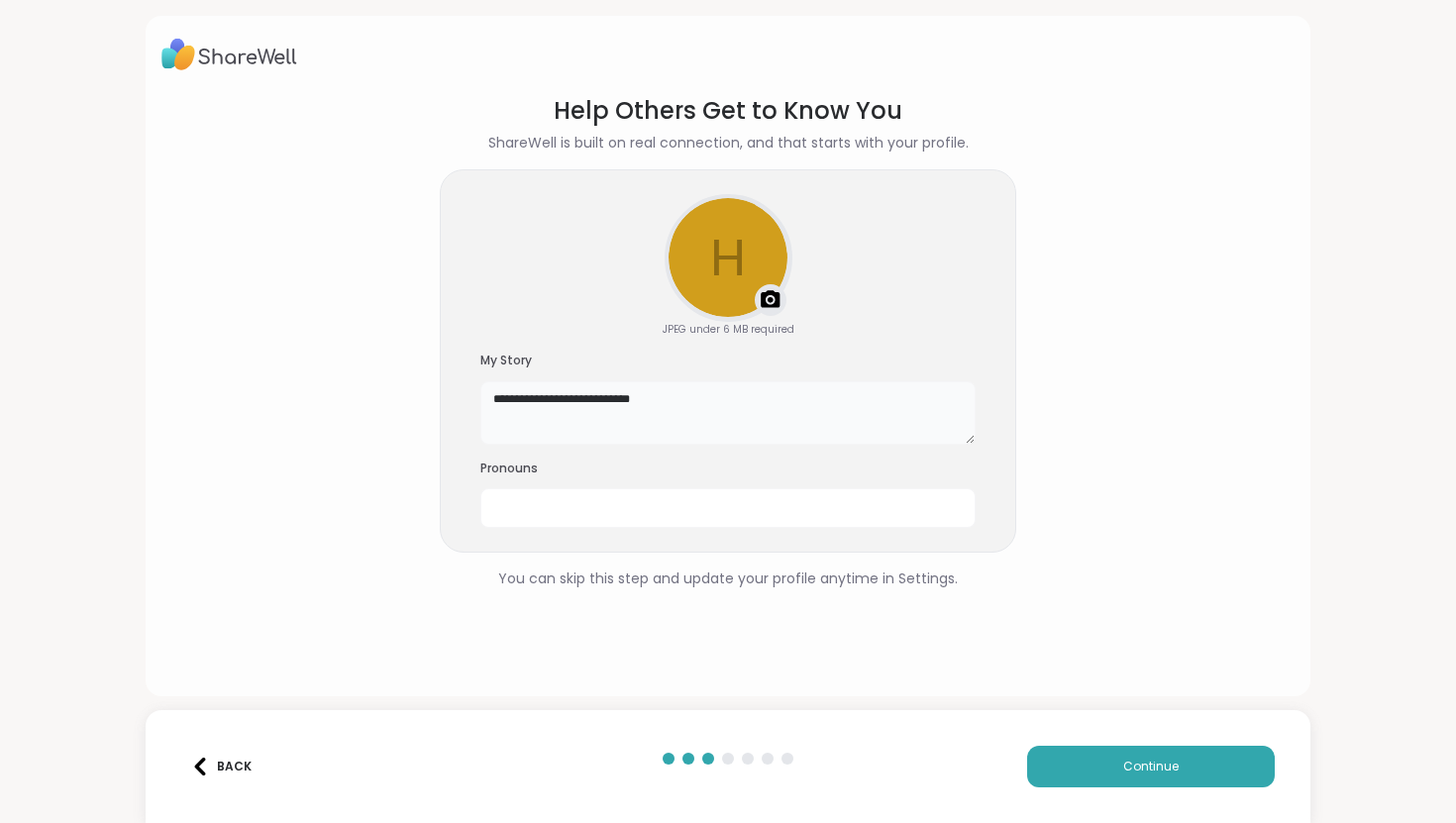 click on "**********" at bounding box center (728, 413) 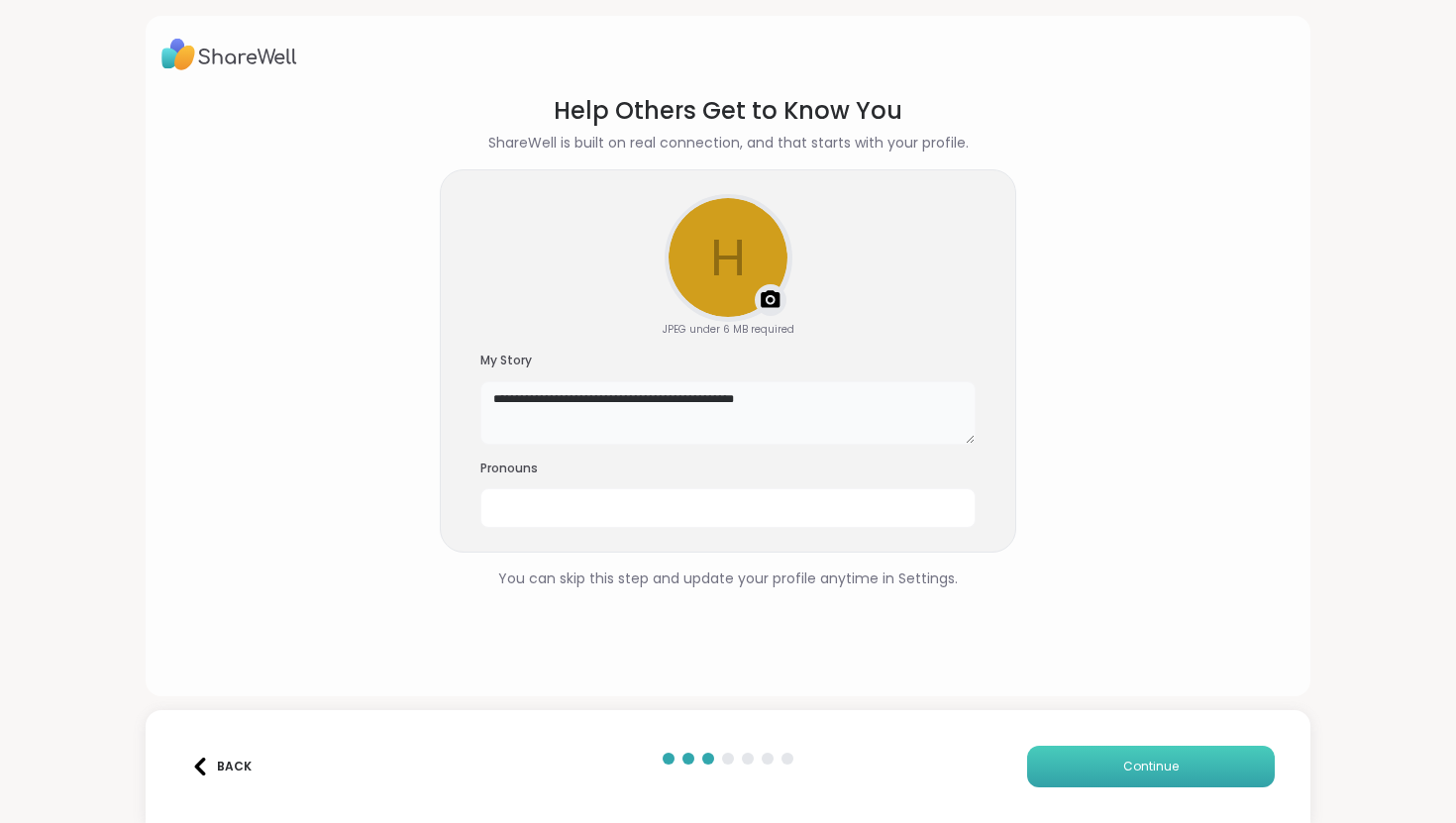 type on "**********" 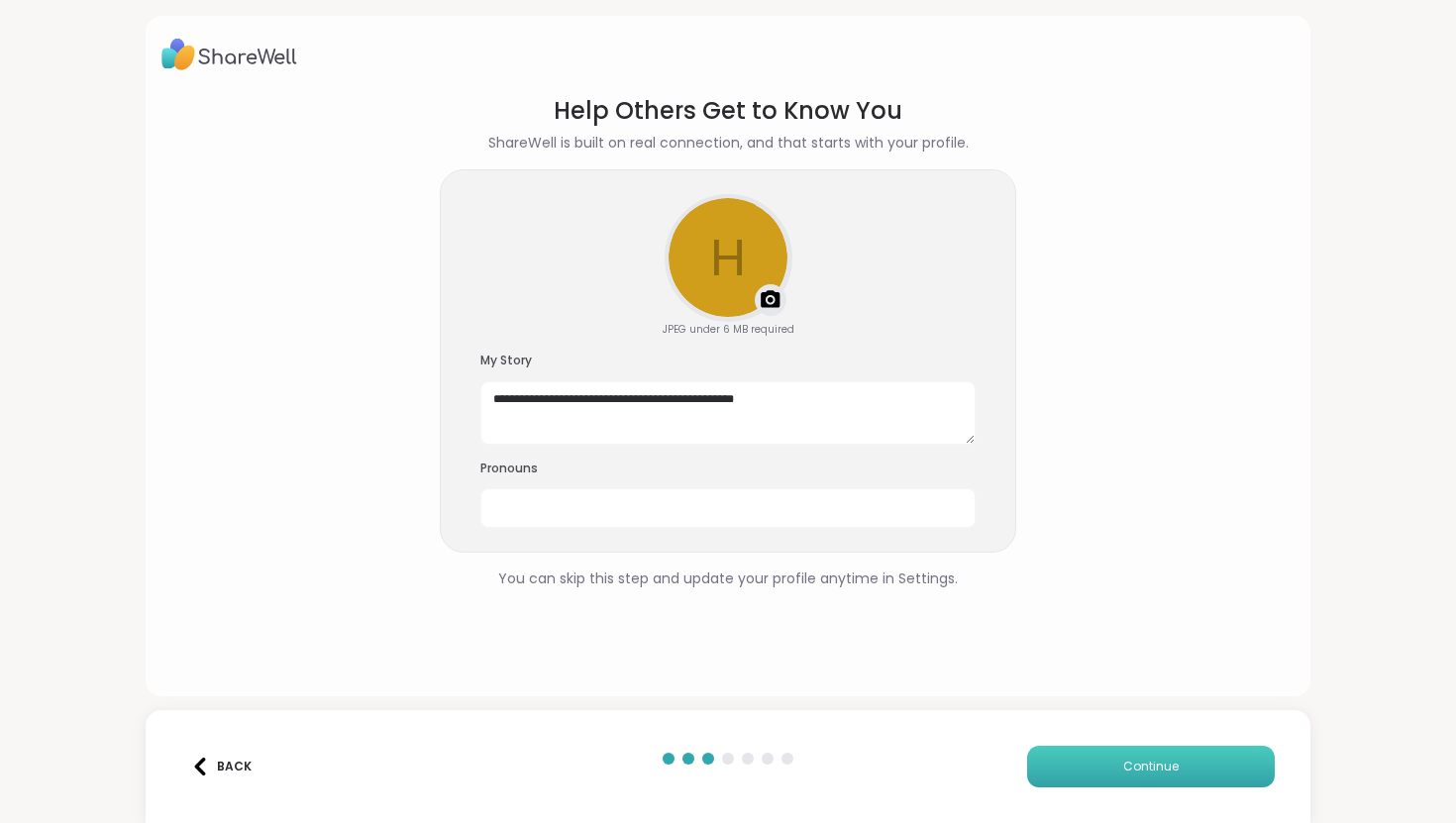 click on "Continue" at bounding box center [1151, 767] 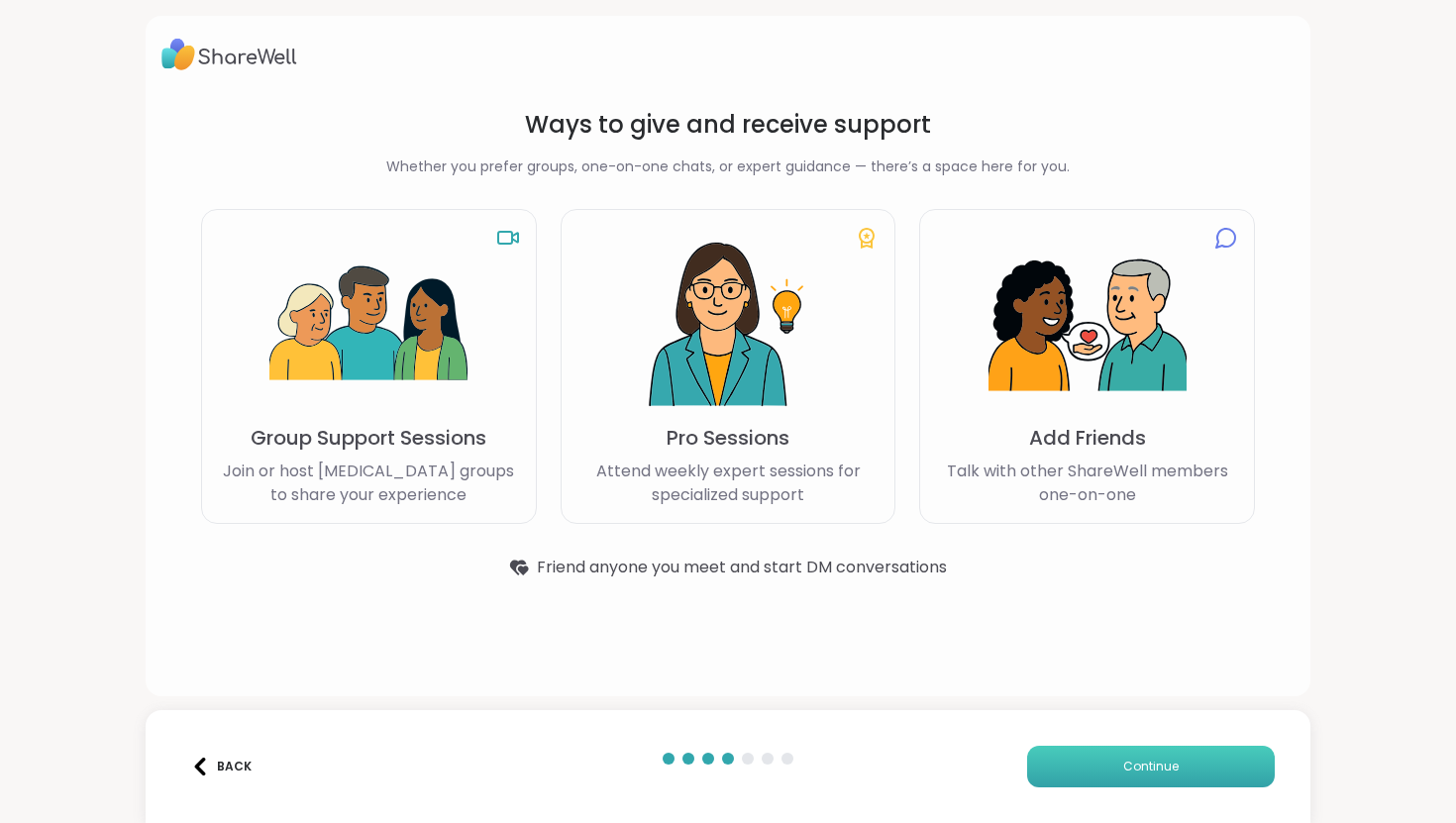 click on "Continue" at bounding box center (1151, 767) 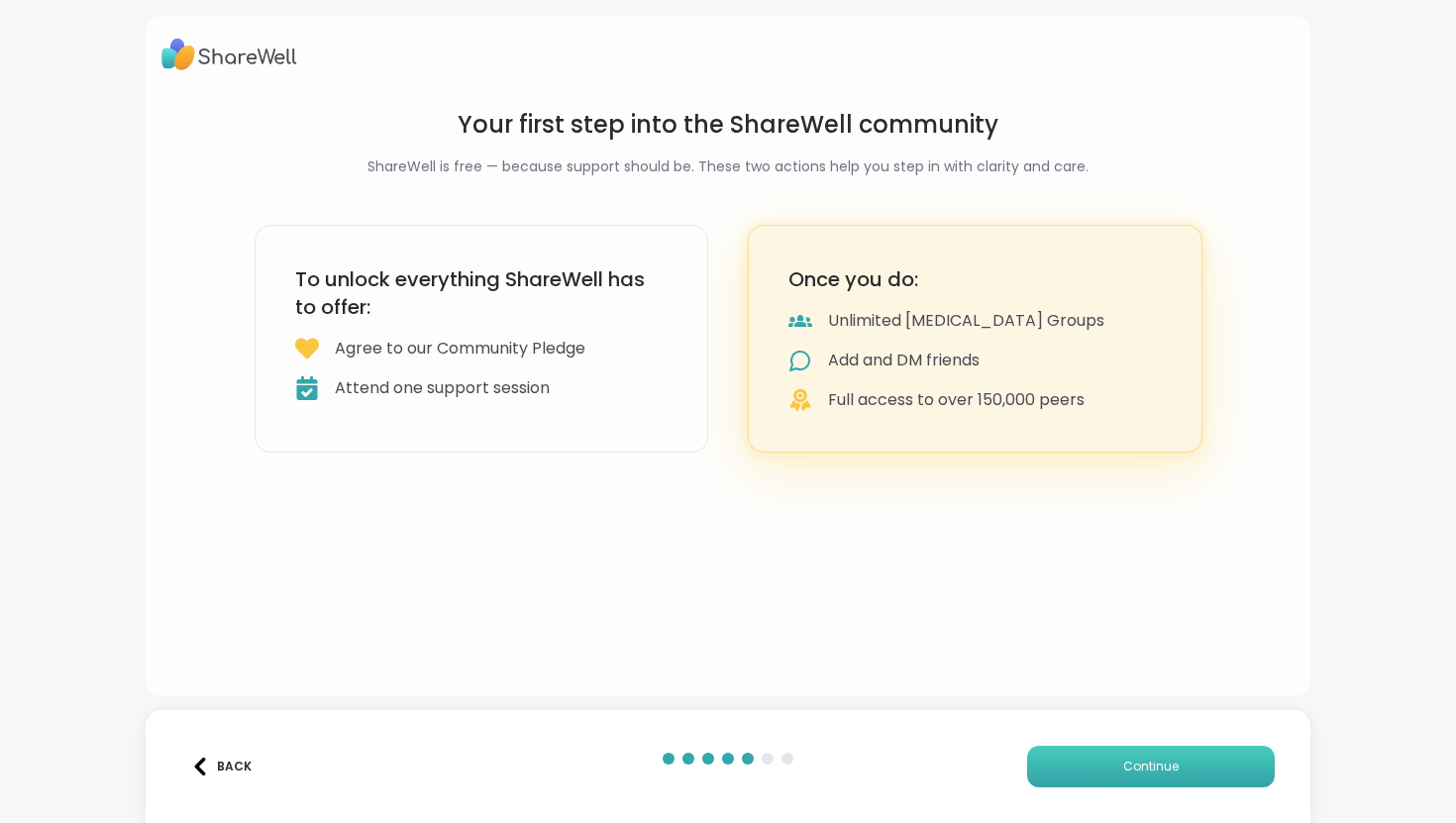 click on "Continue" at bounding box center (1151, 767) 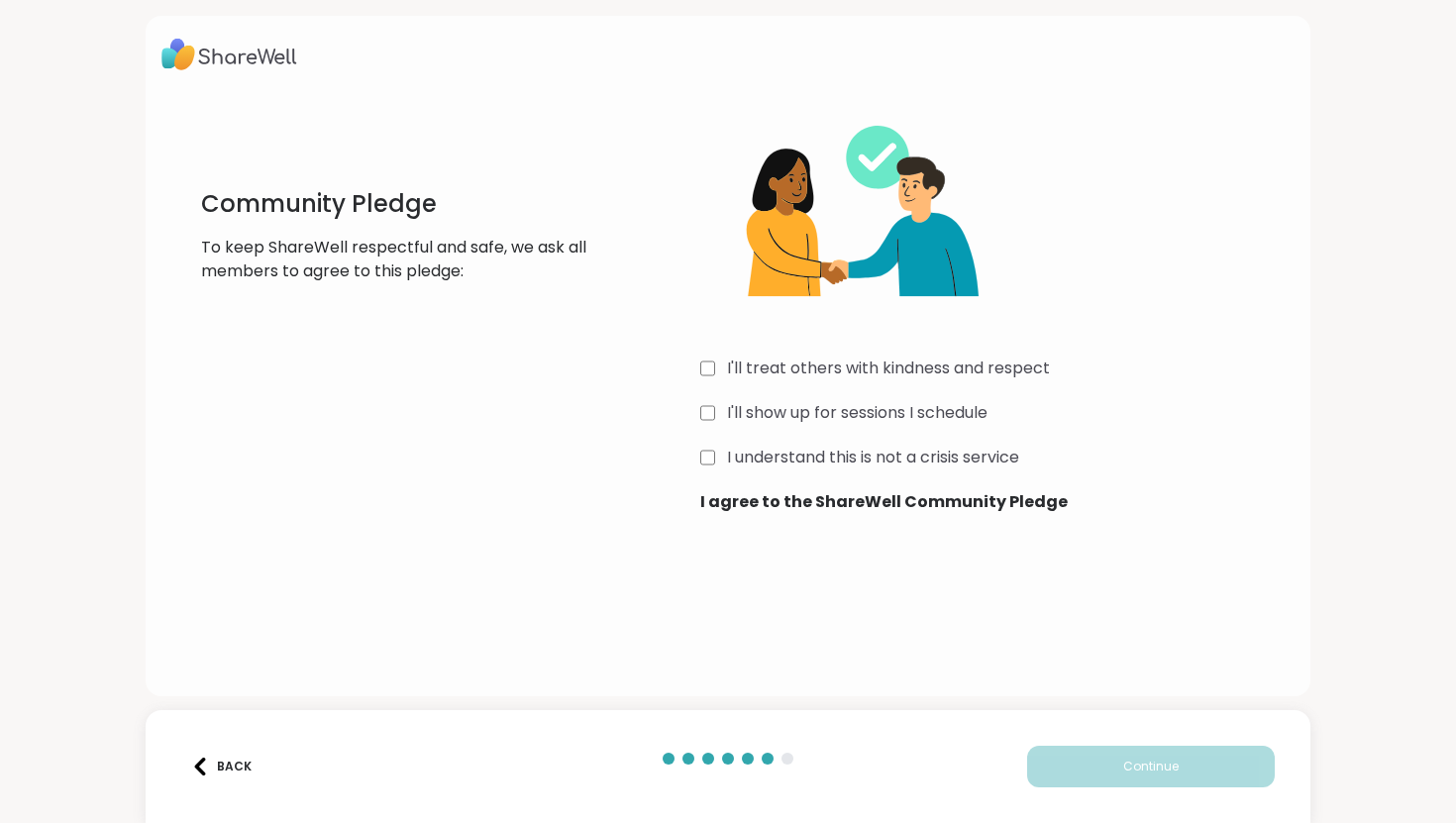 click on "I'll treat others with kindness and respect" at bounding box center (888, 368) 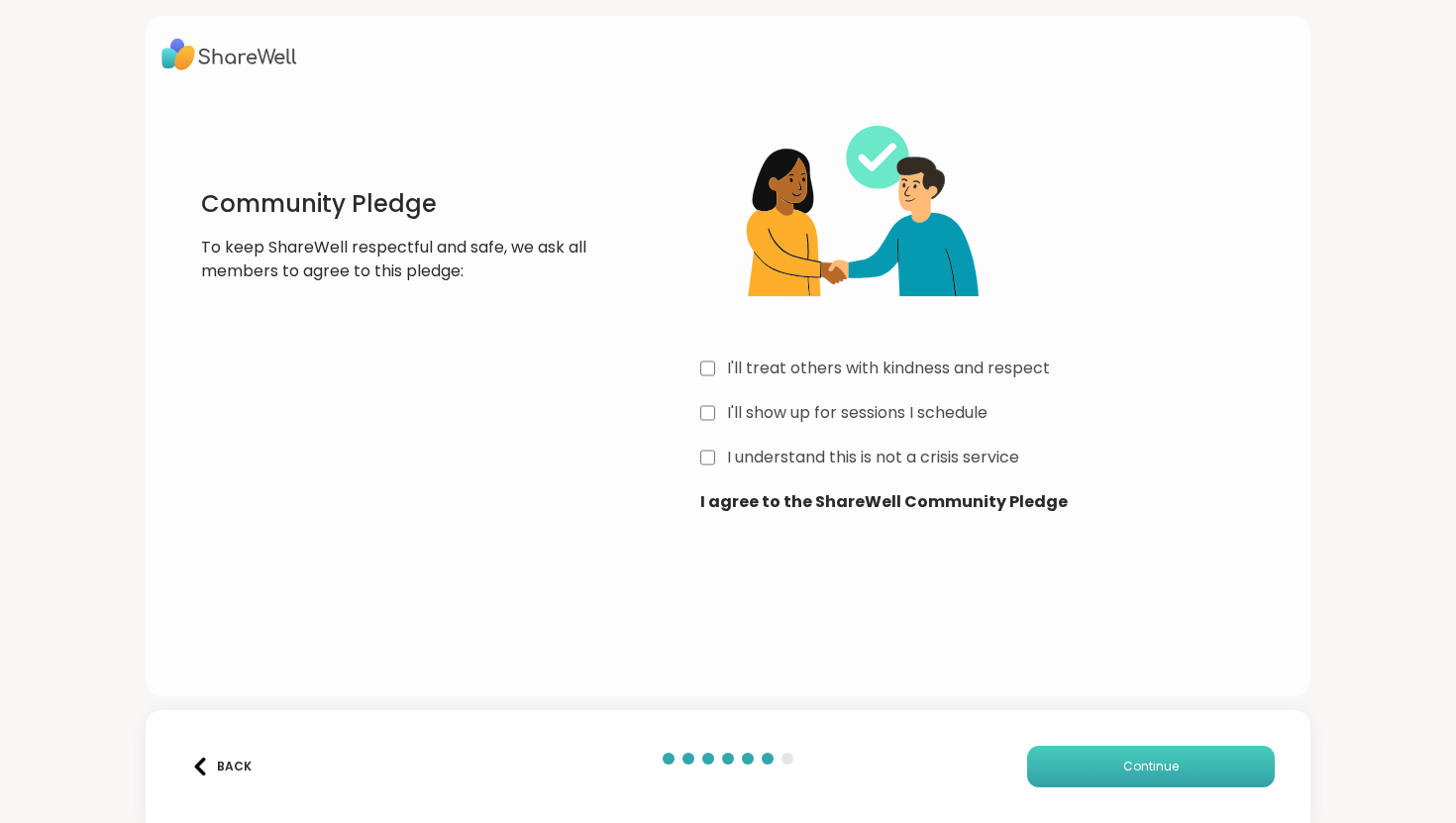 click on "Continue" at bounding box center [1151, 767] 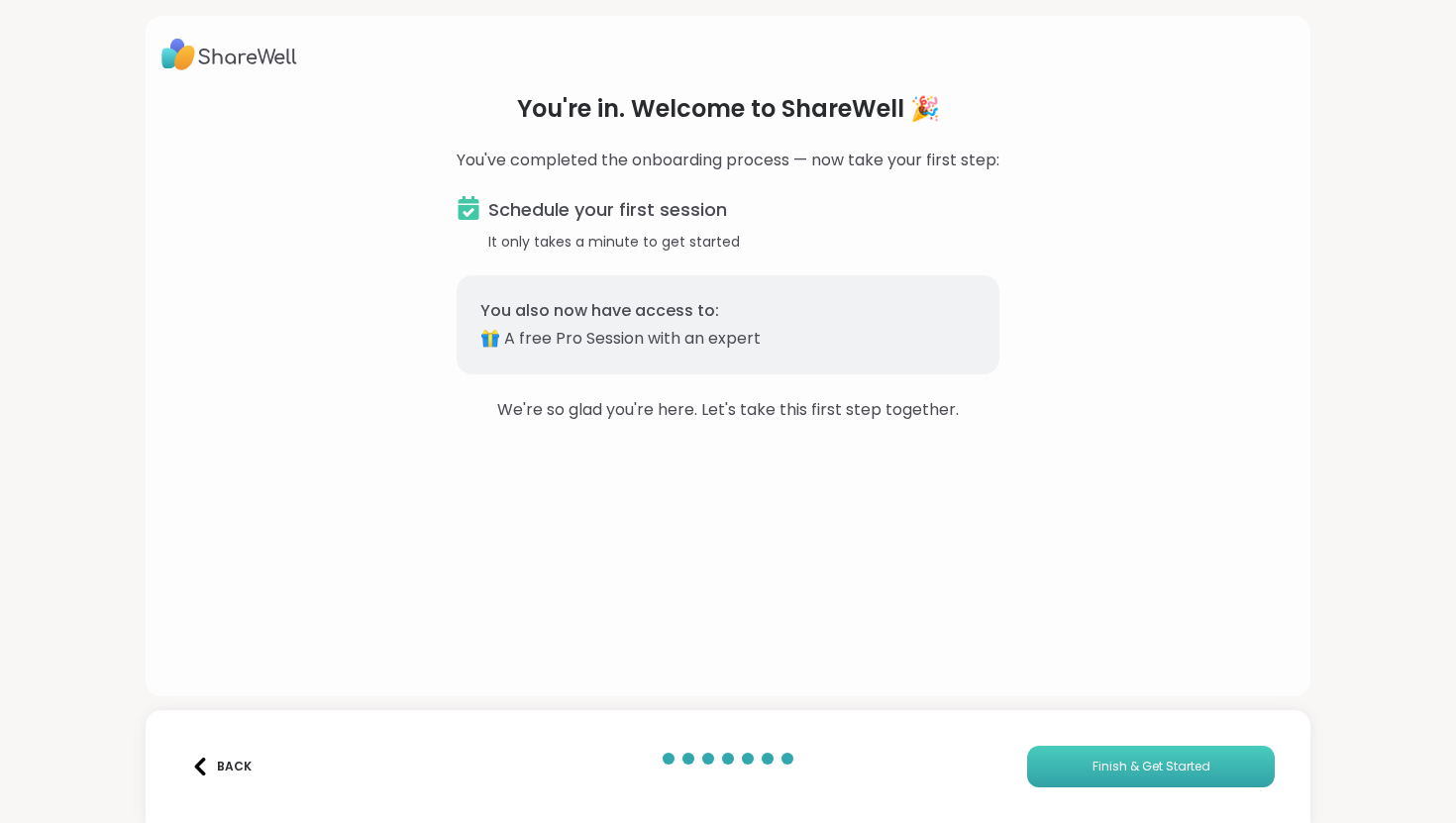 click on "Finish & Get Started" at bounding box center (1151, 767) 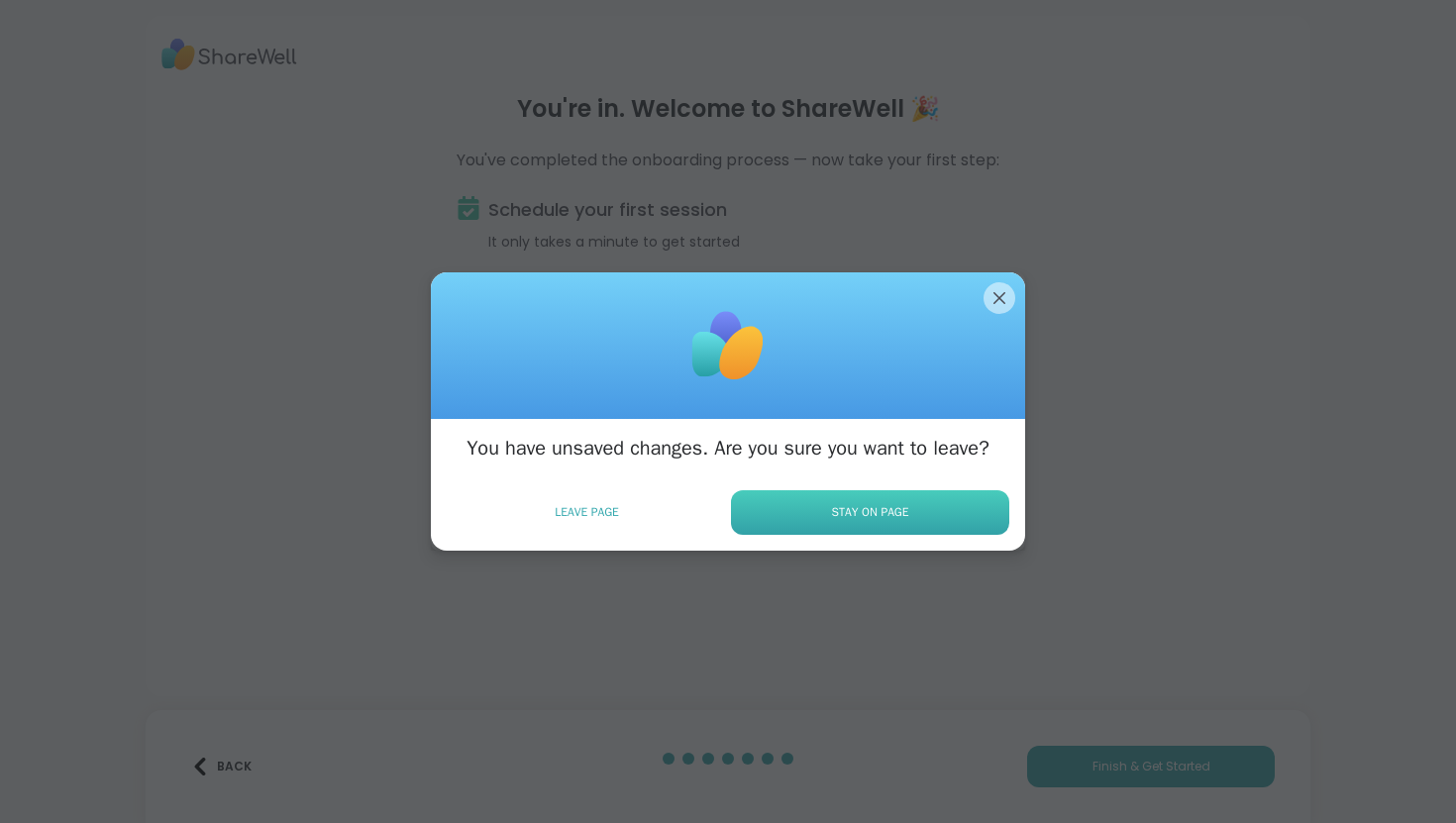 click on "Stay on Page" at bounding box center [871, 512] 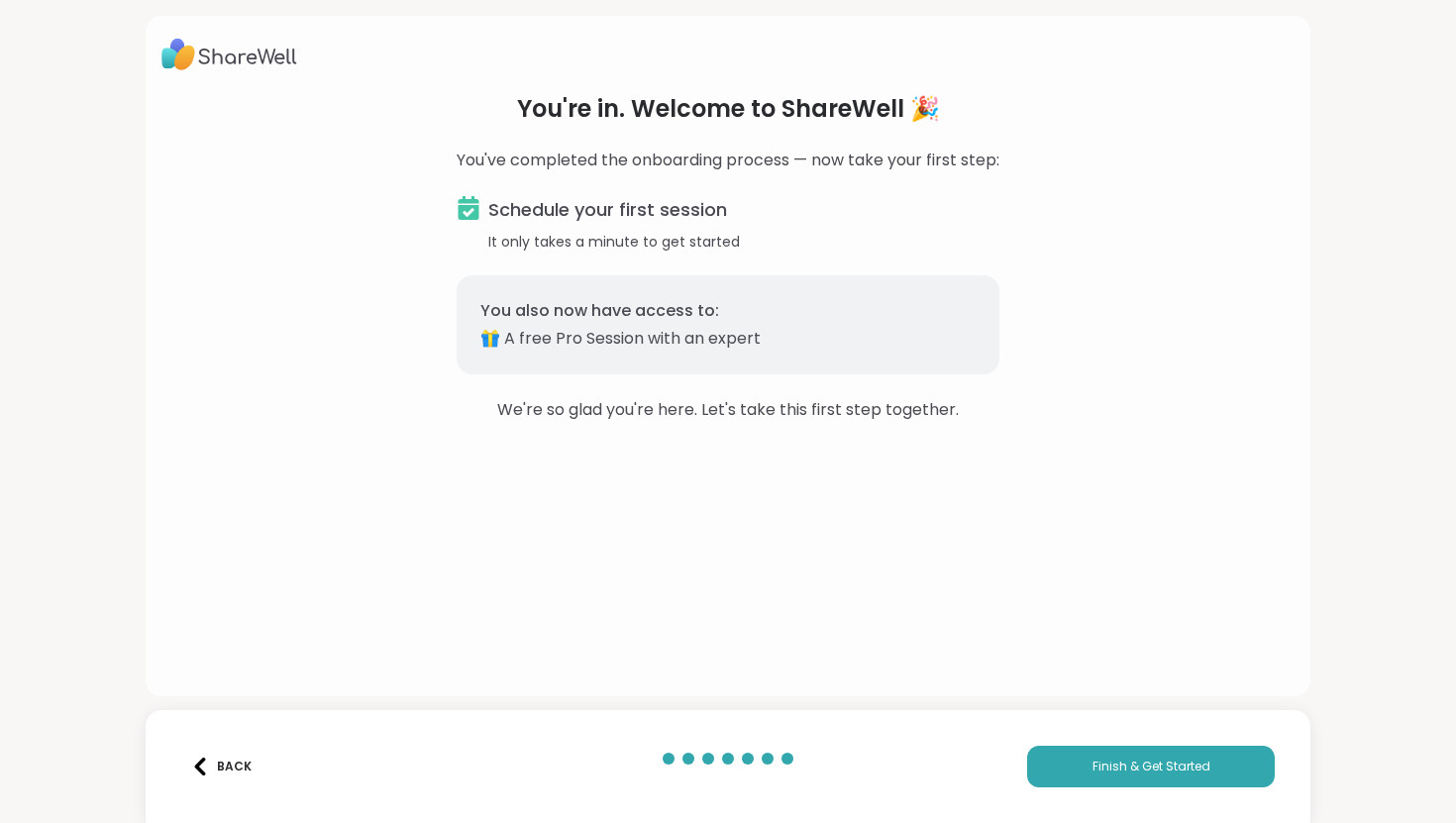 click on "Back" at bounding box center [221, 767] 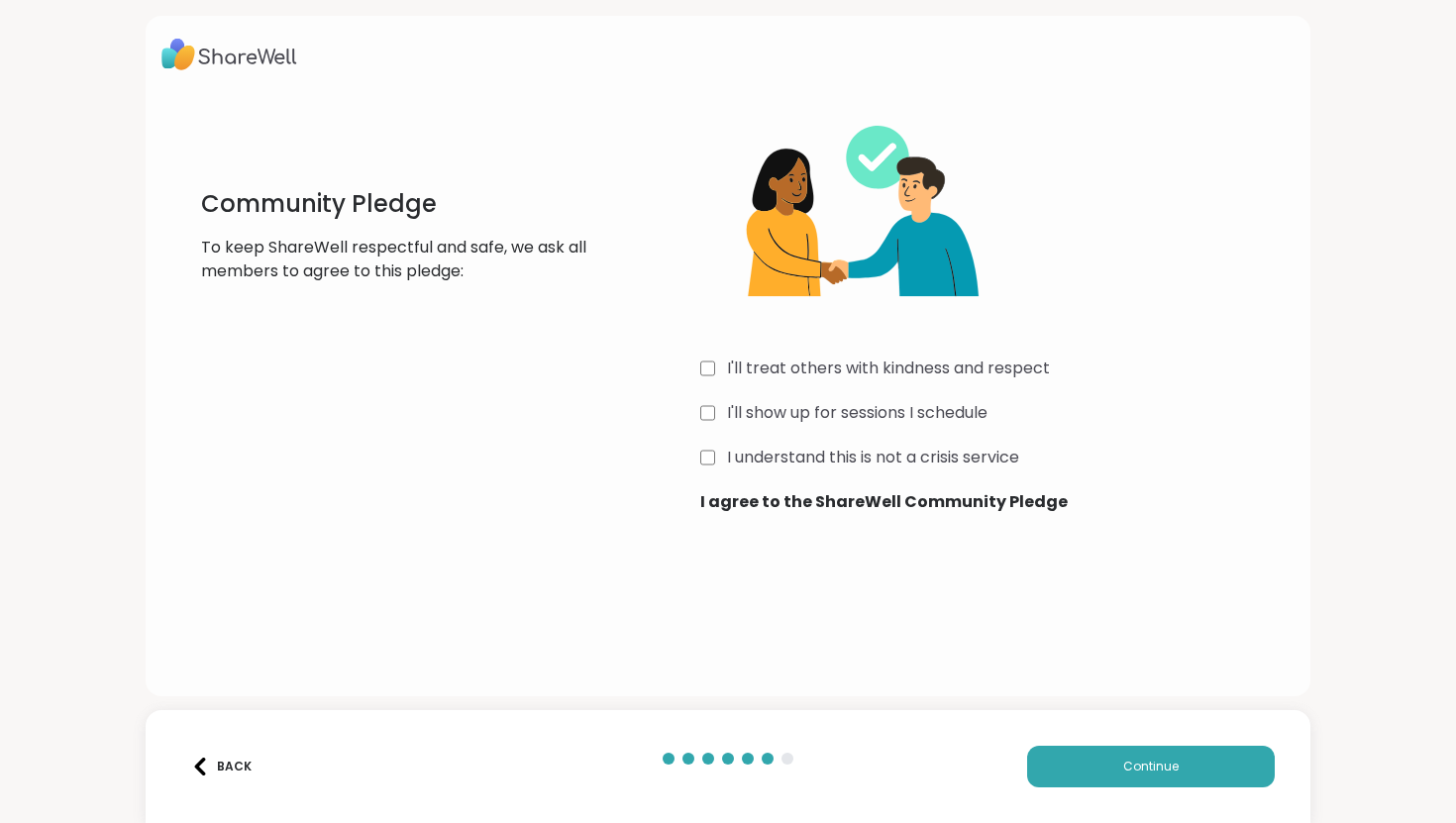 click on "Back" at bounding box center [221, 767] 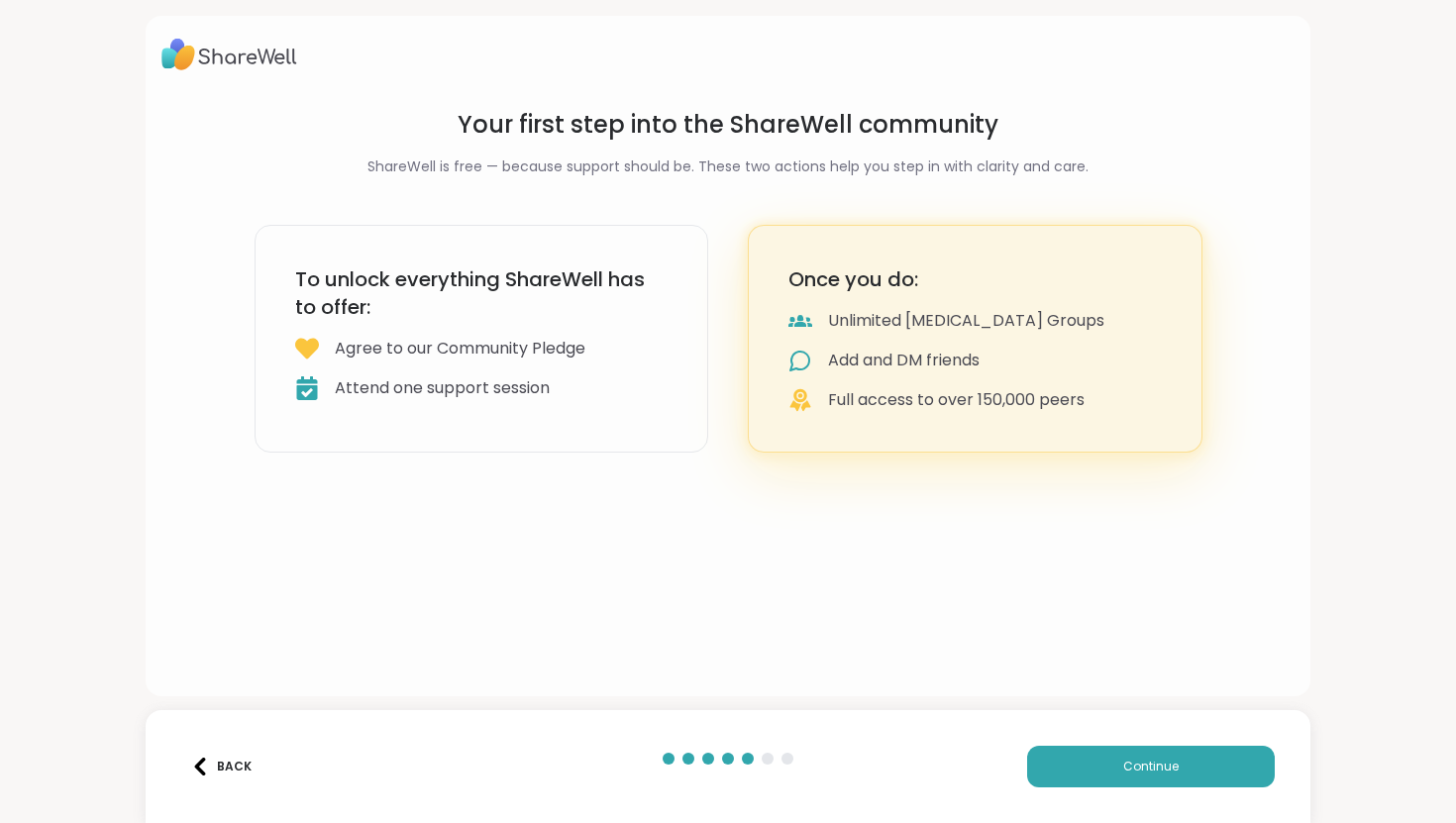 click on "Back" at bounding box center [221, 767] 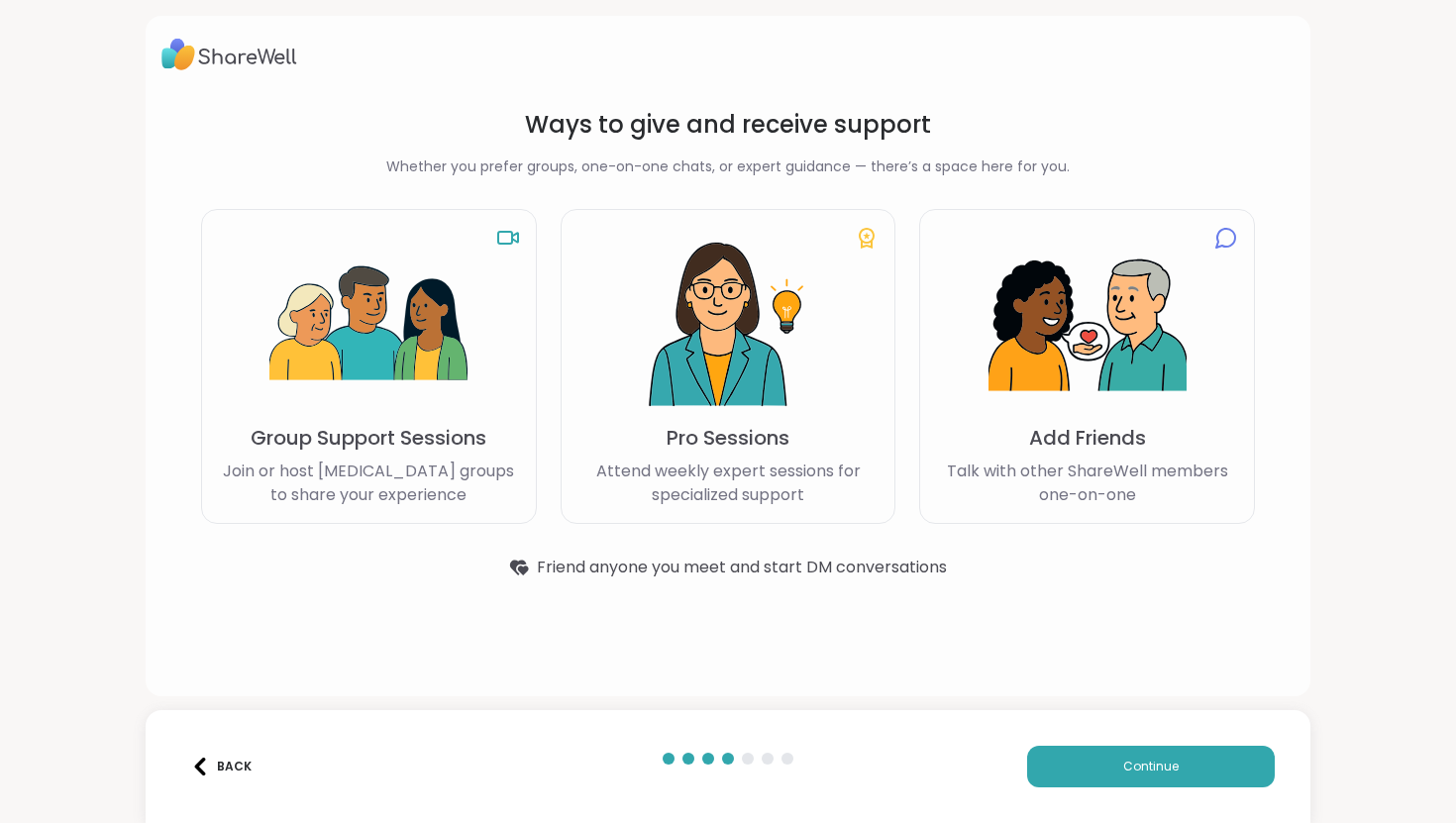 click on "Back" at bounding box center [221, 767] 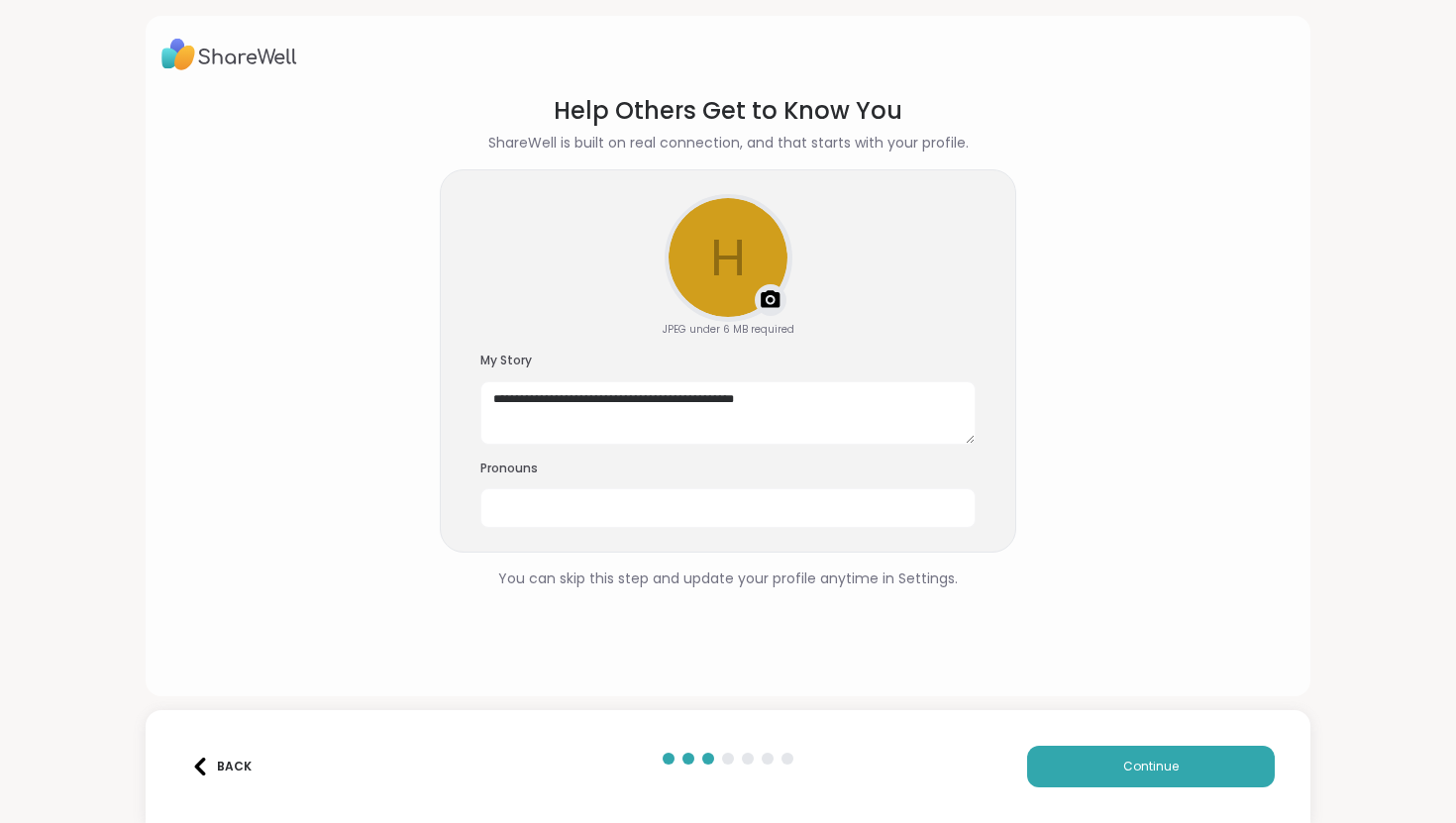 click on "Back" at bounding box center [221, 767] 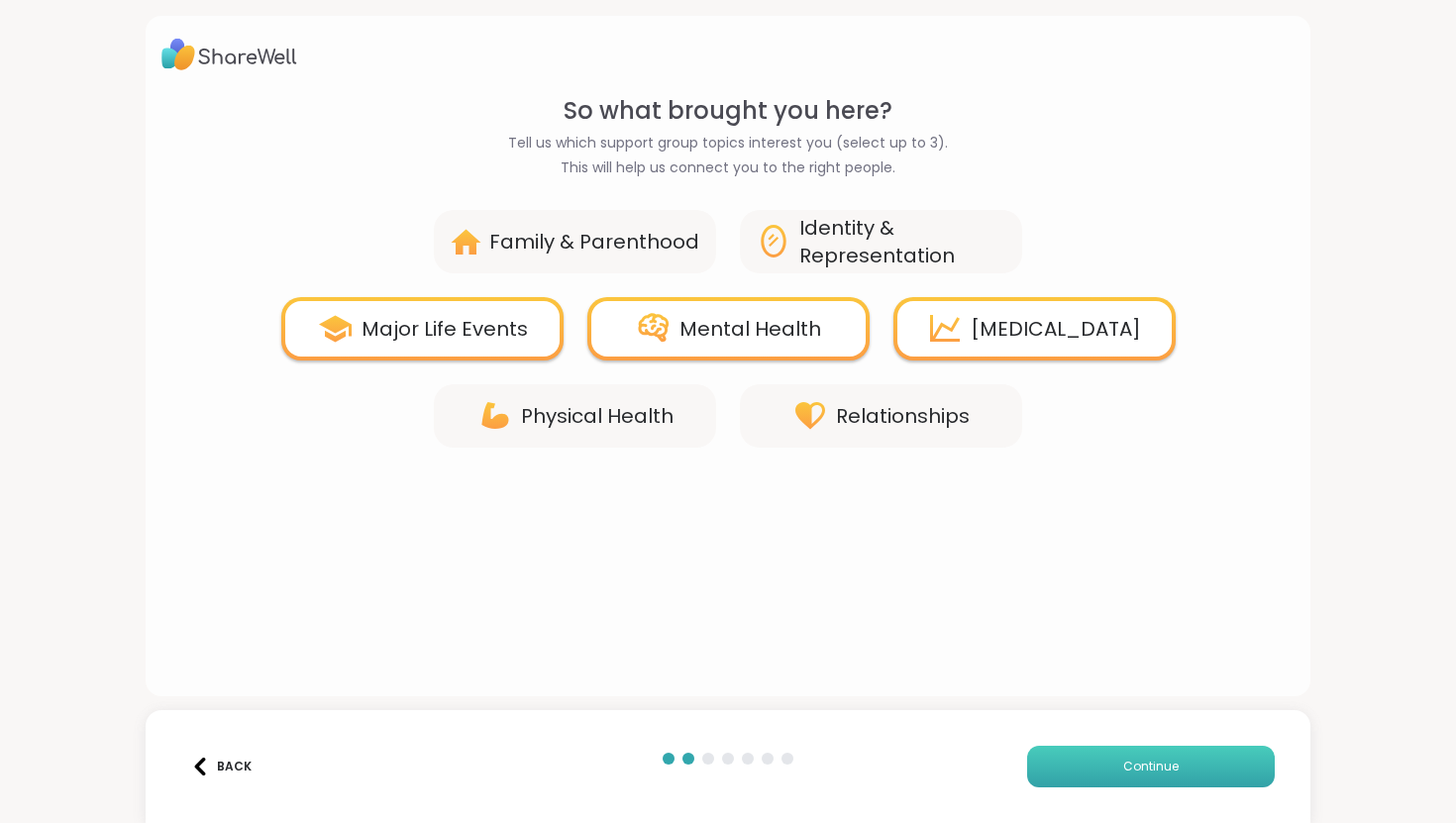 click on "Continue" at bounding box center [1151, 767] 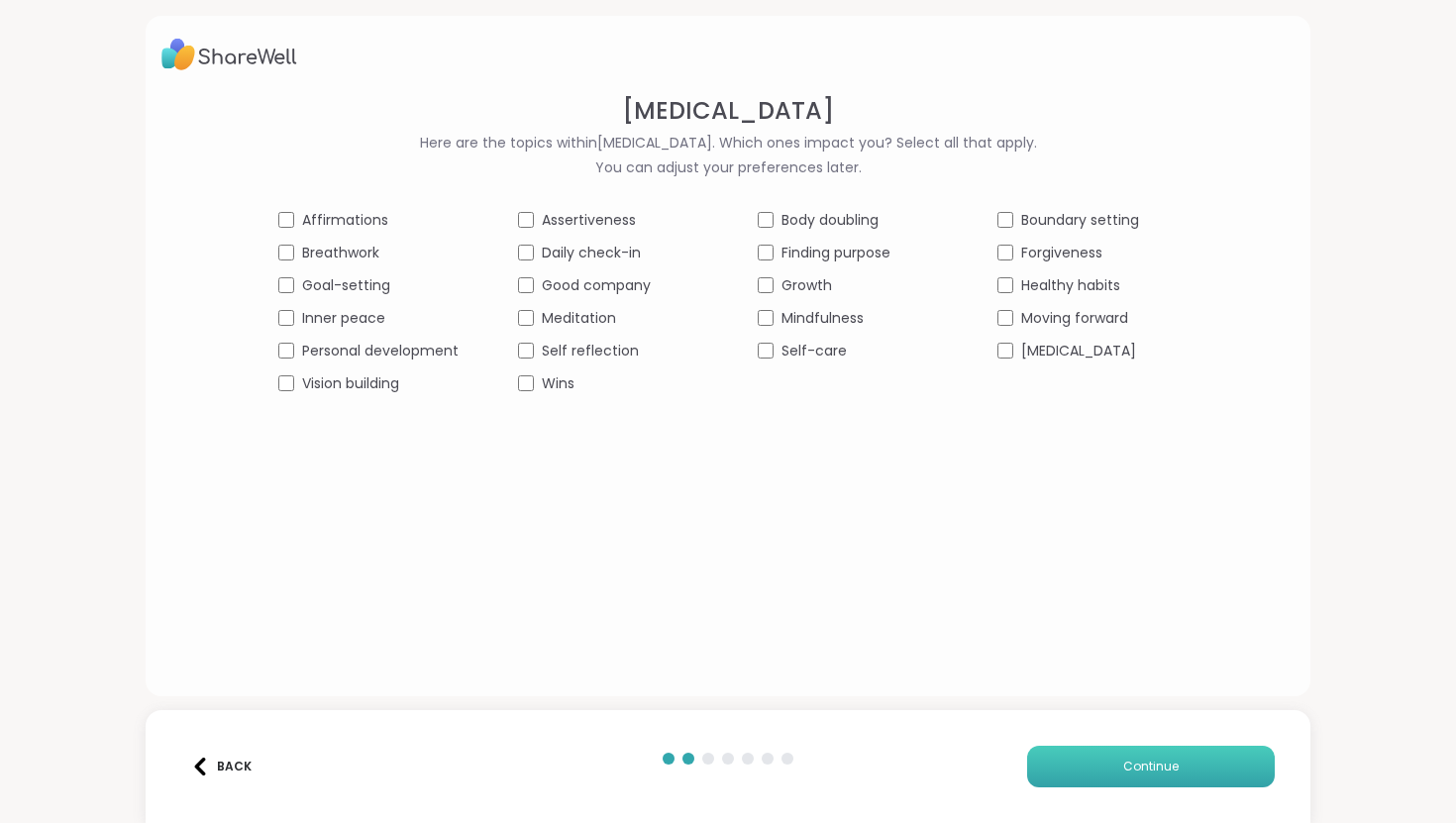 click on "Continue" at bounding box center [1151, 767] 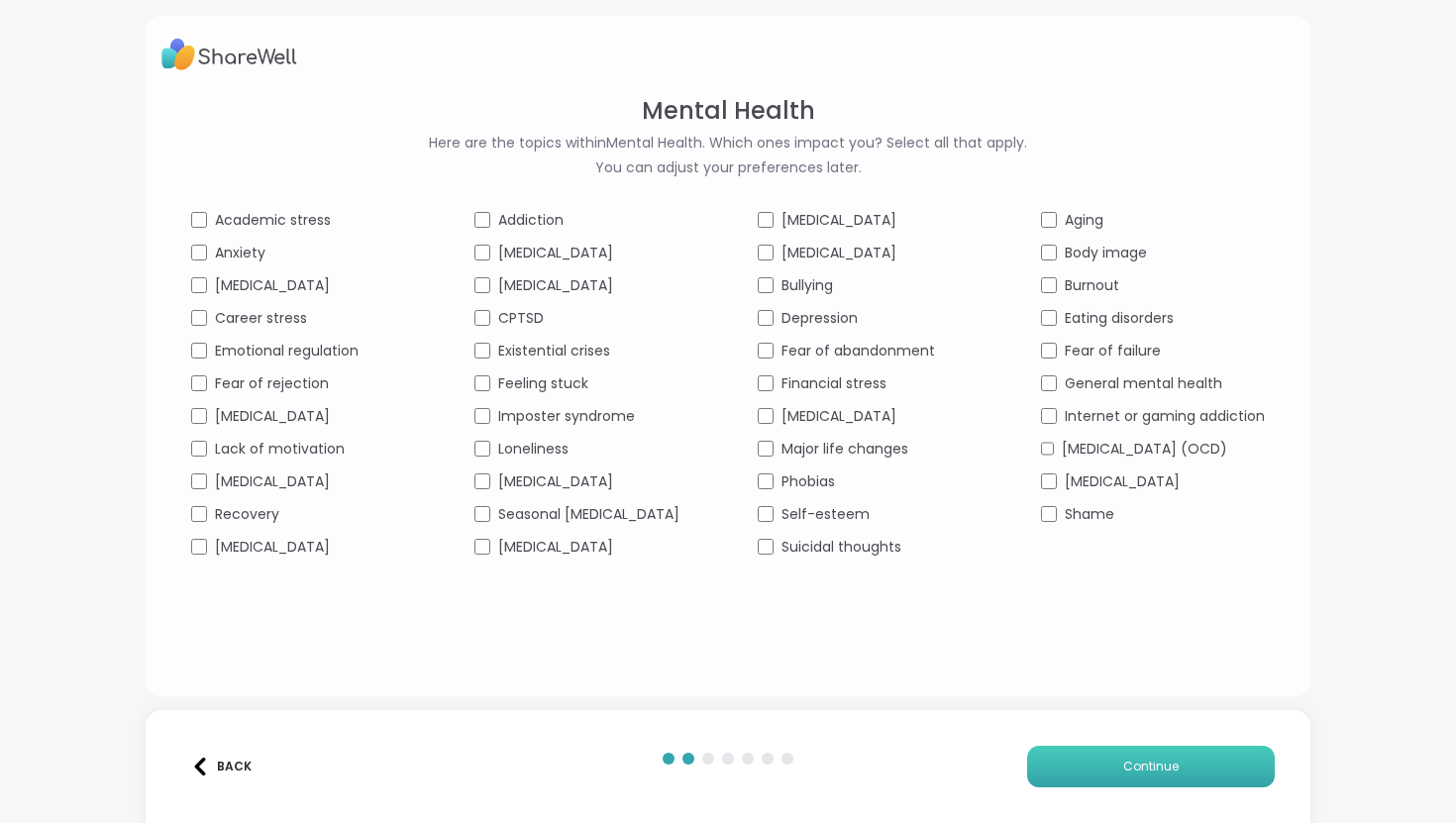 click on "Continue" at bounding box center (1151, 767) 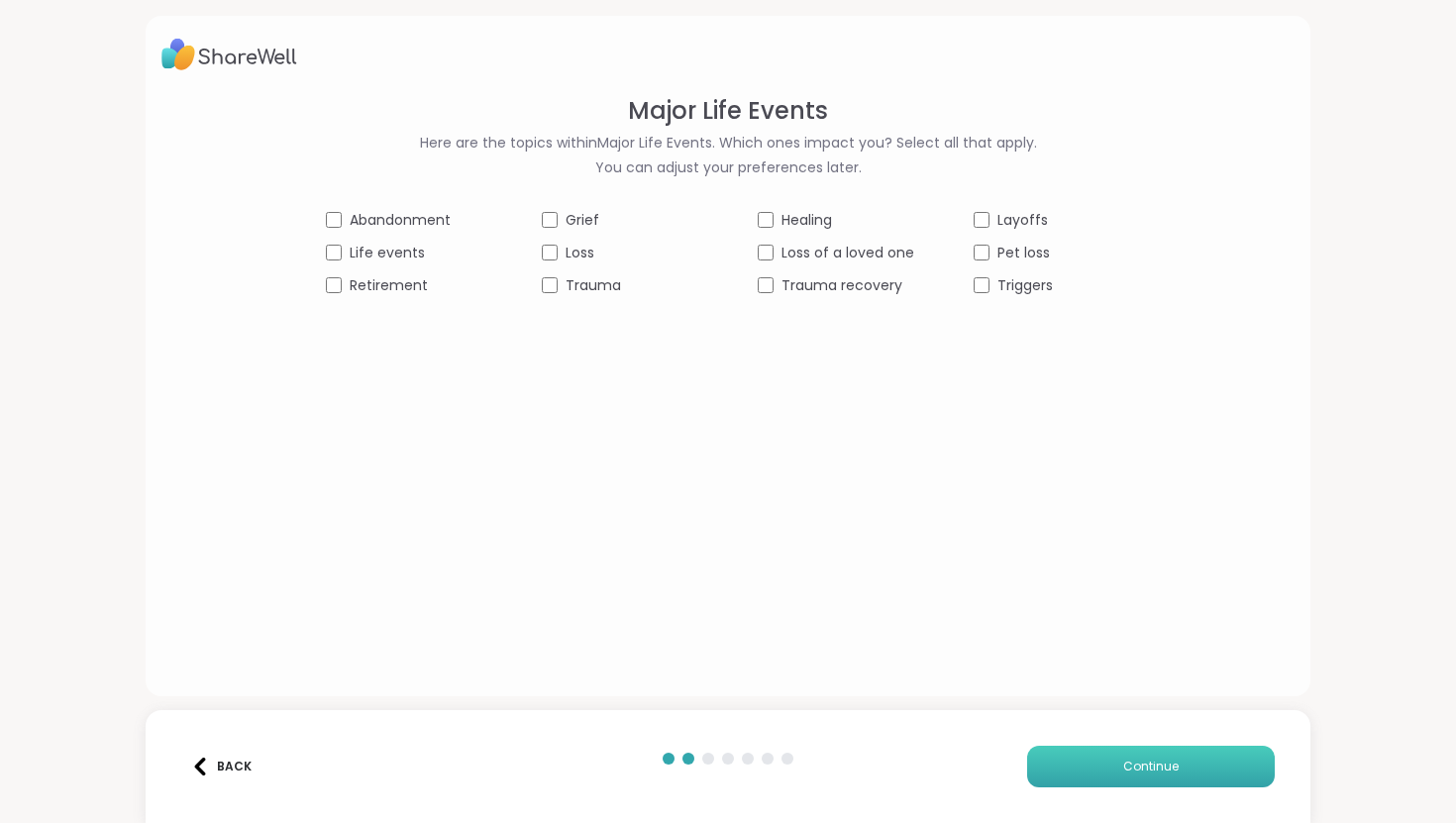 click on "Continue" at bounding box center (1151, 767) 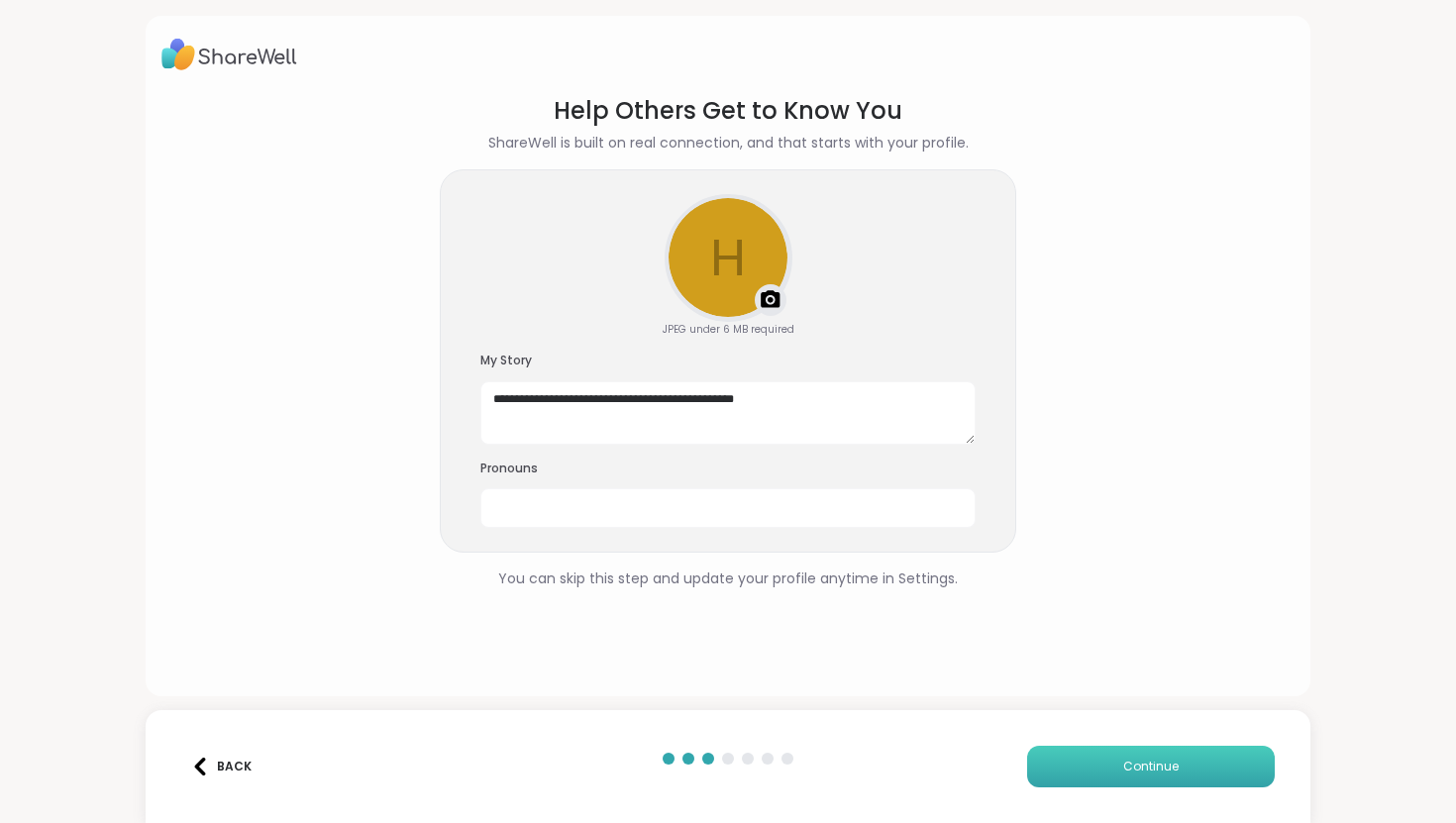 click on "Continue" at bounding box center (1151, 767) 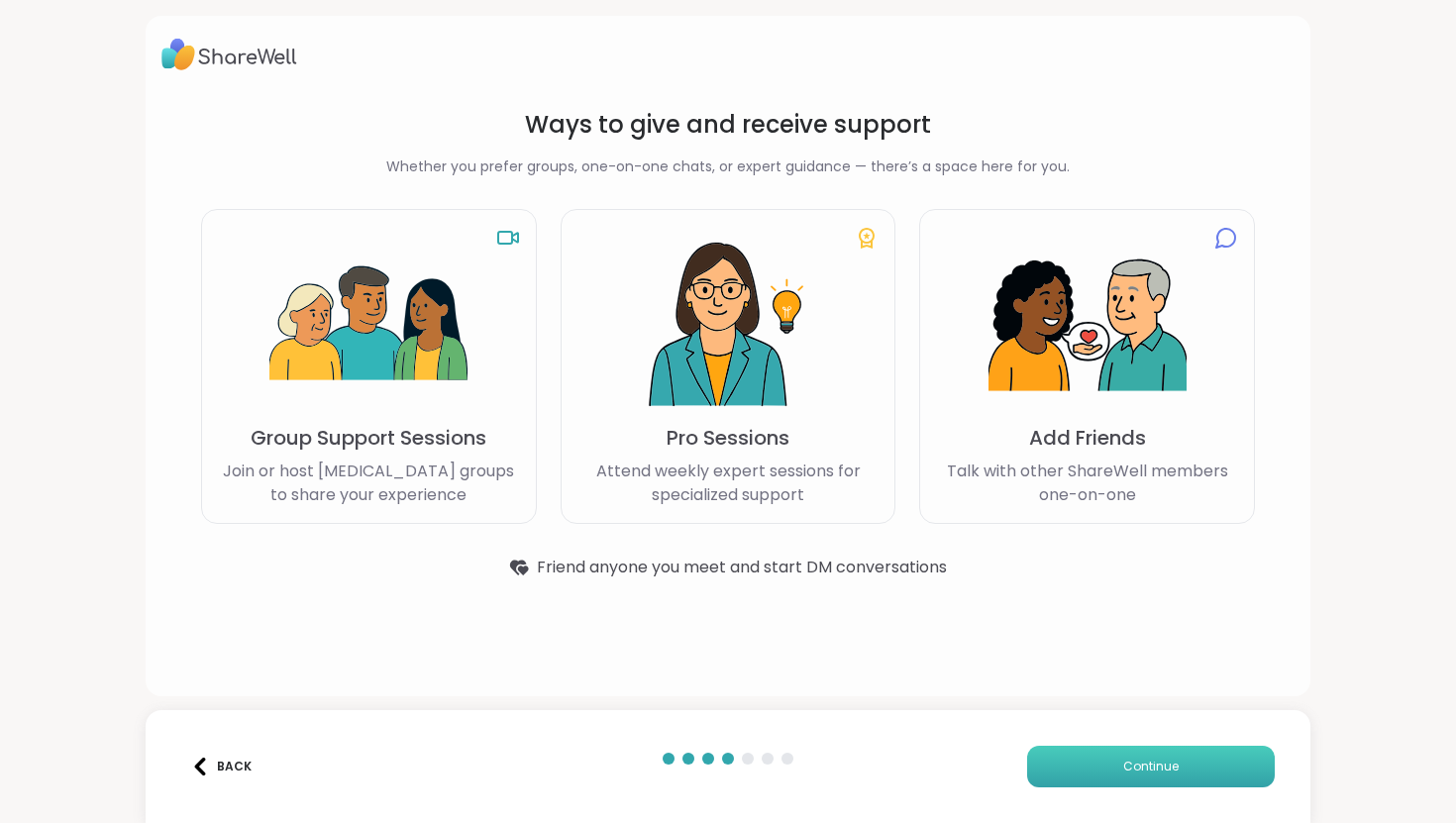 click on "Continue" at bounding box center (1151, 767) 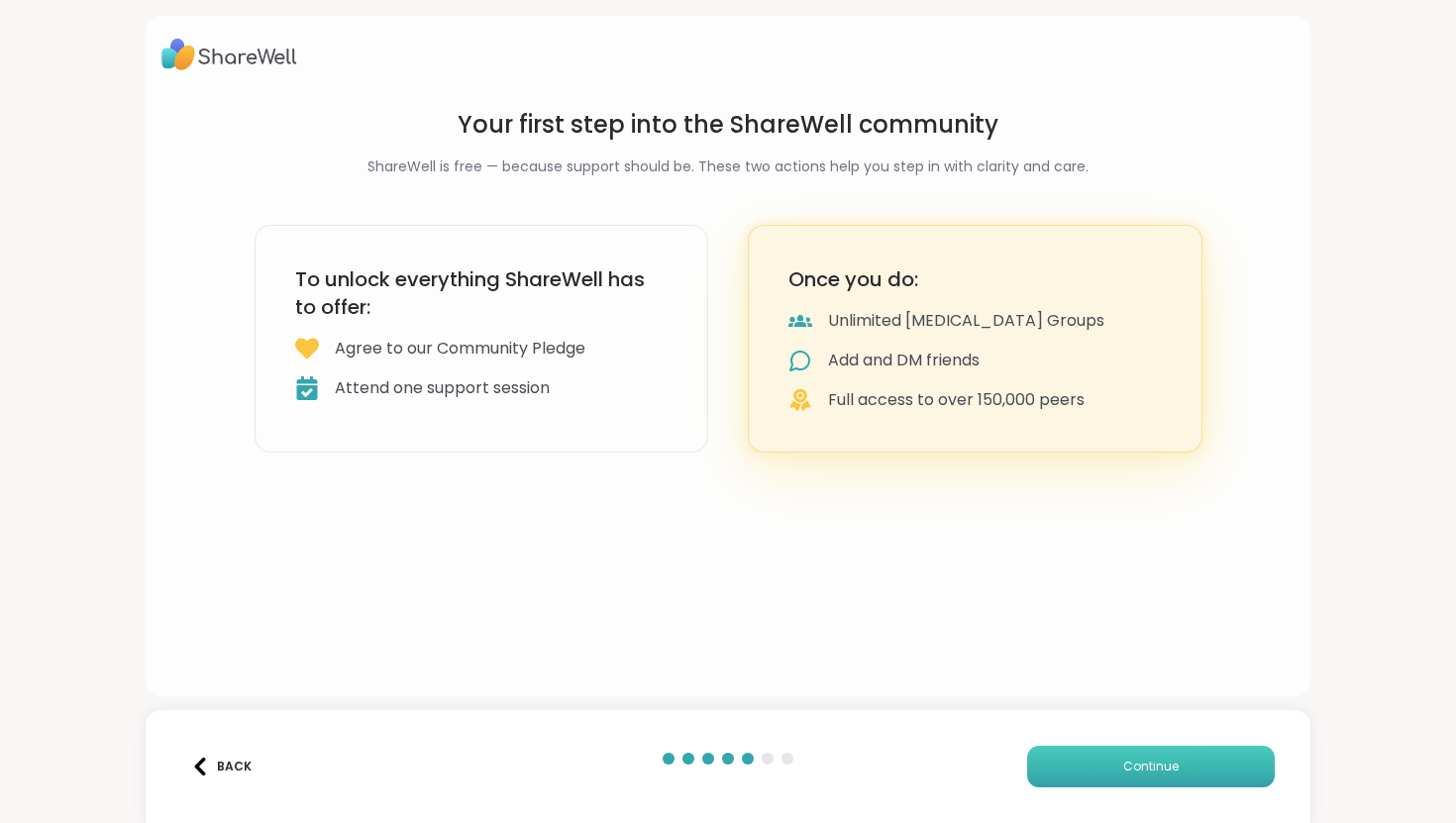 click on "Continue" at bounding box center [1151, 767] 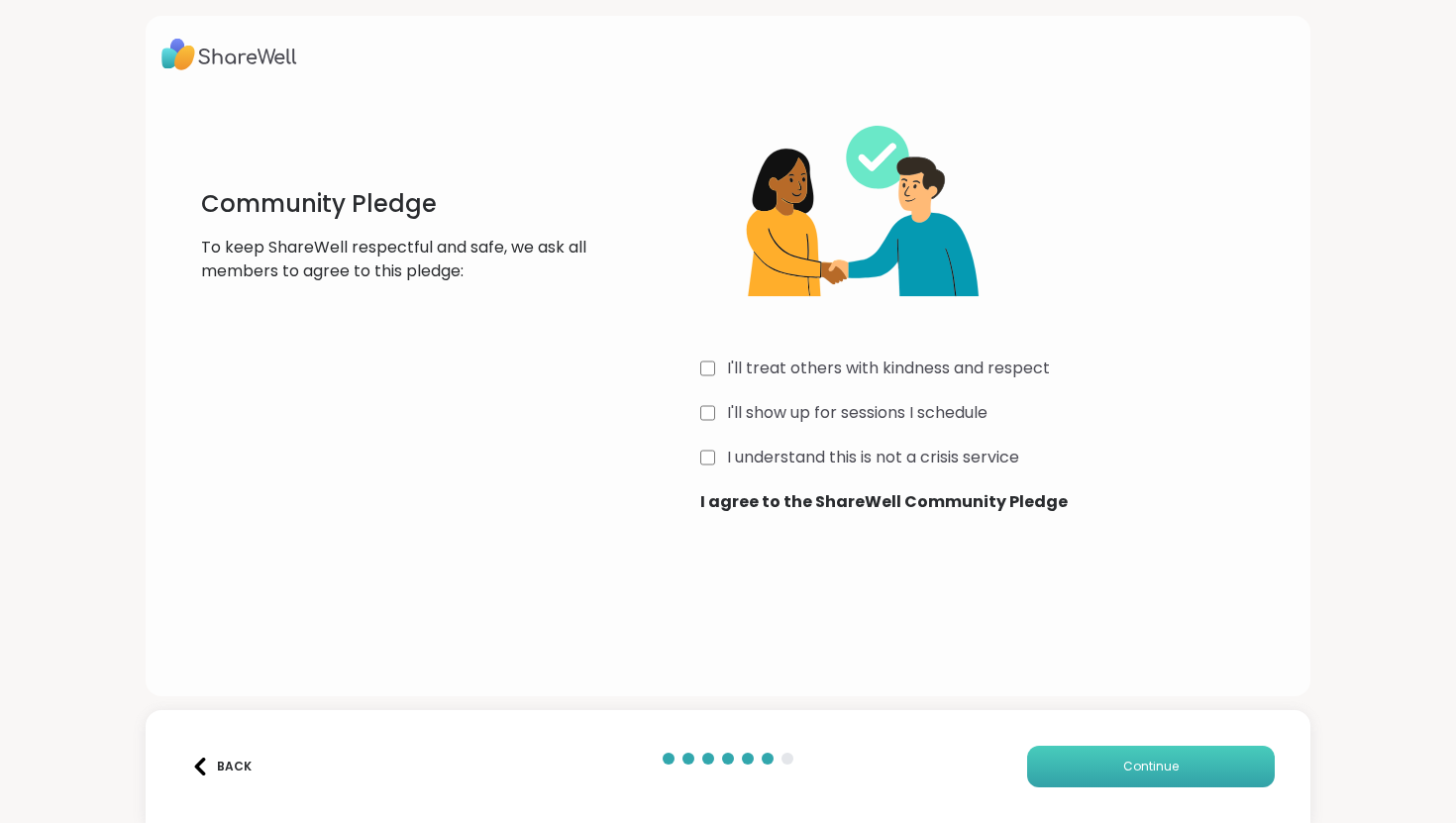 click on "Continue" at bounding box center [1151, 767] 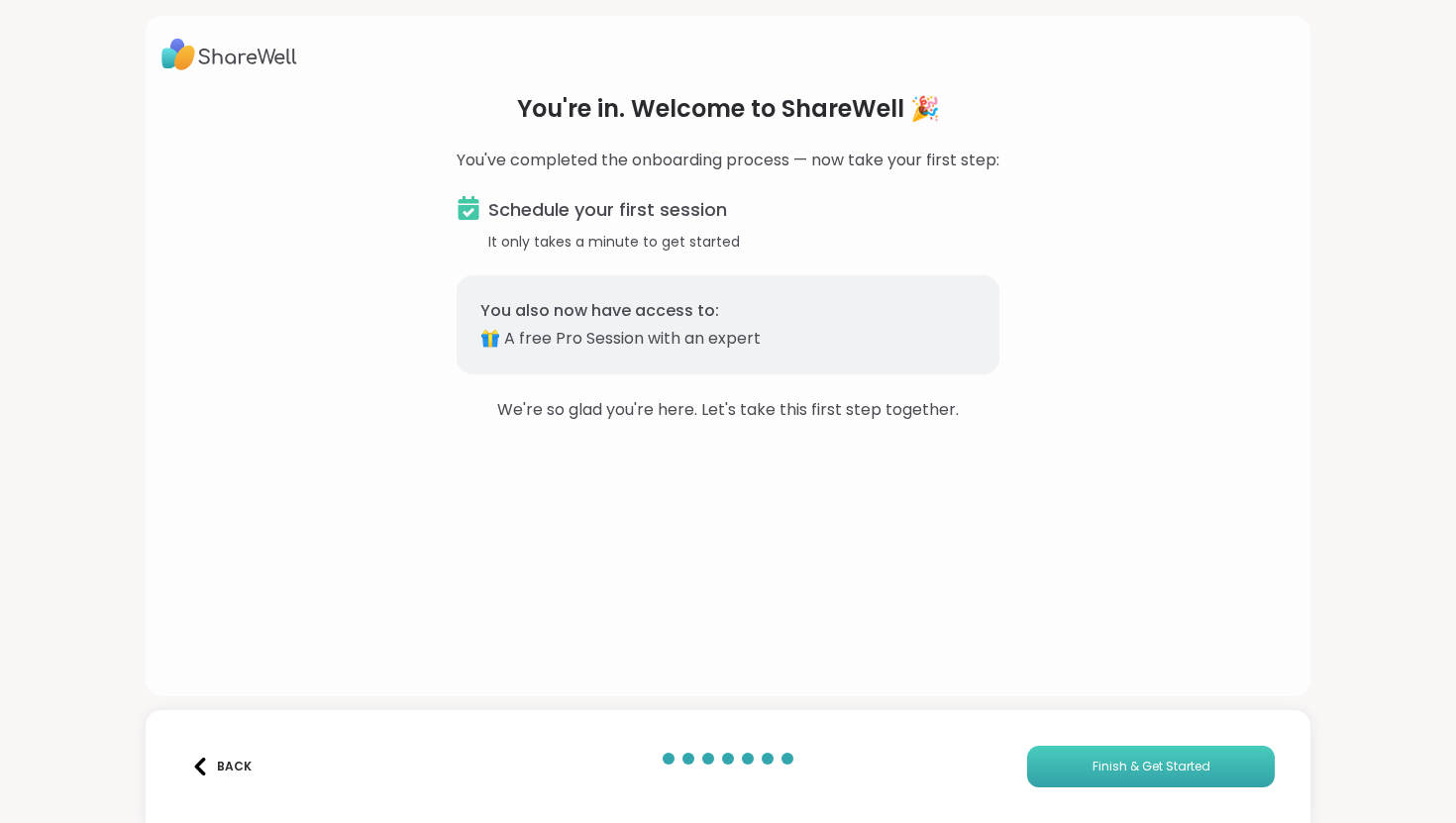 click on "Finish & Get Started" at bounding box center [1151, 767] 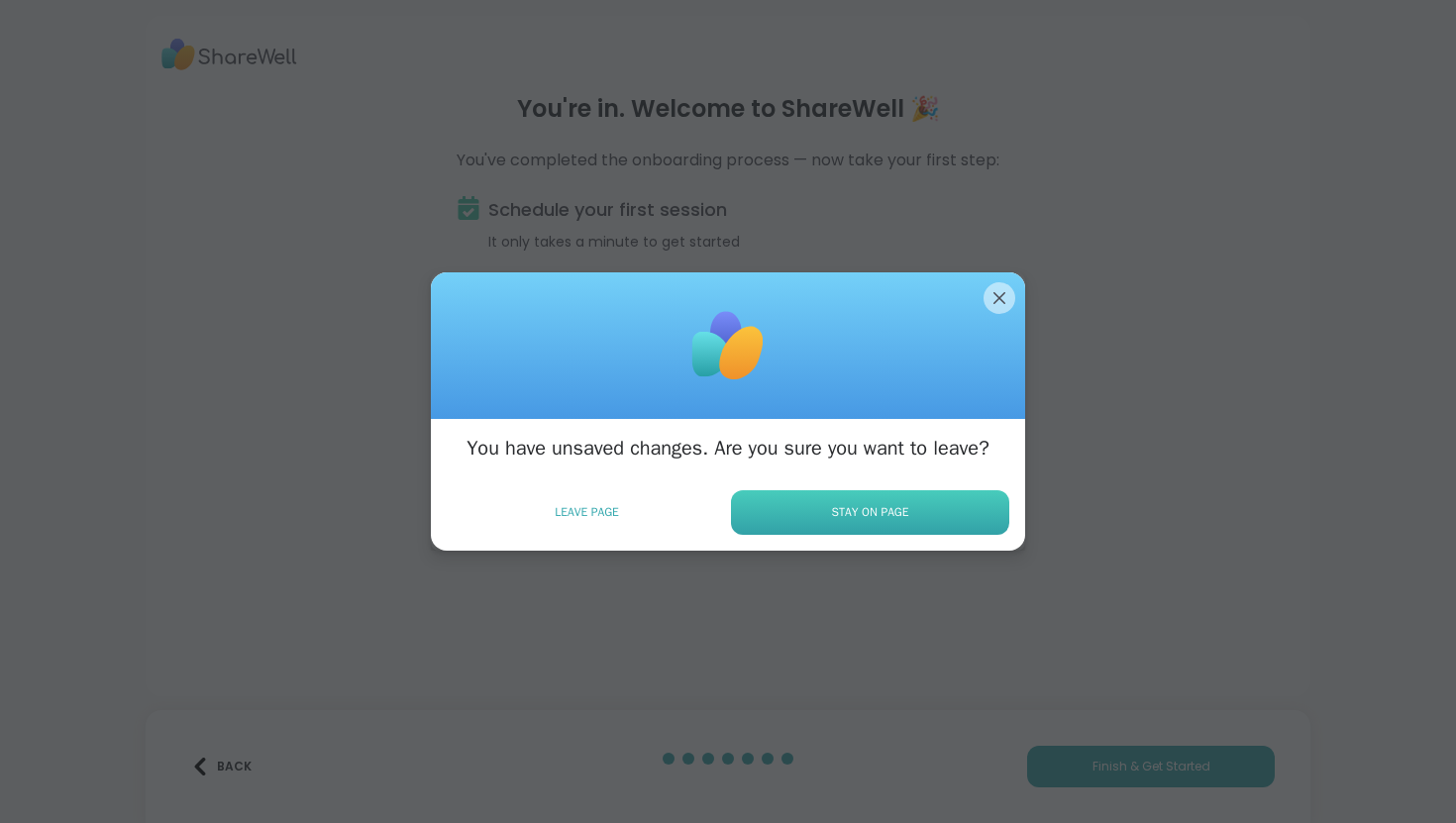 click on "Stay on Page" at bounding box center [870, 512] 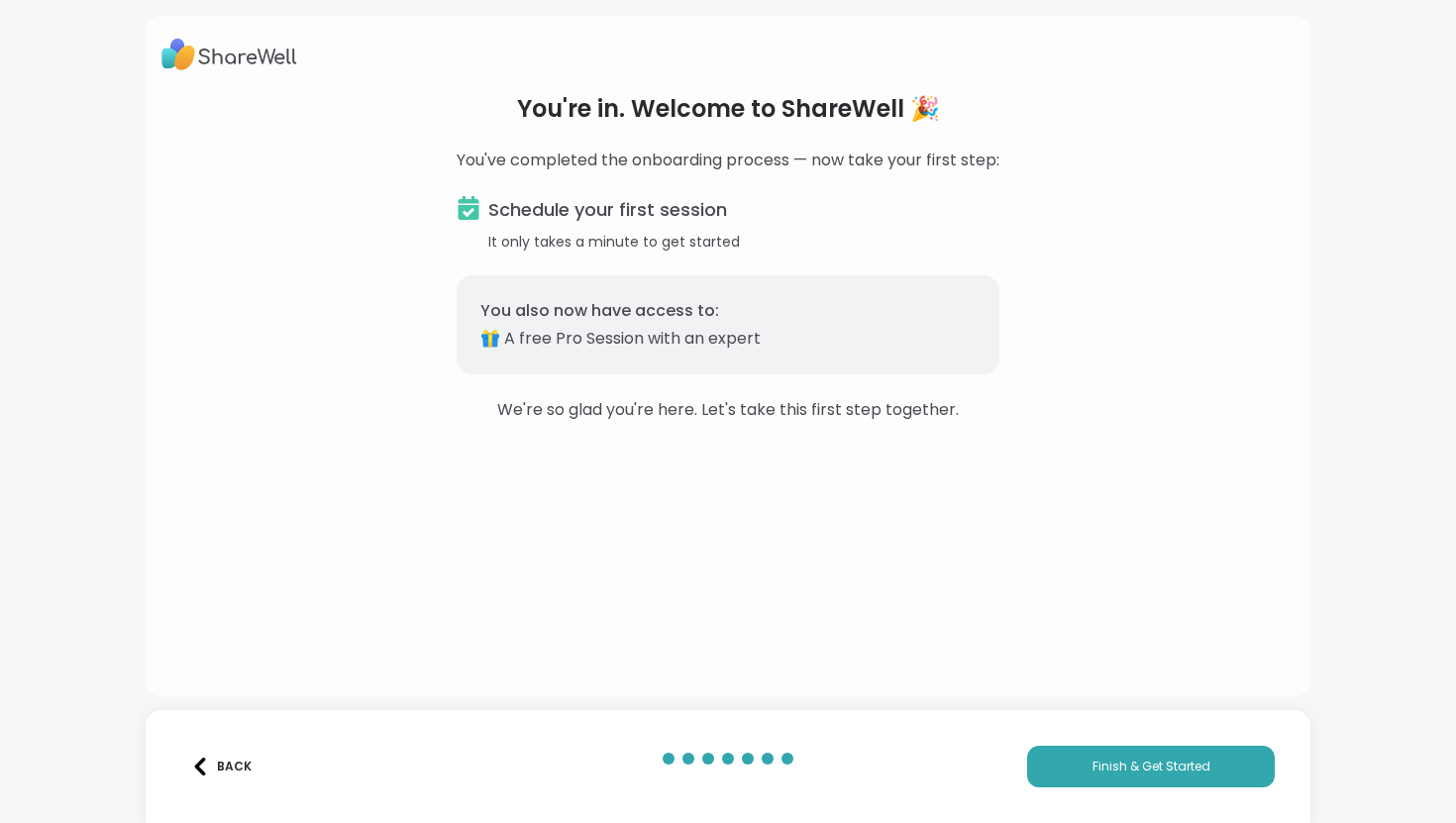 click on "Schedule your first session" at bounding box center (607, 210) 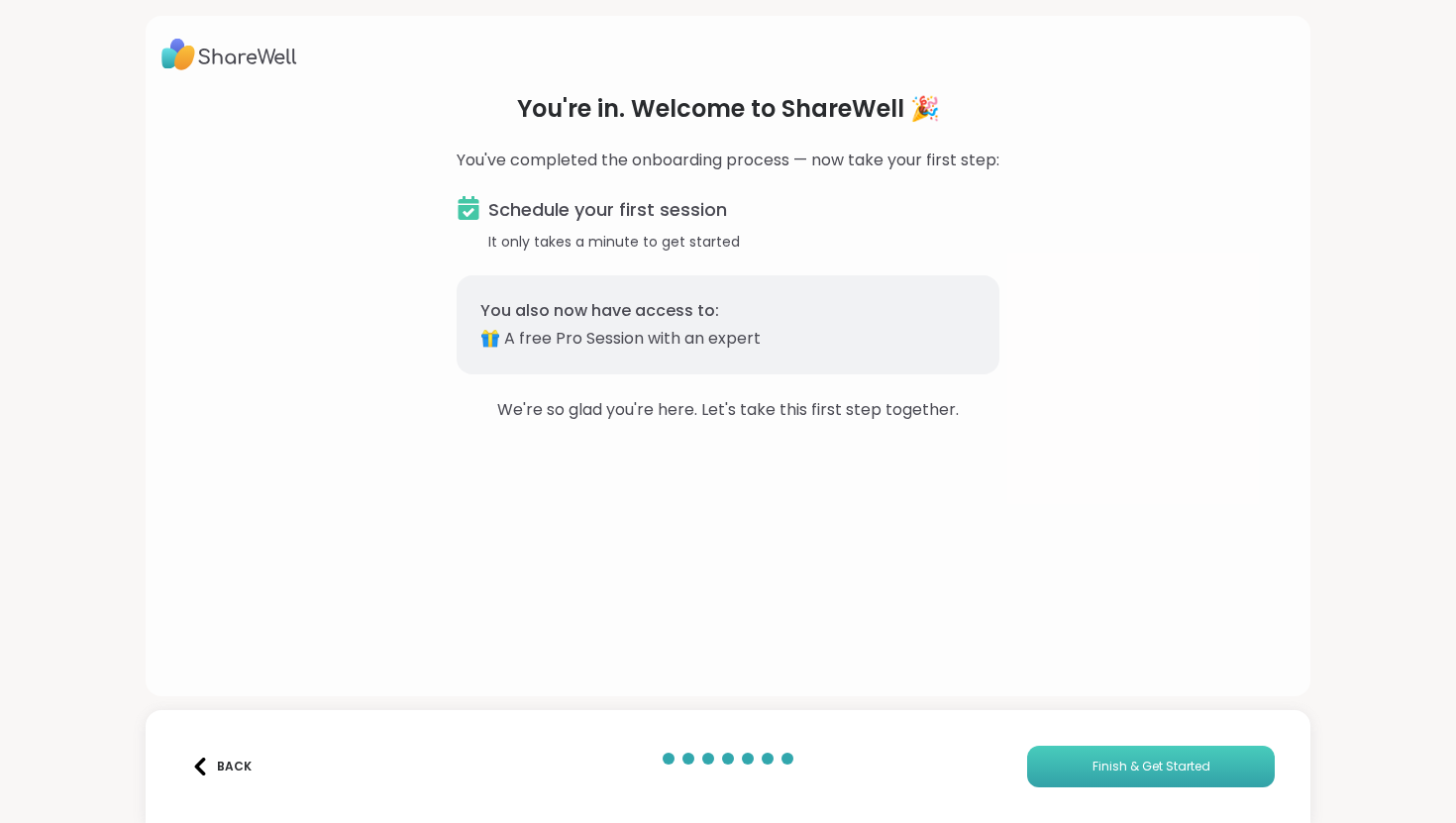 click on "Finish & Get Started" at bounding box center (1151, 767) 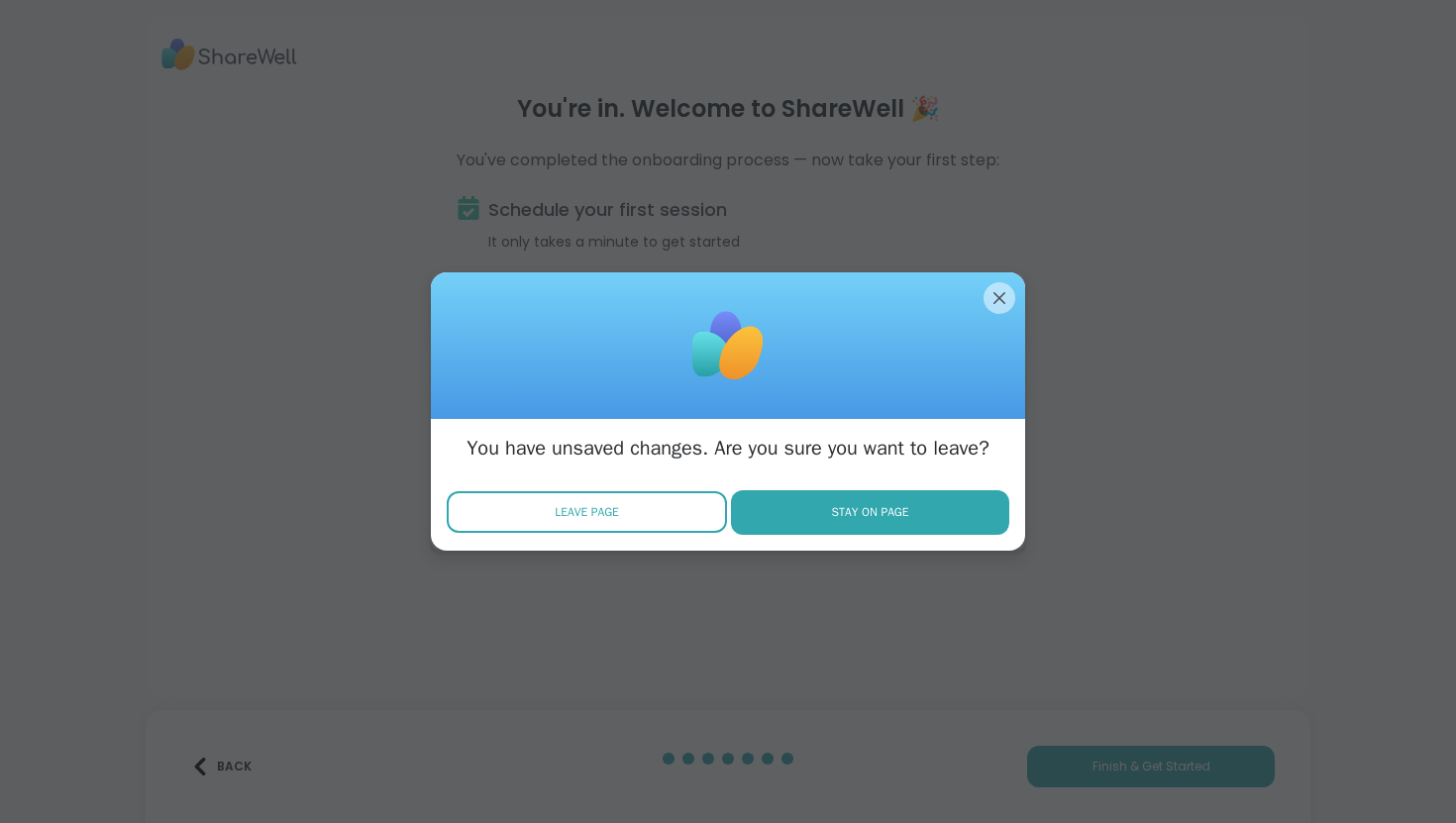 click on "Leave Page" at bounding box center (586, 512) 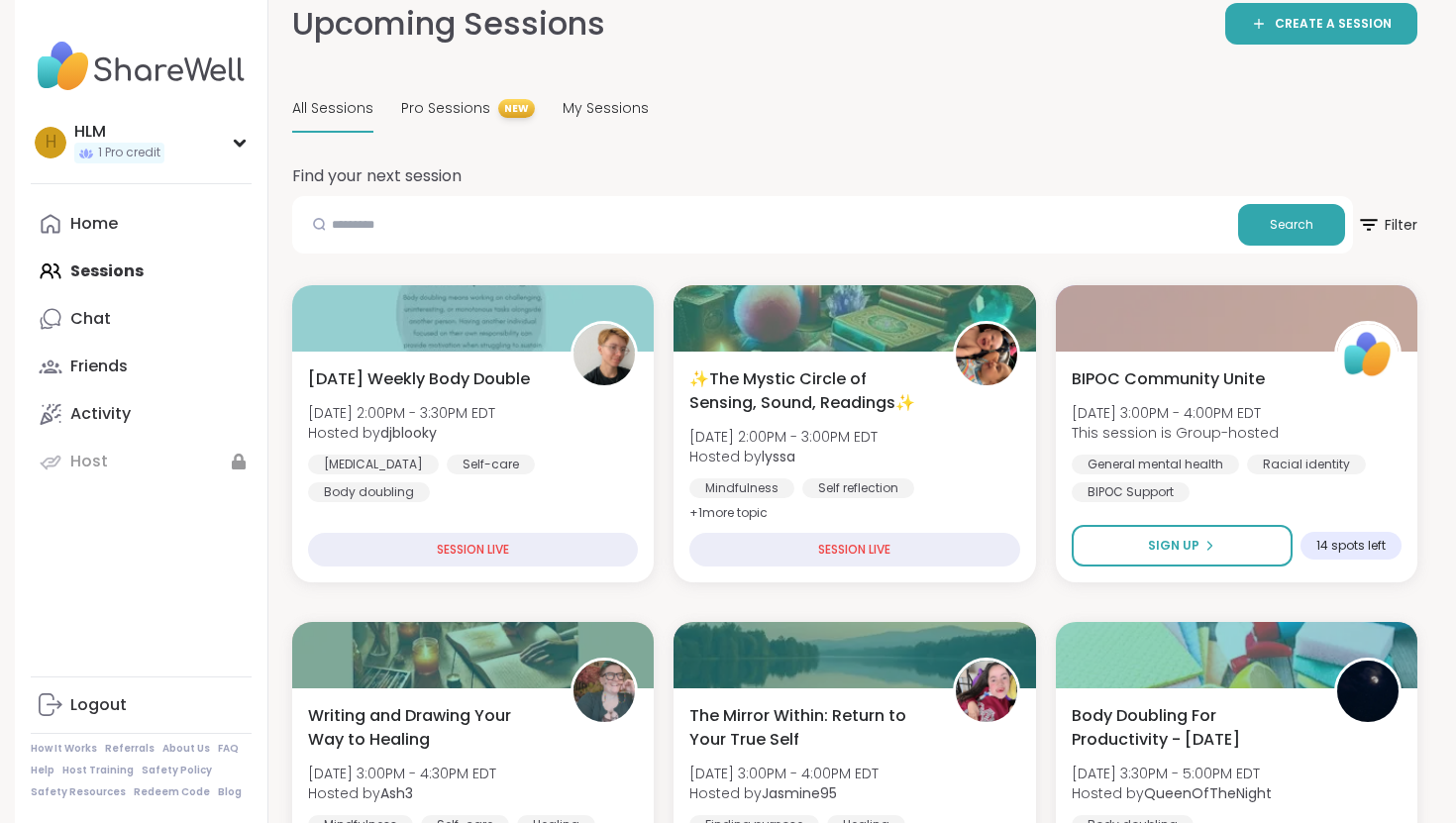 scroll, scrollTop: 0, scrollLeft: 0, axis: both 